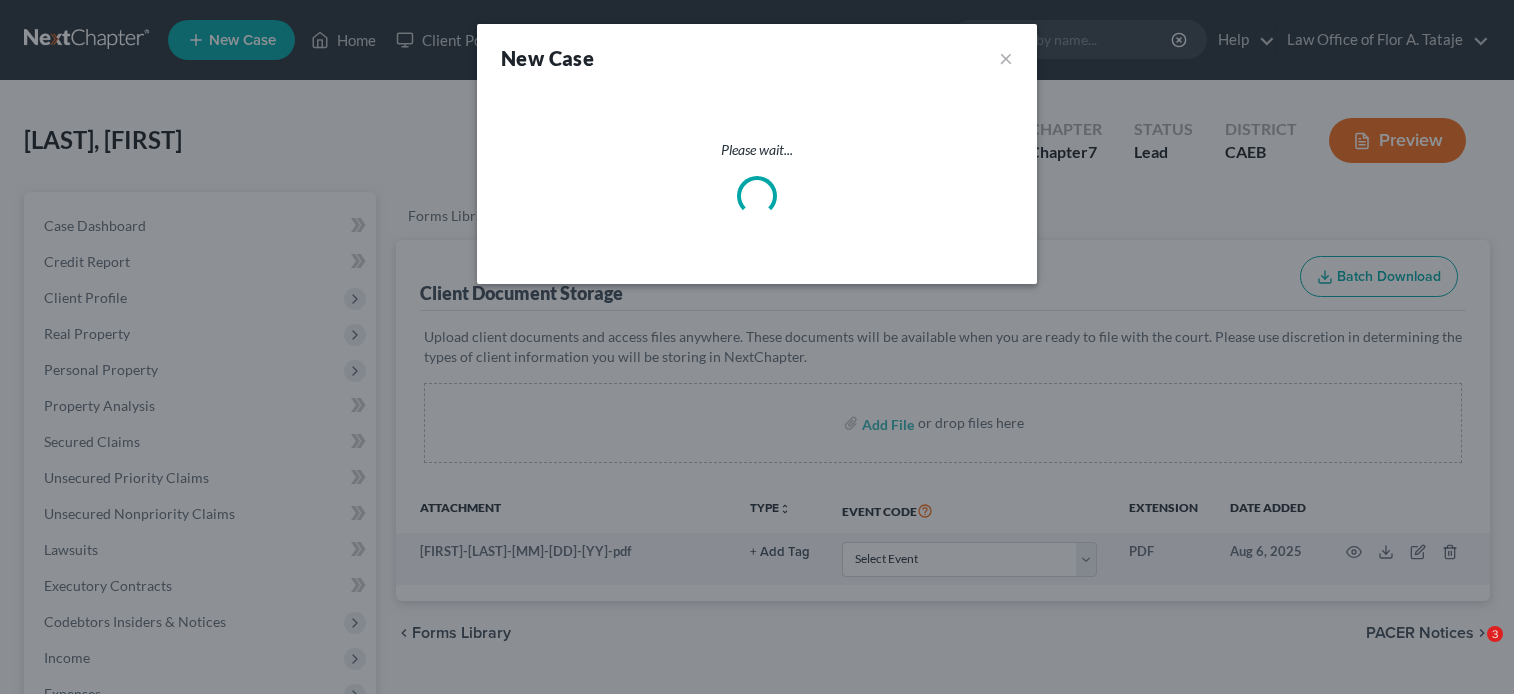 scroll, scrollTop: 0, scrollLeft: 0, axis: both 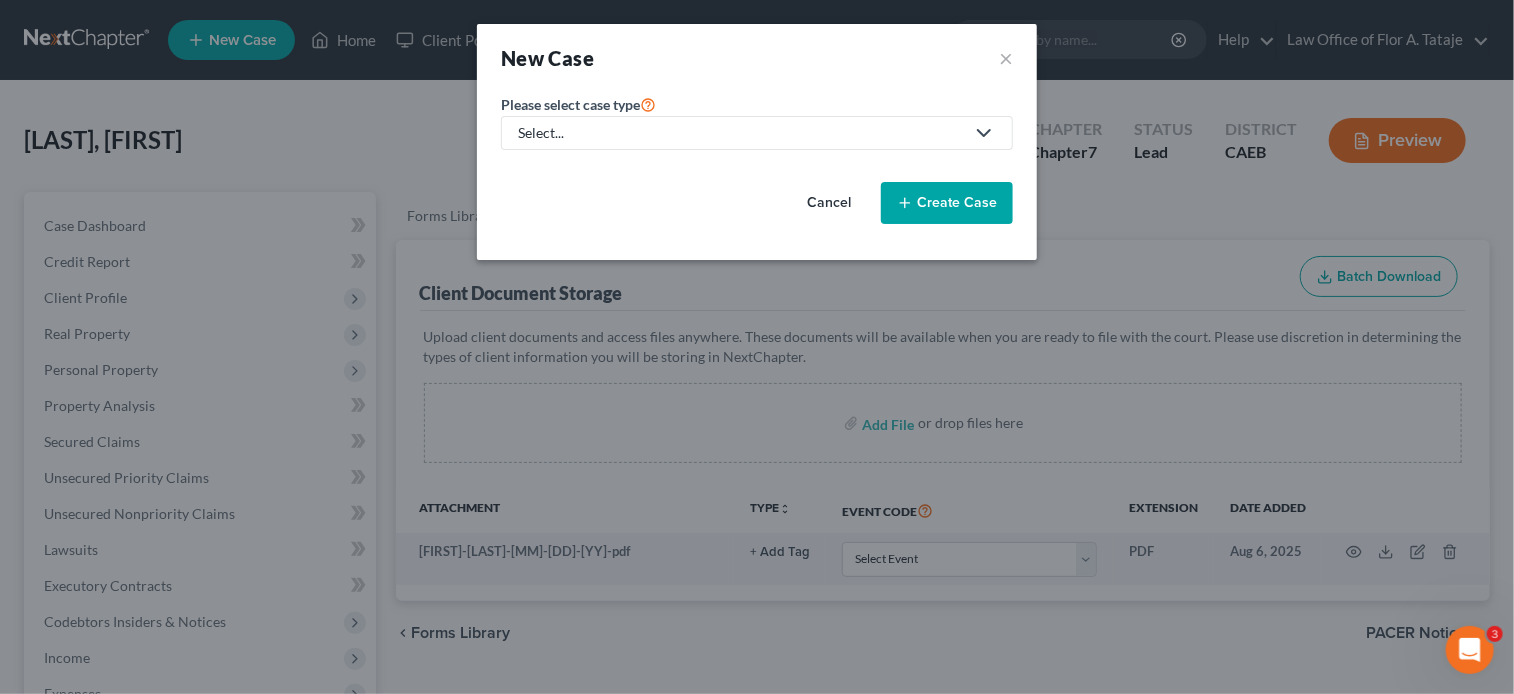 click on "Select..." at bounding box center [741, 133] 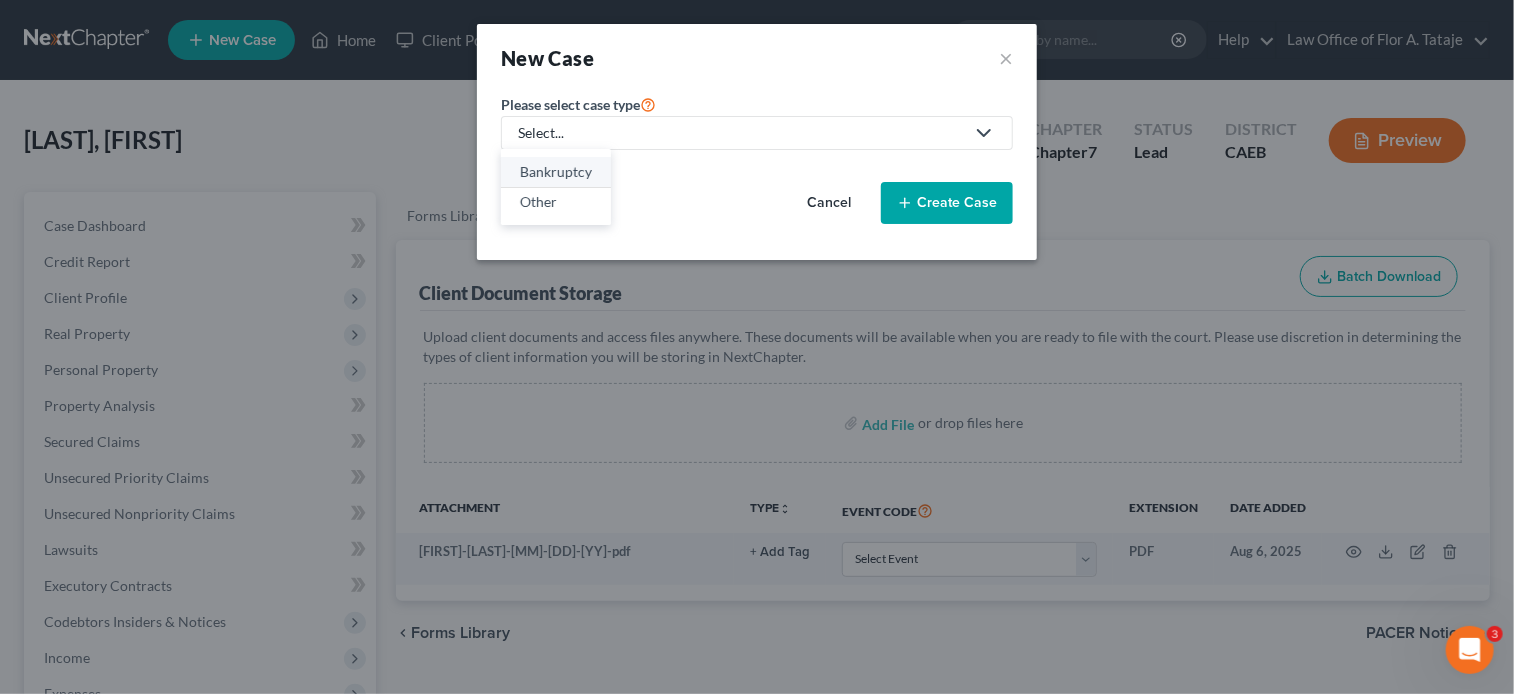 click on "Bankruptcy" at bounding box center (556, 172) 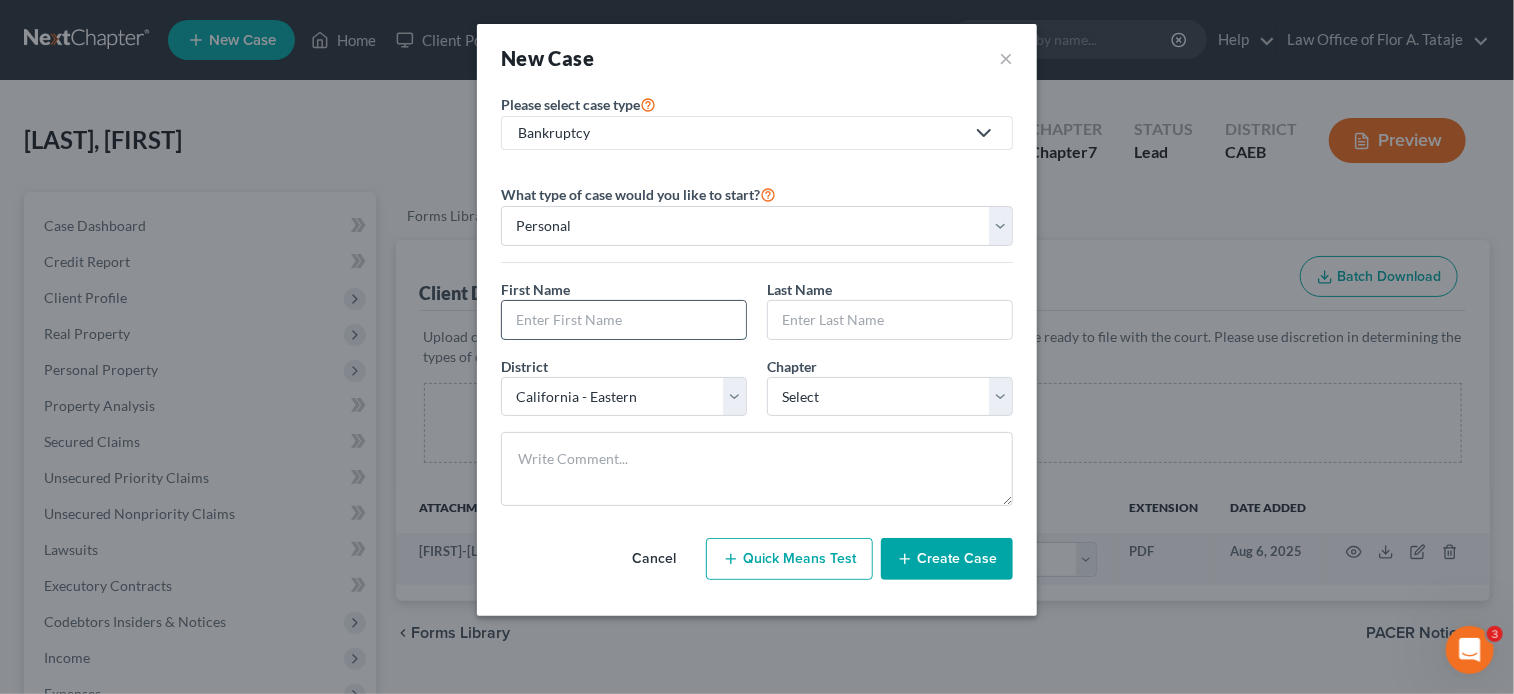 click at bounding box center (624, 320) 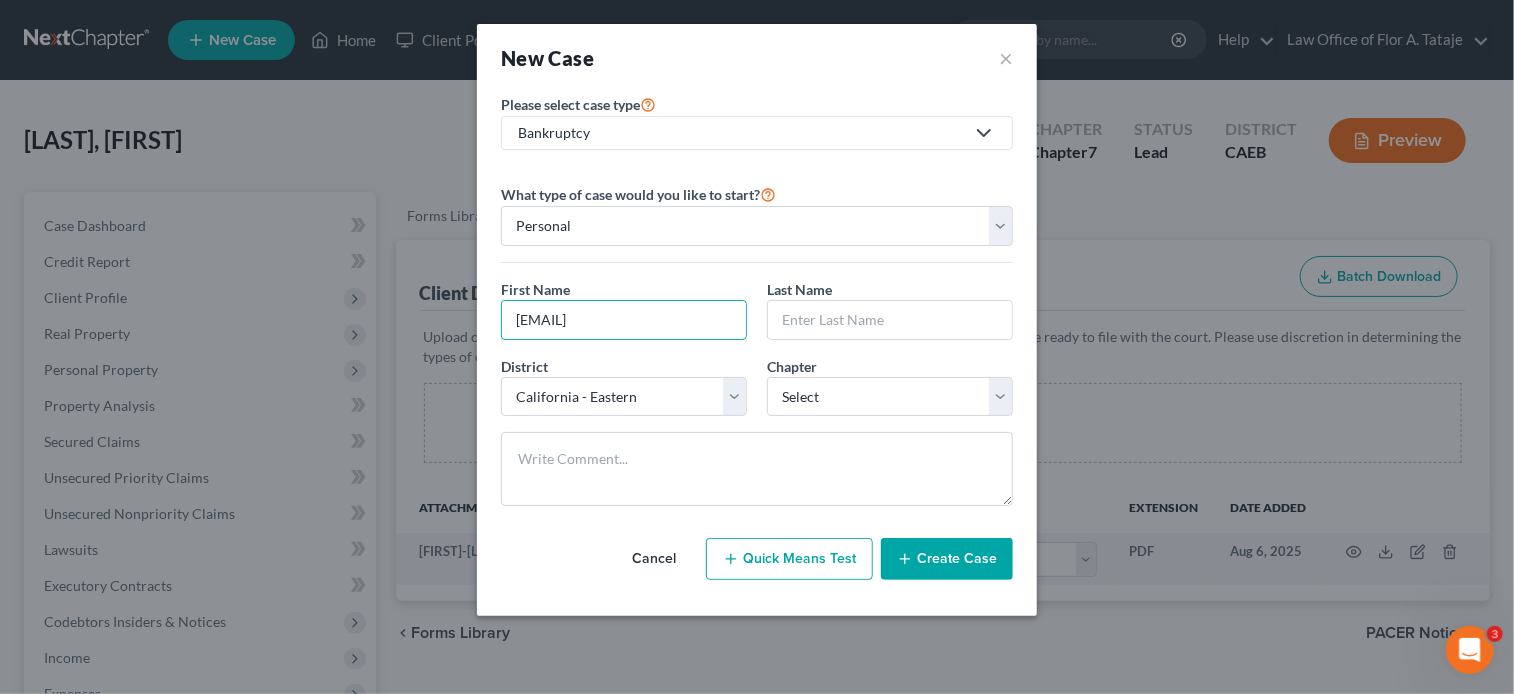 type on "[EMAIL]" 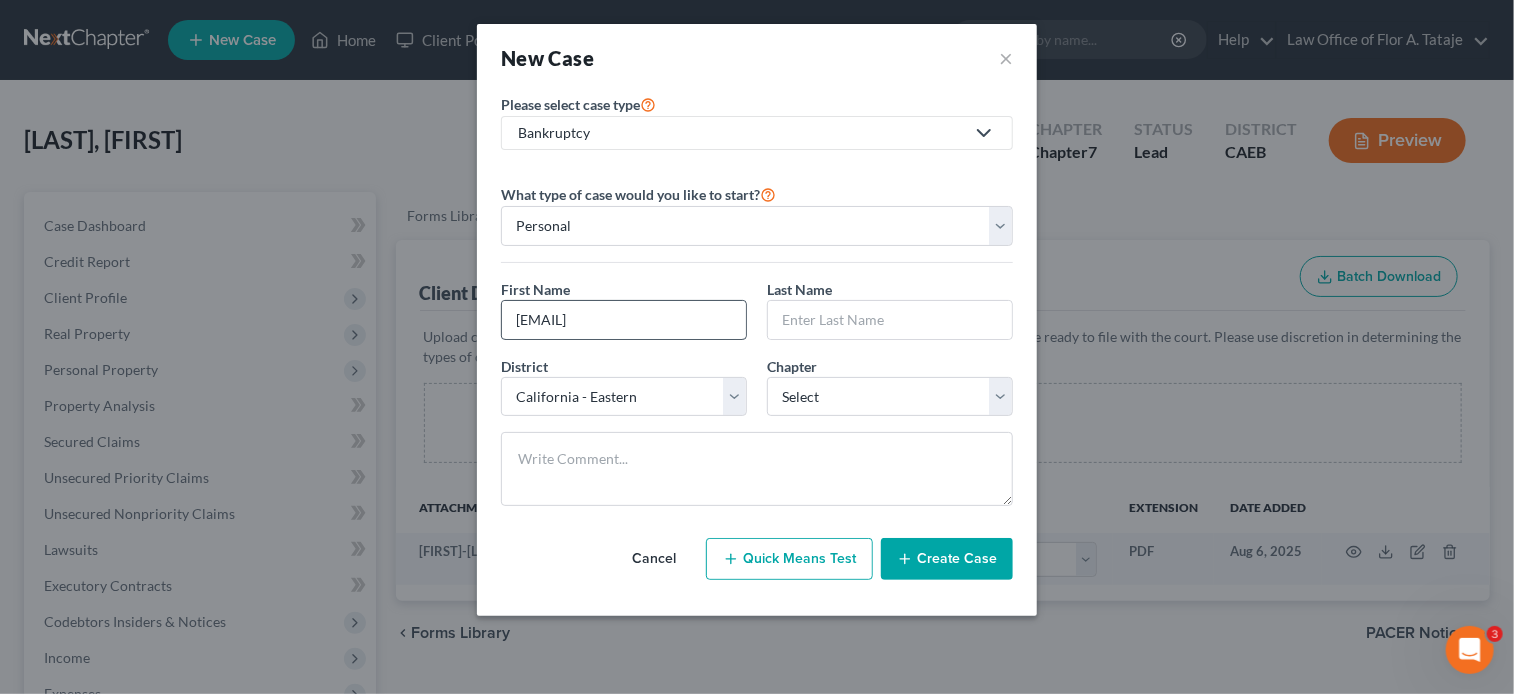 drag, startPoint x: 751, startPoint y: 313, endPoint x: 546, endPoint y: 330, distance: 205.70367 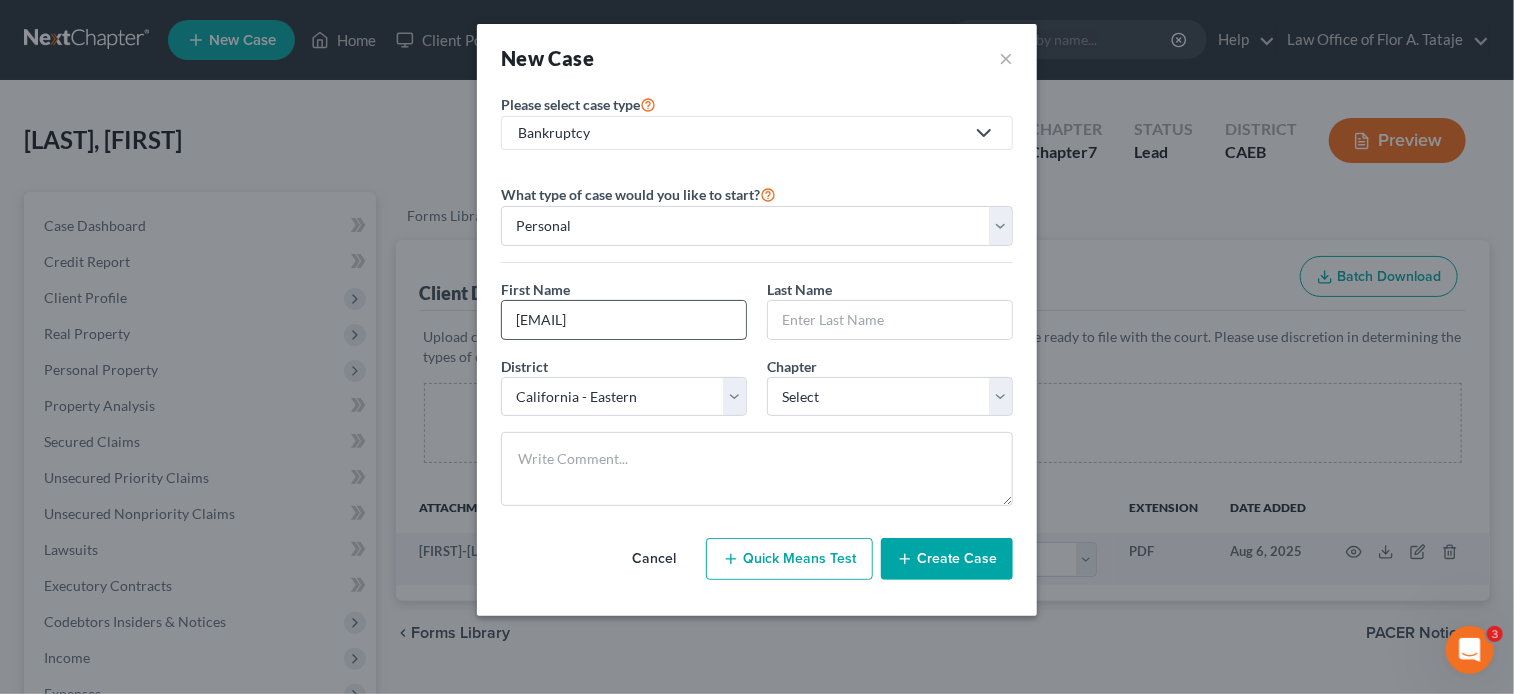 click on "[FIRST] [LAST]
*
[EMAIL]" at bounding box center (624, 309) 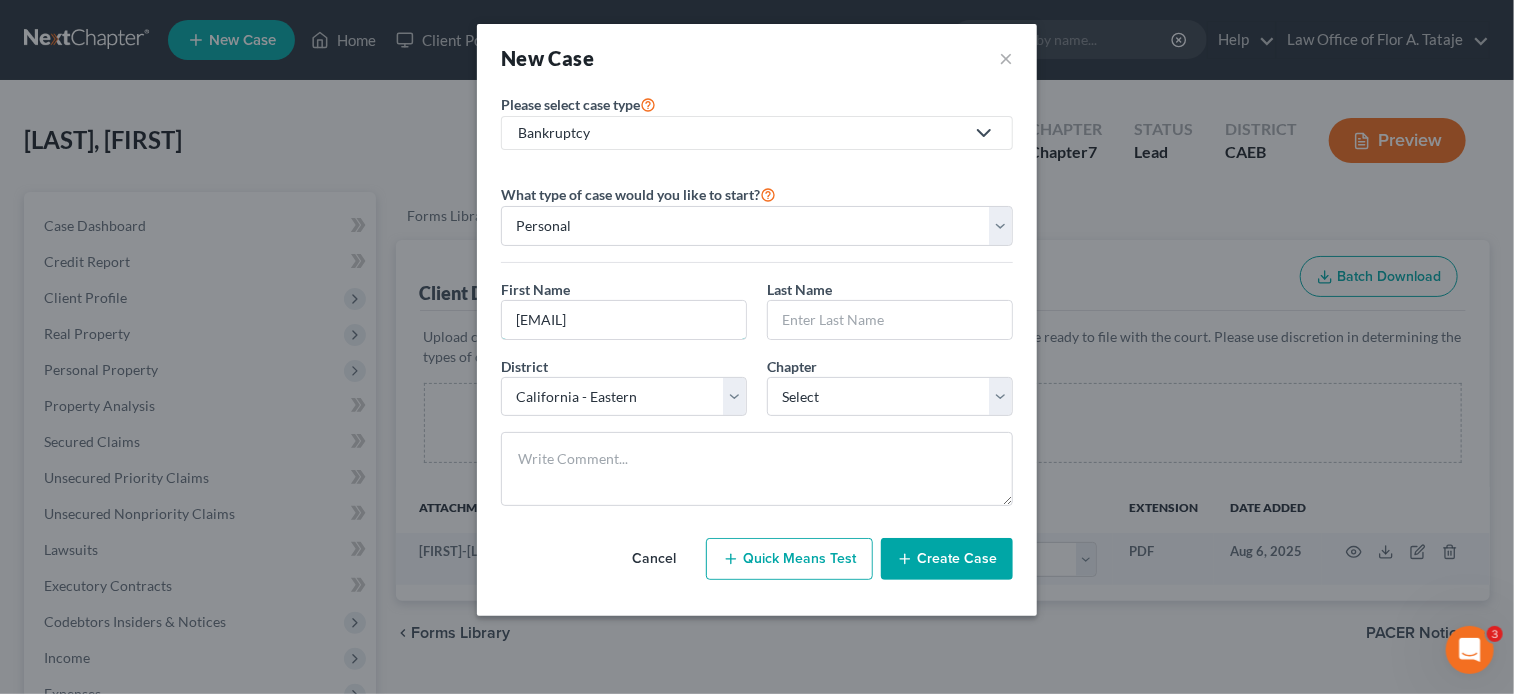drag, startPoint x: 684, startPoint y: 328, endPoint x: 410, endPoint y: 310, distance: 274.5906 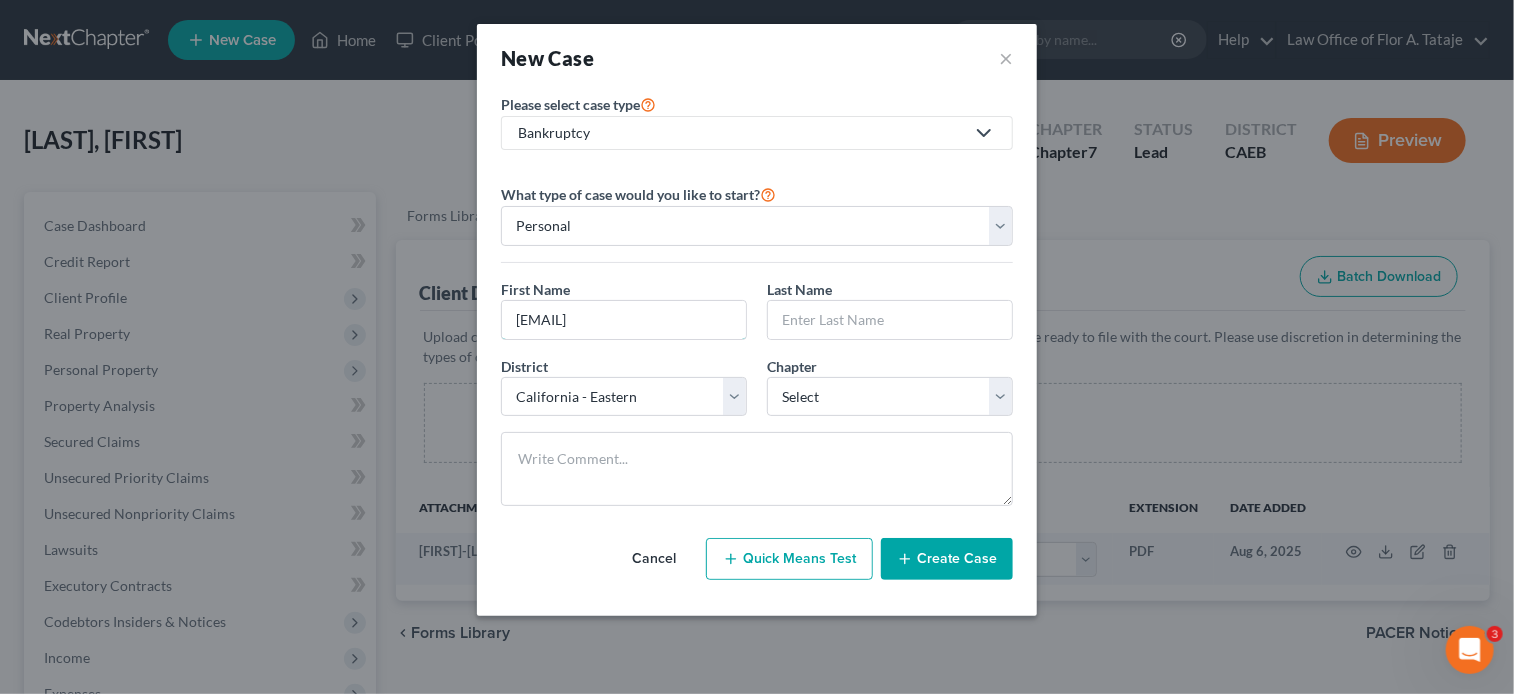 click on "New Case ×
Please select case type
*
Bankruptcy
Bankruptcy
Other
What type of case would you like to start?  Personal Business
First Name
*
[EMAIL]
Last Name
*
District
*
Select Alabama - Middle Alabama - Northern Alabama - Southern Alaska Arizona Arkansas - Eastern Arkansas - Western California - Central California - Eastern California - Northern California - Southern Colorado Connecticut Delaware District of Columbia Florida - Middle Florida - Northern Florida - Southern Georgia - Middle Georgia - Northern Georgia - Southern Guam Hawaii Idaho Illinois - Central Illinois - Northern Illinois - Southern Indiana - Northern Indiana - Southern Iowa - Northern Iowa - Southern Kansas Kentucky - Eastern Kentucky - Western Louisiana - Eastern Louisiana - Middle Louisiana - Western Maine Maryland Massachusetts Minnesota Montana" at bounding box center [757, 347] 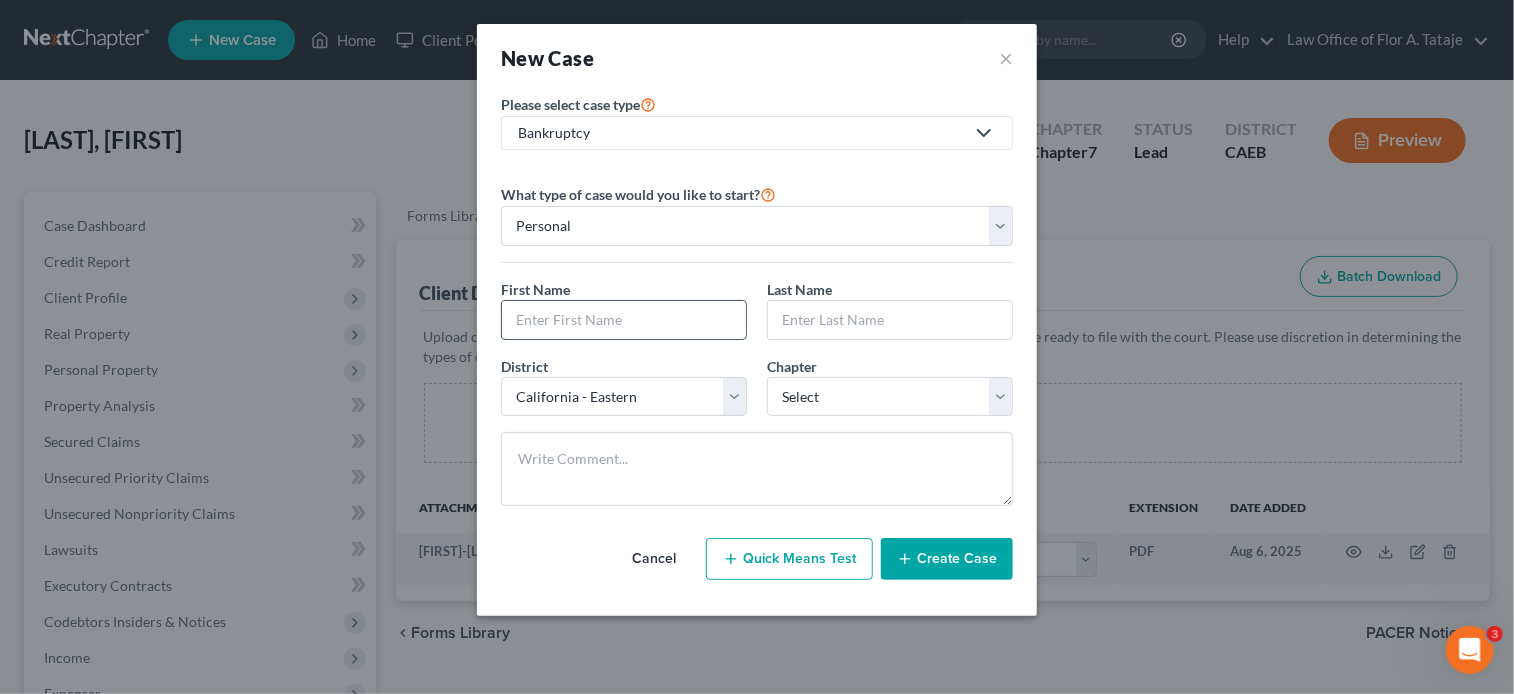 click at bounding box center (624, 320) 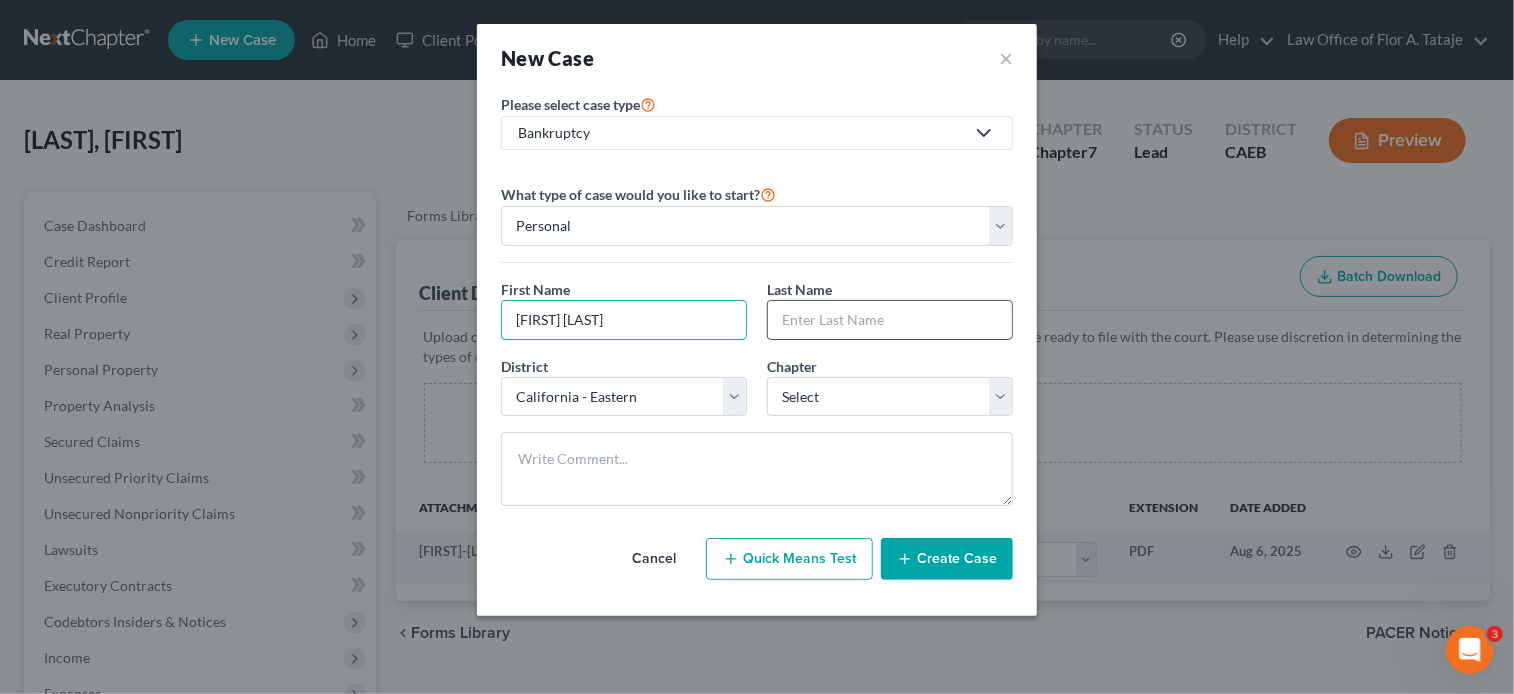 type on "[FIRST] [LAST]" 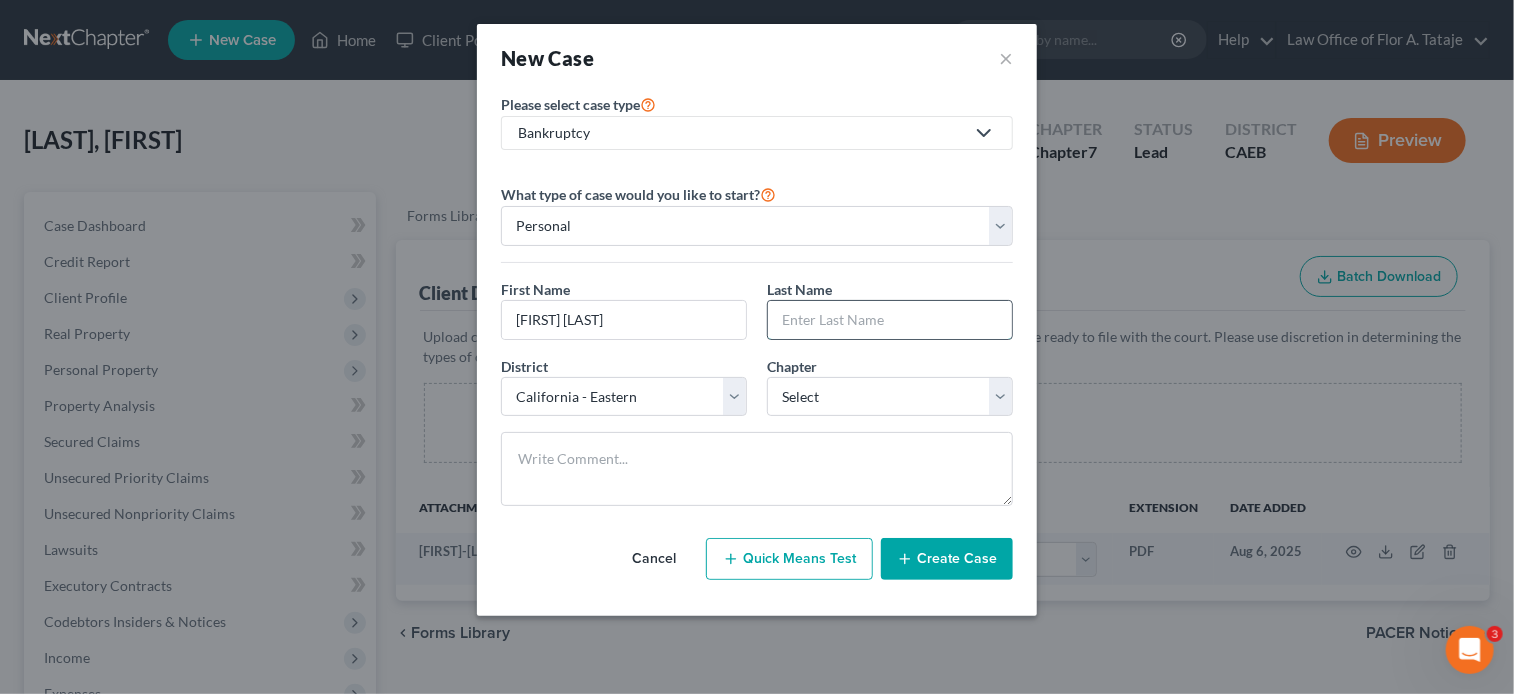 click at bounding box center [890, 320] 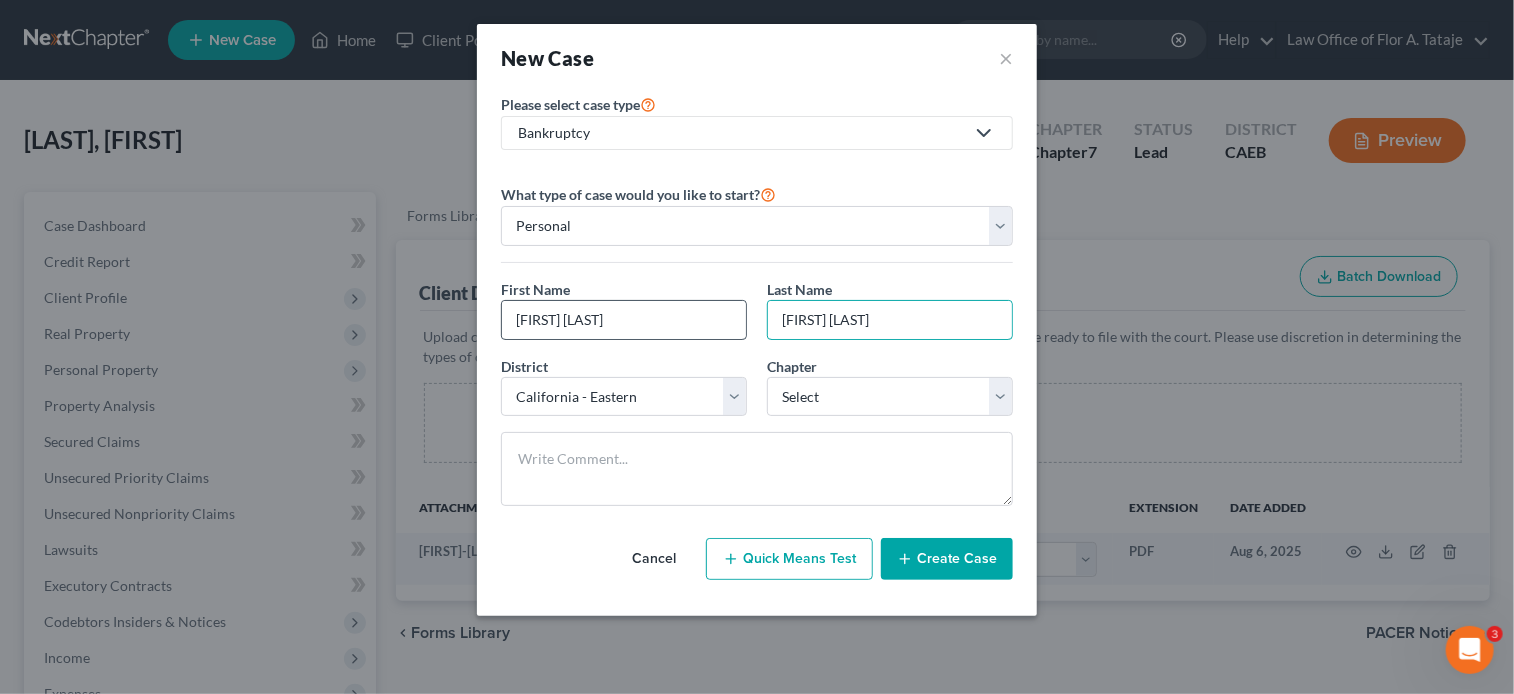 type on "[FIRST] [LAST]" 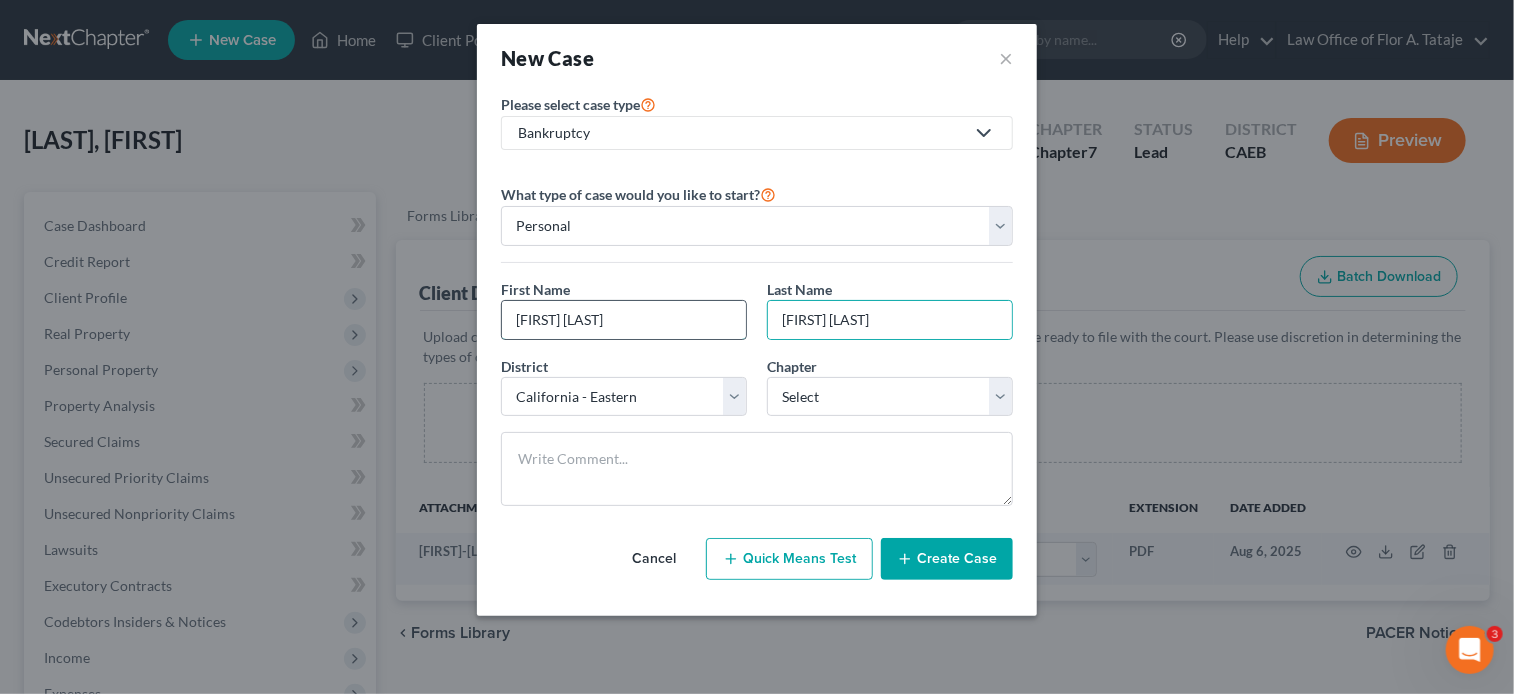click on "[FIRST] [LAST]" at bounding box center (624, 320) 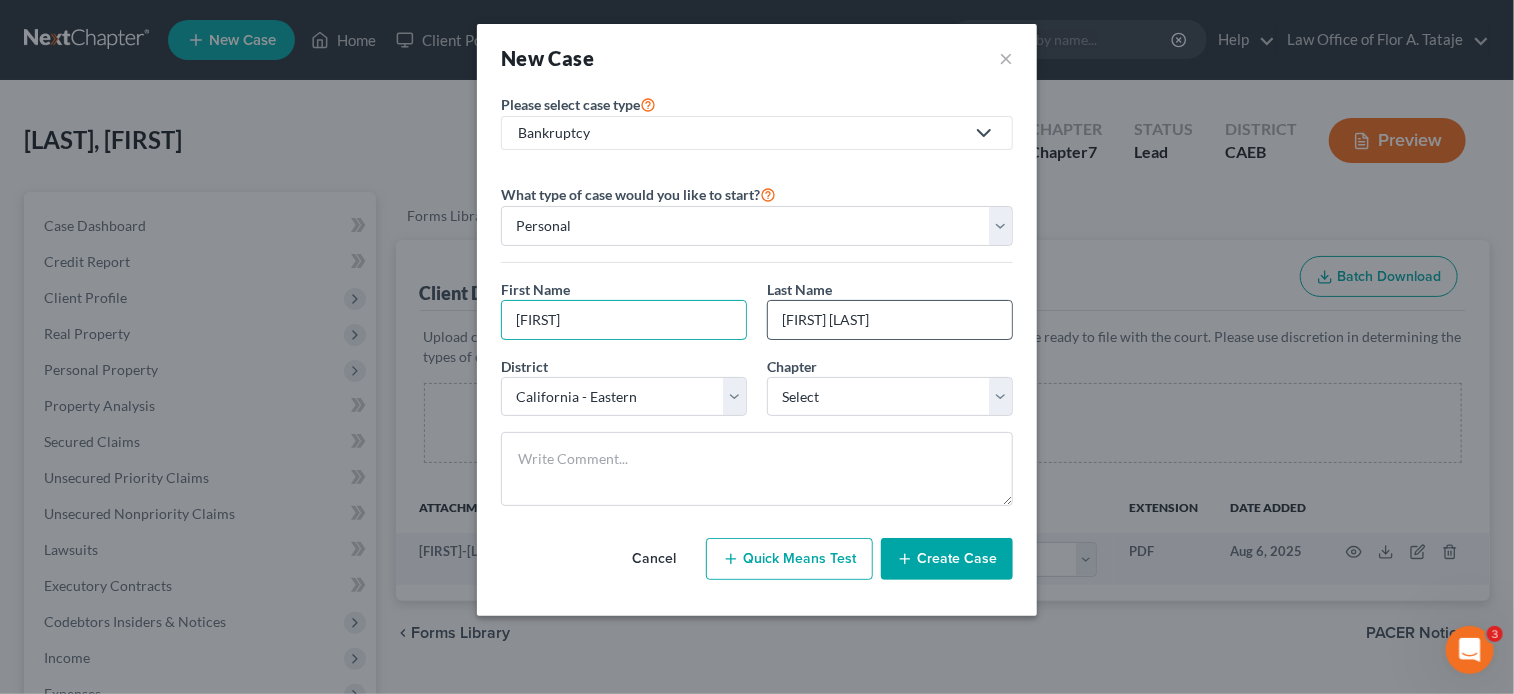 type on "[FIRST]" 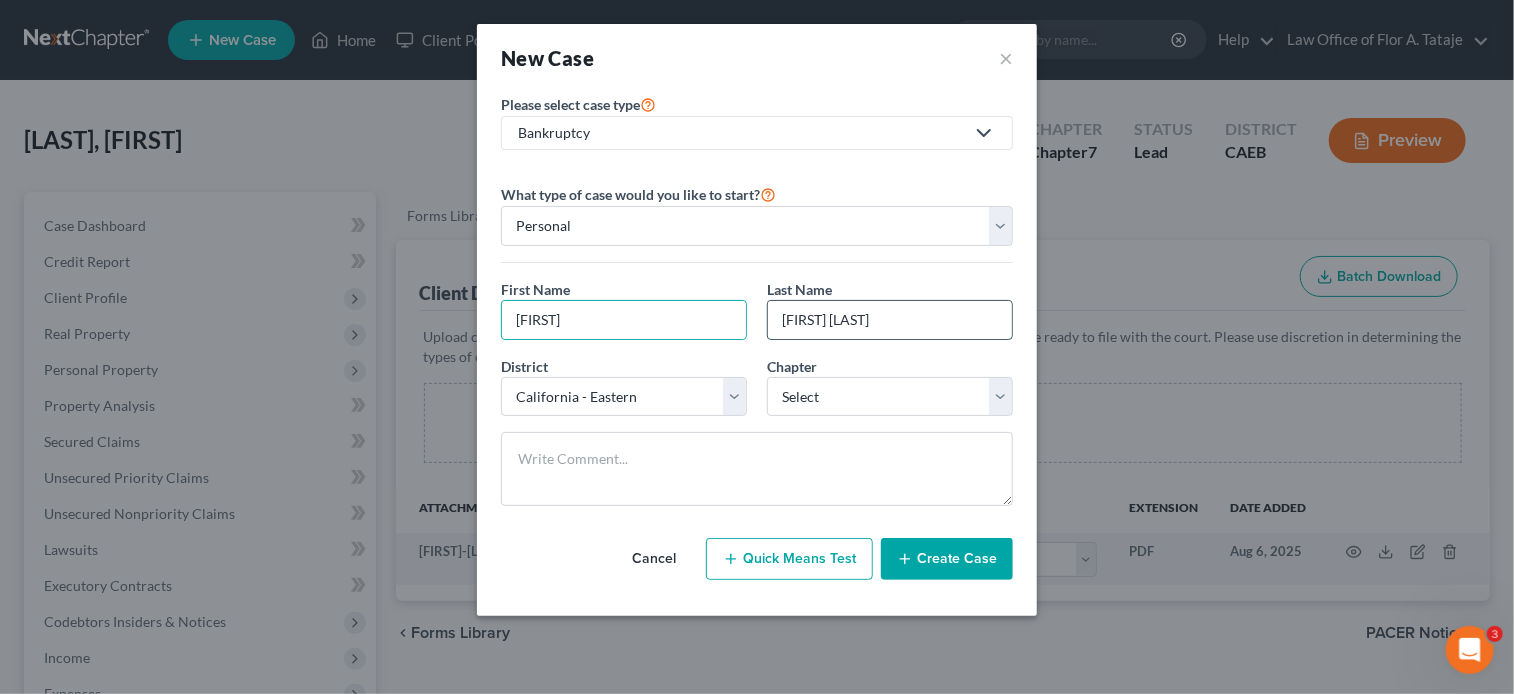 click on "[FIRST] [LAST]" at bounding box center (890, 320) 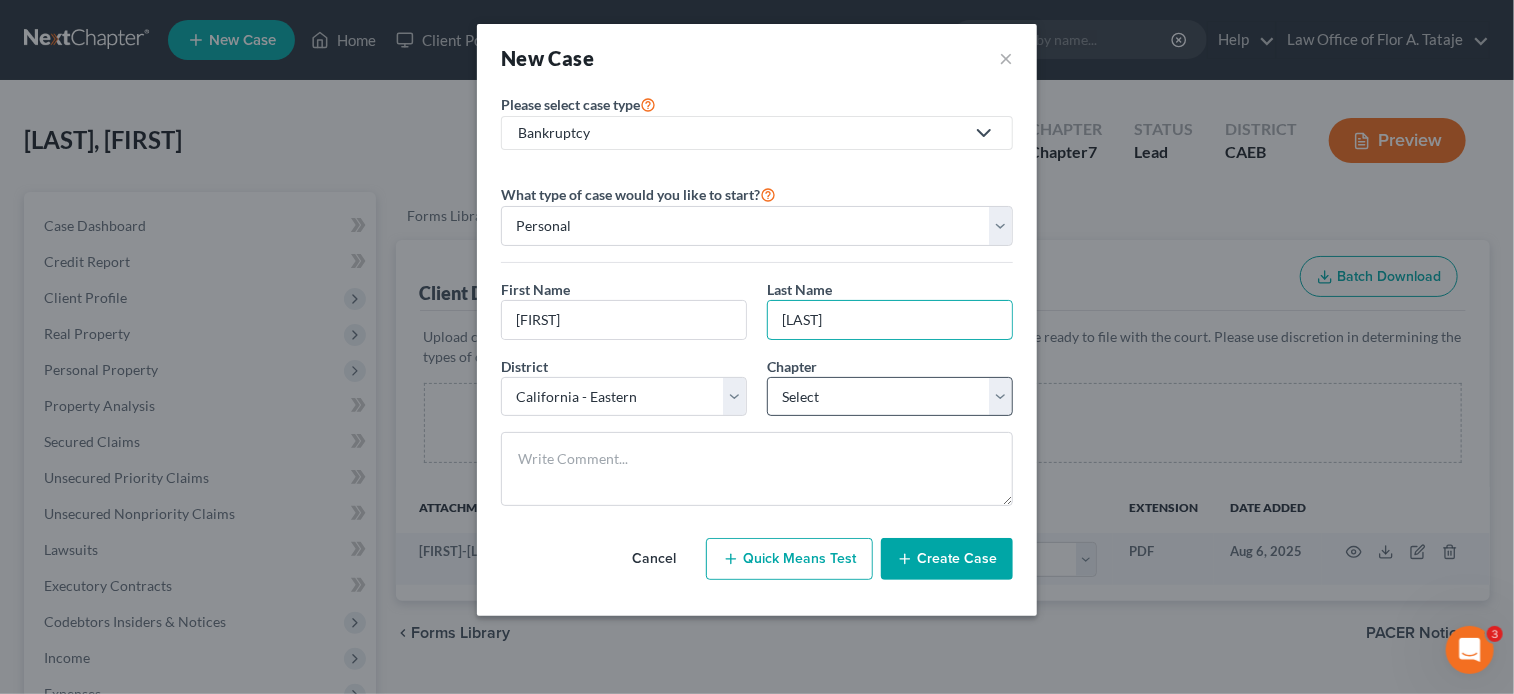 type on "[LAST]" 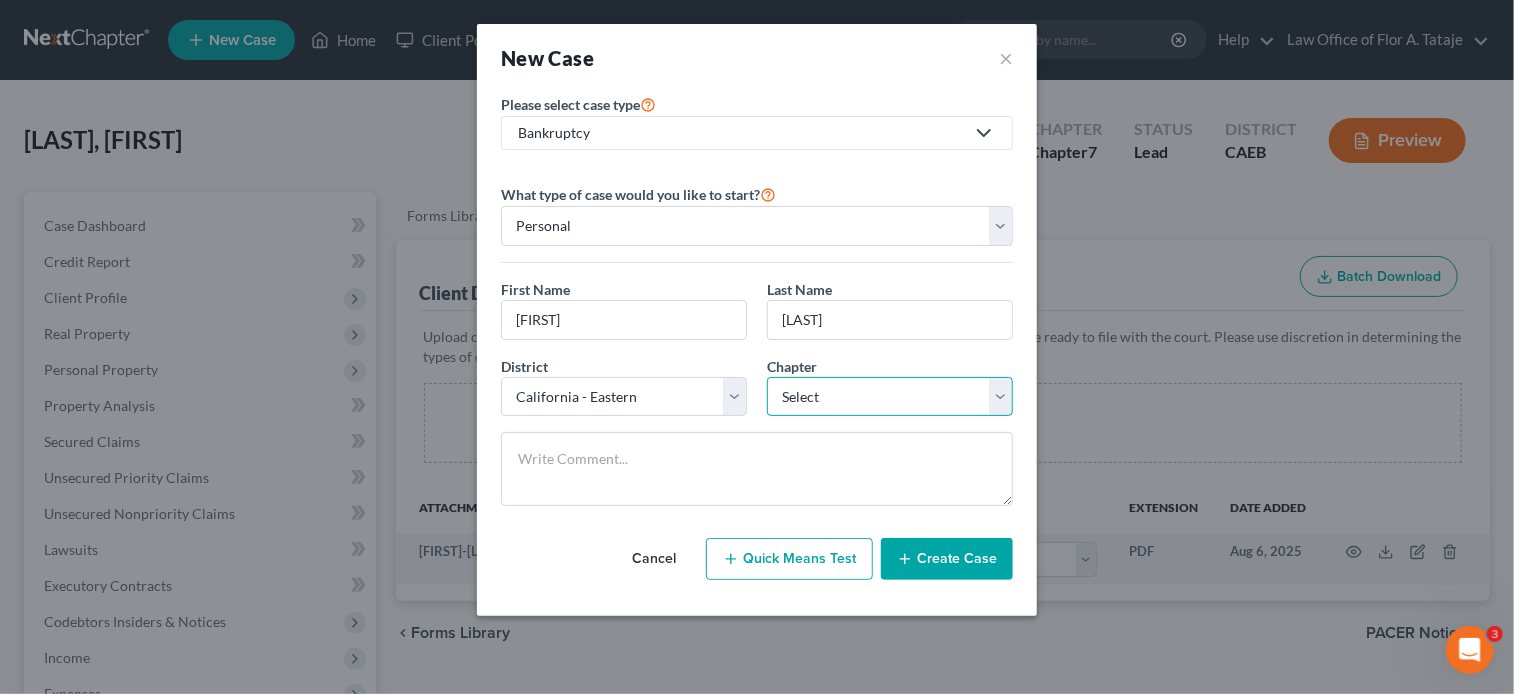 click on "Select 7 11 12 13" at bounding box center [890, 397] 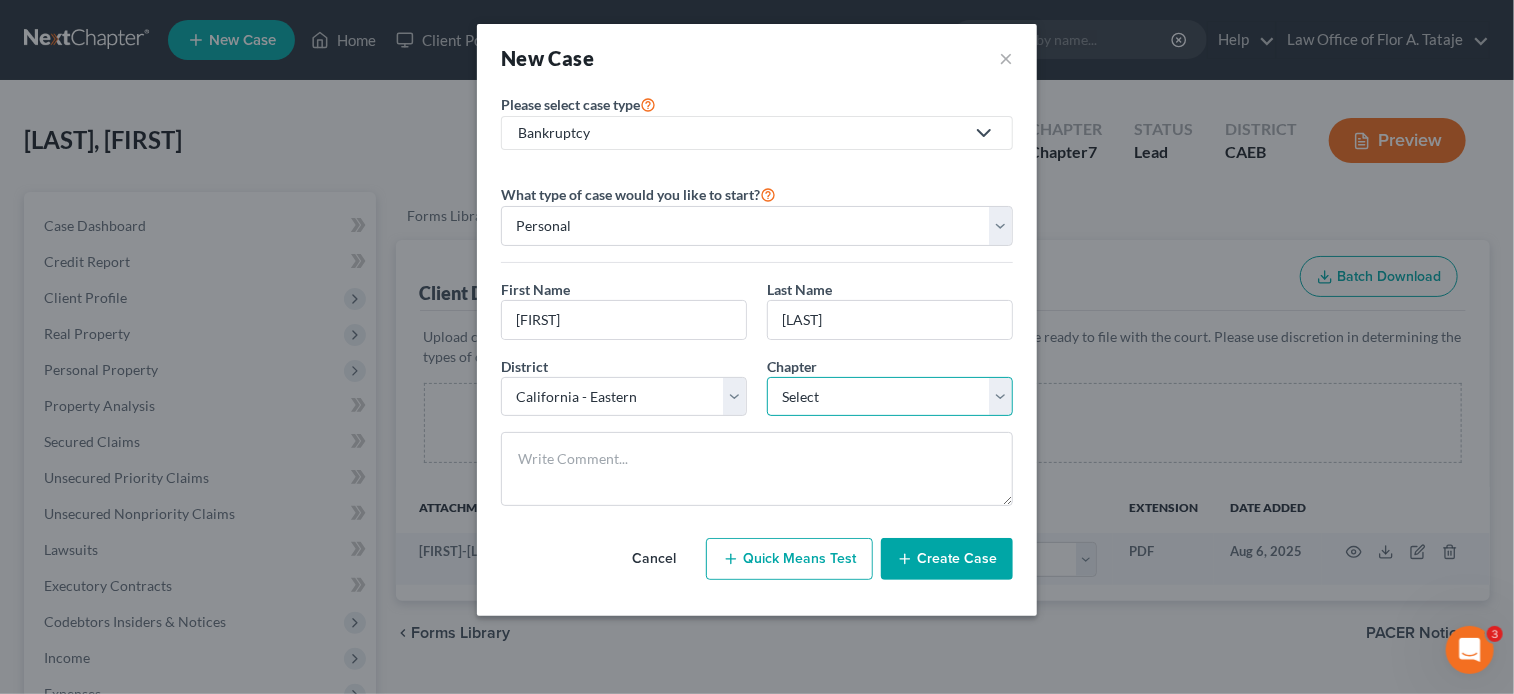 select on "0" 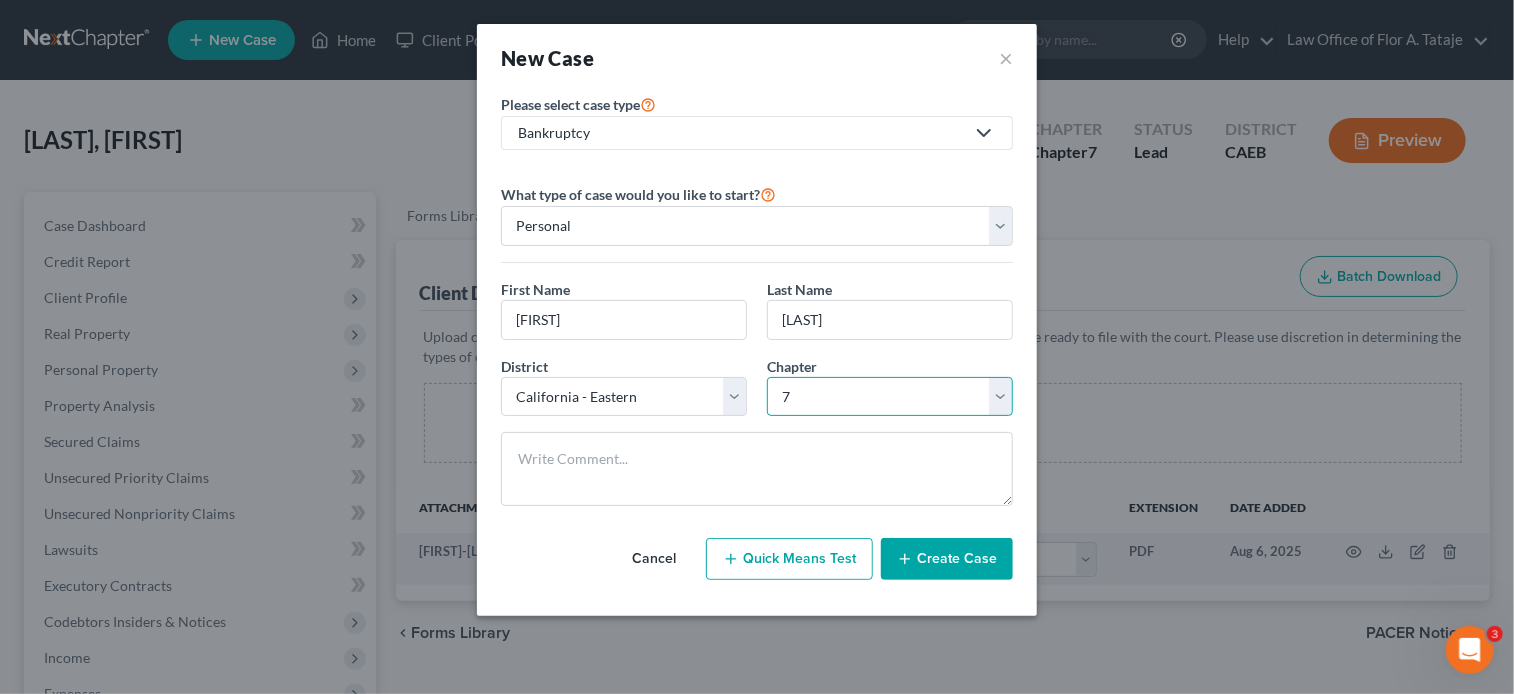 click on "Select 7 11 12 13" at bounding box center [890, 397] 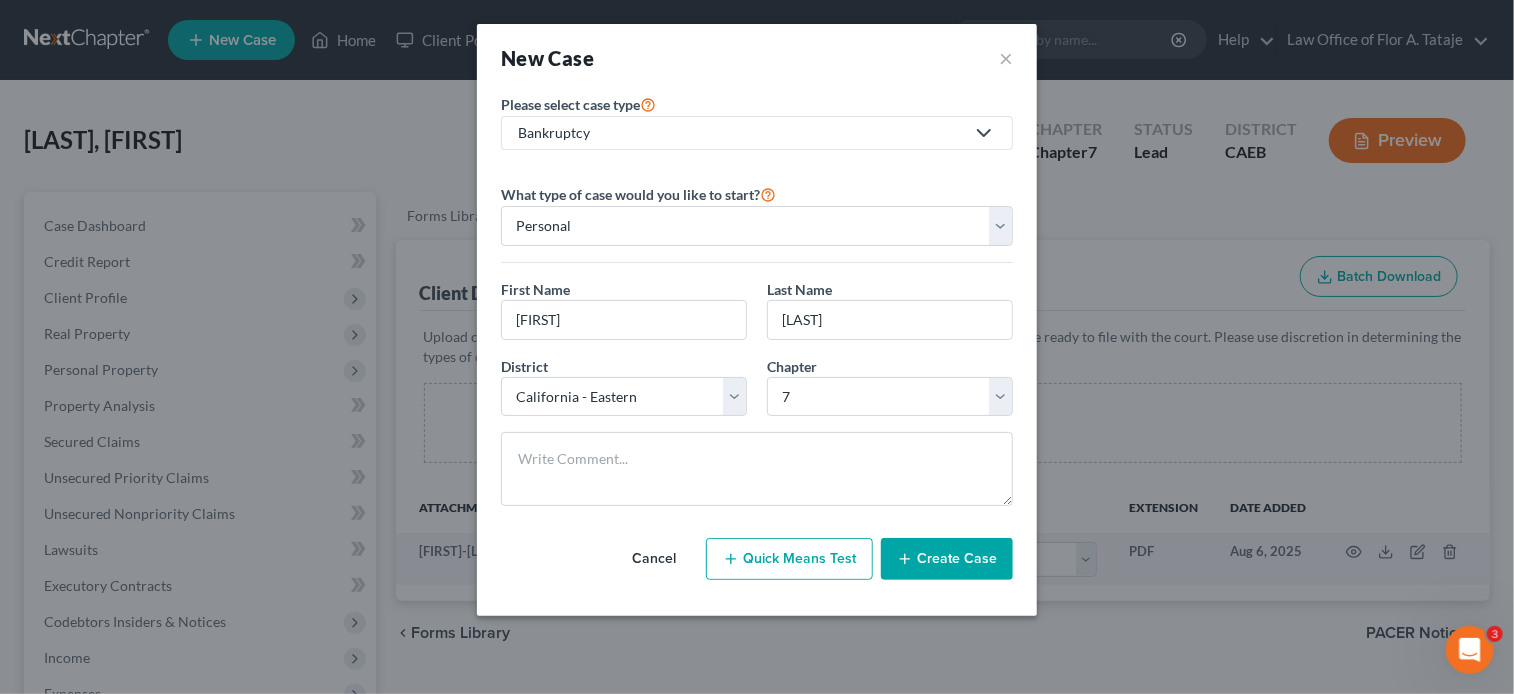 click on "Create Case" at bounding box center [947, 559] 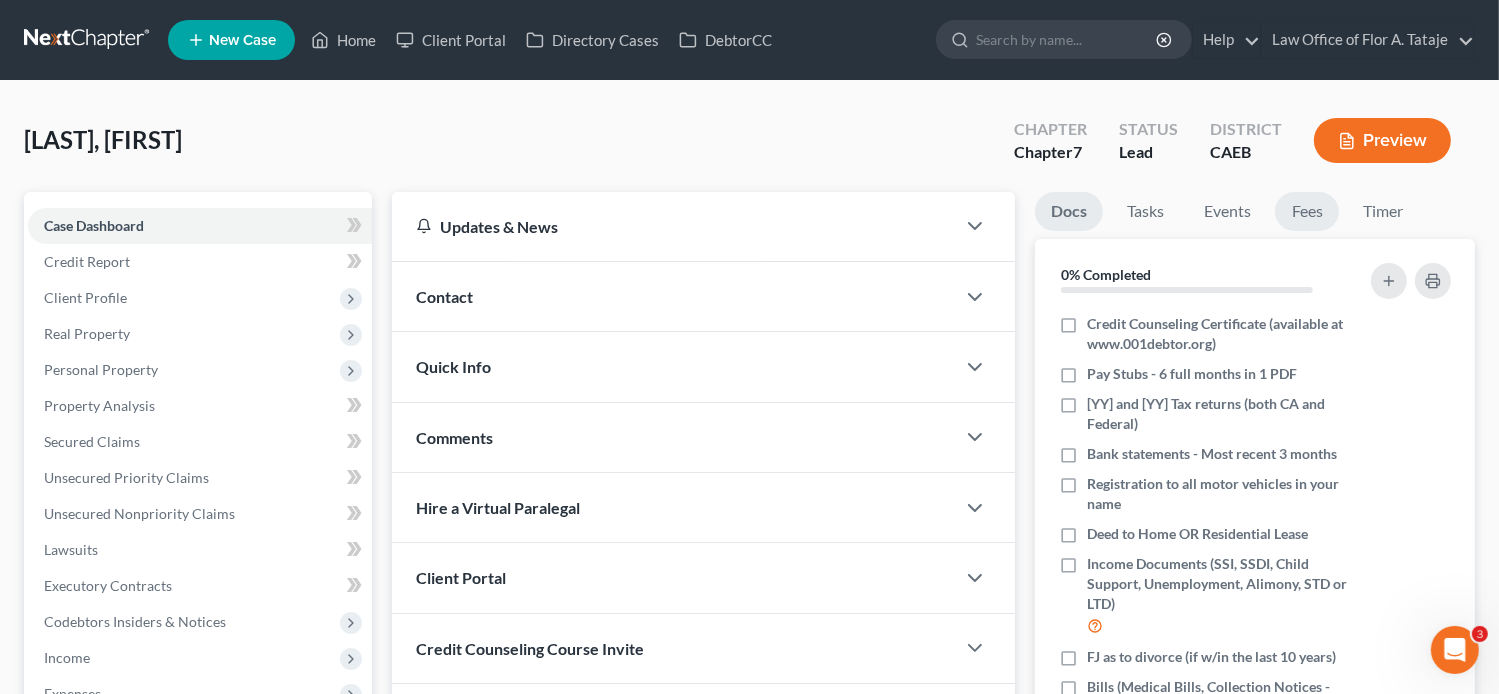 click on "Fees" at bounding box center [1307, 211] 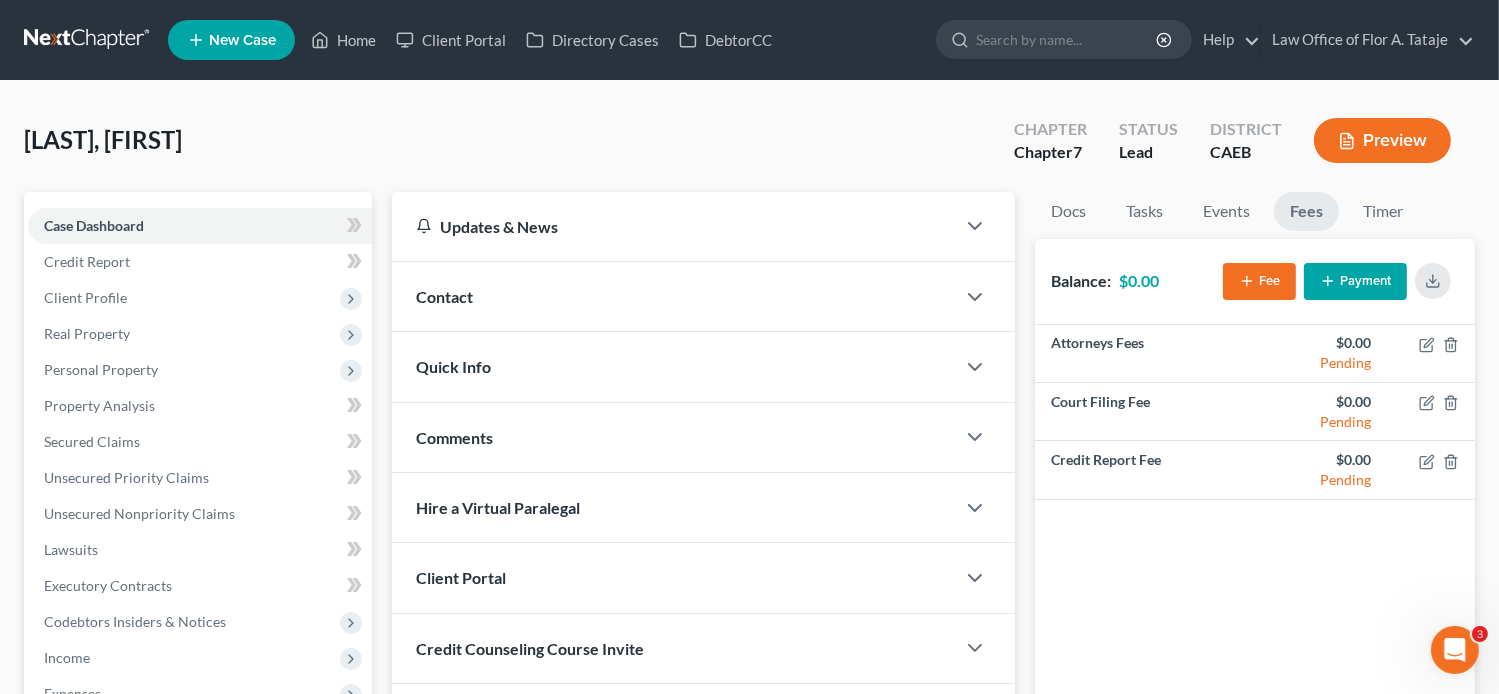 click on "Fee" at bounding box center [1259, 281] 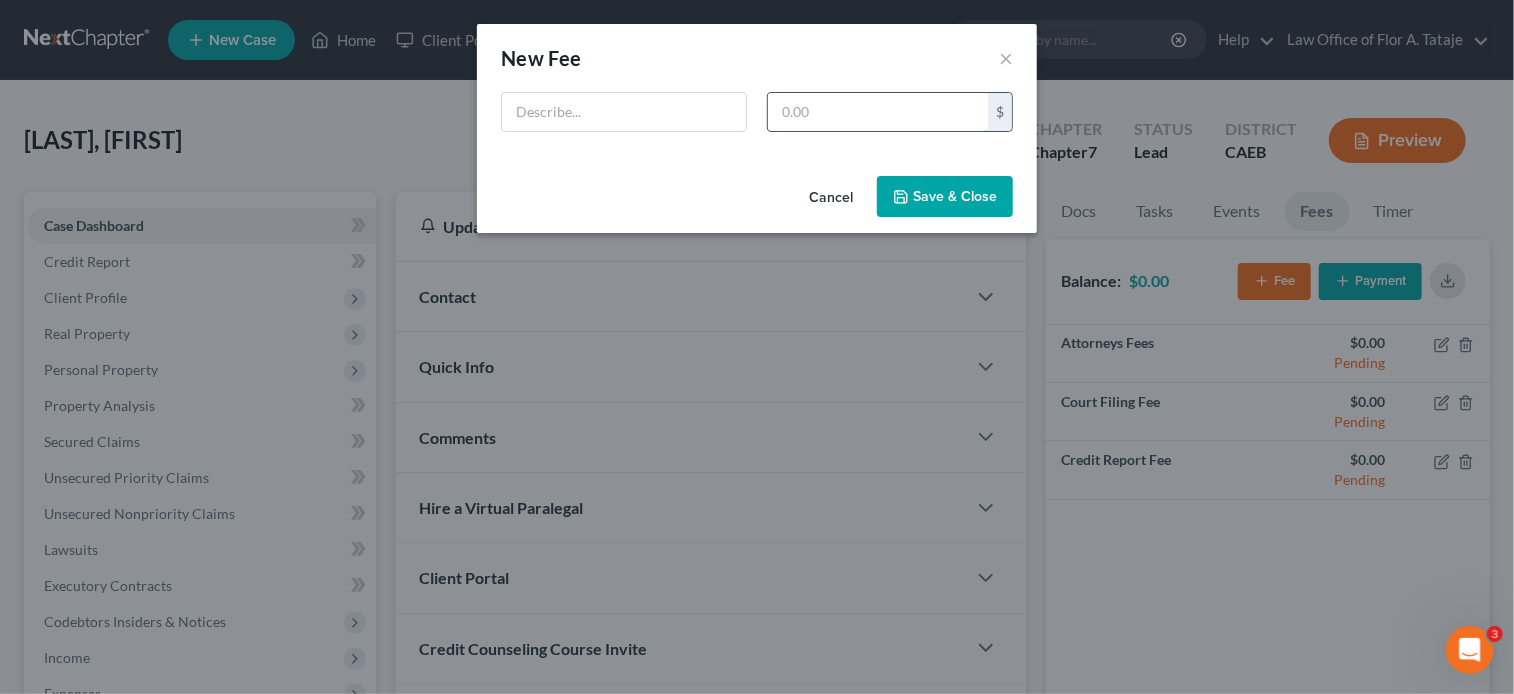 click at bounding box center [878, 112] 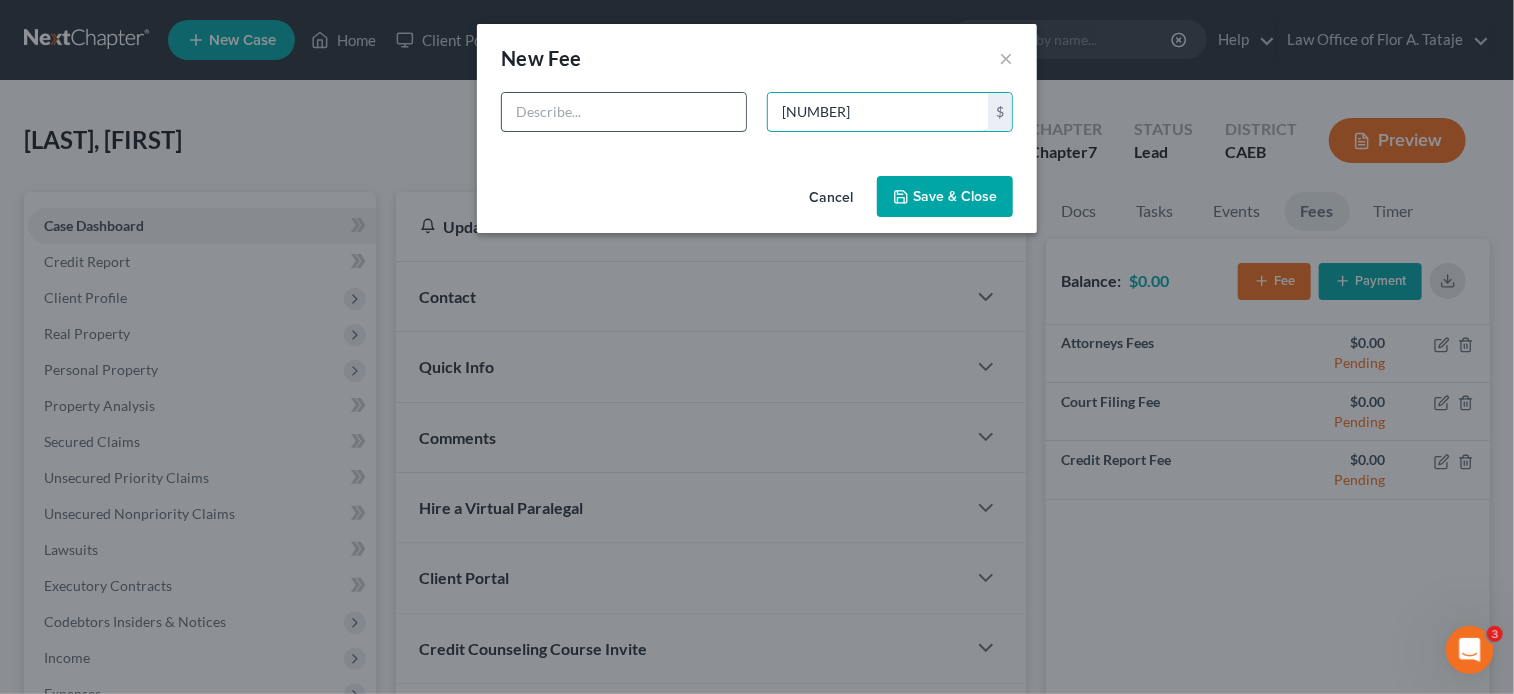 type on "[NUMBER]" 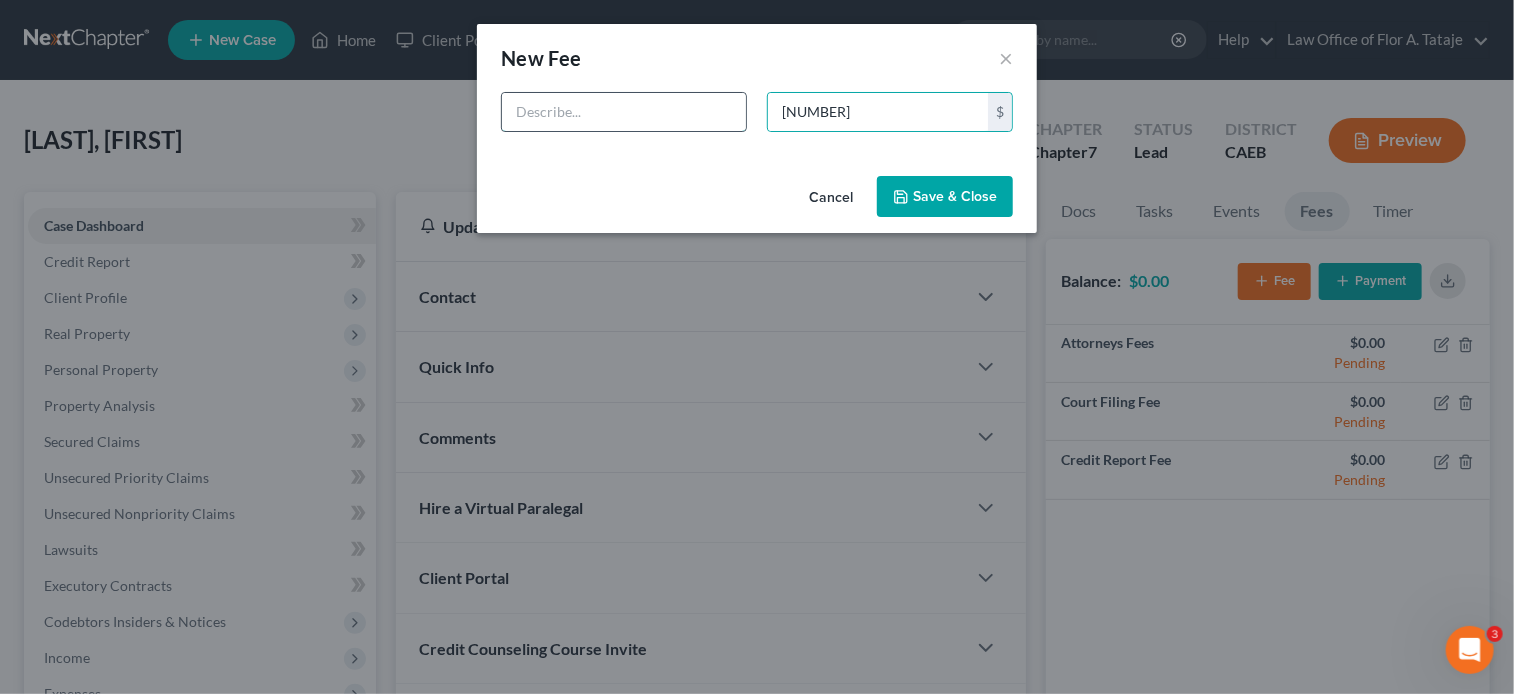 click at bounding box center (624, 112) 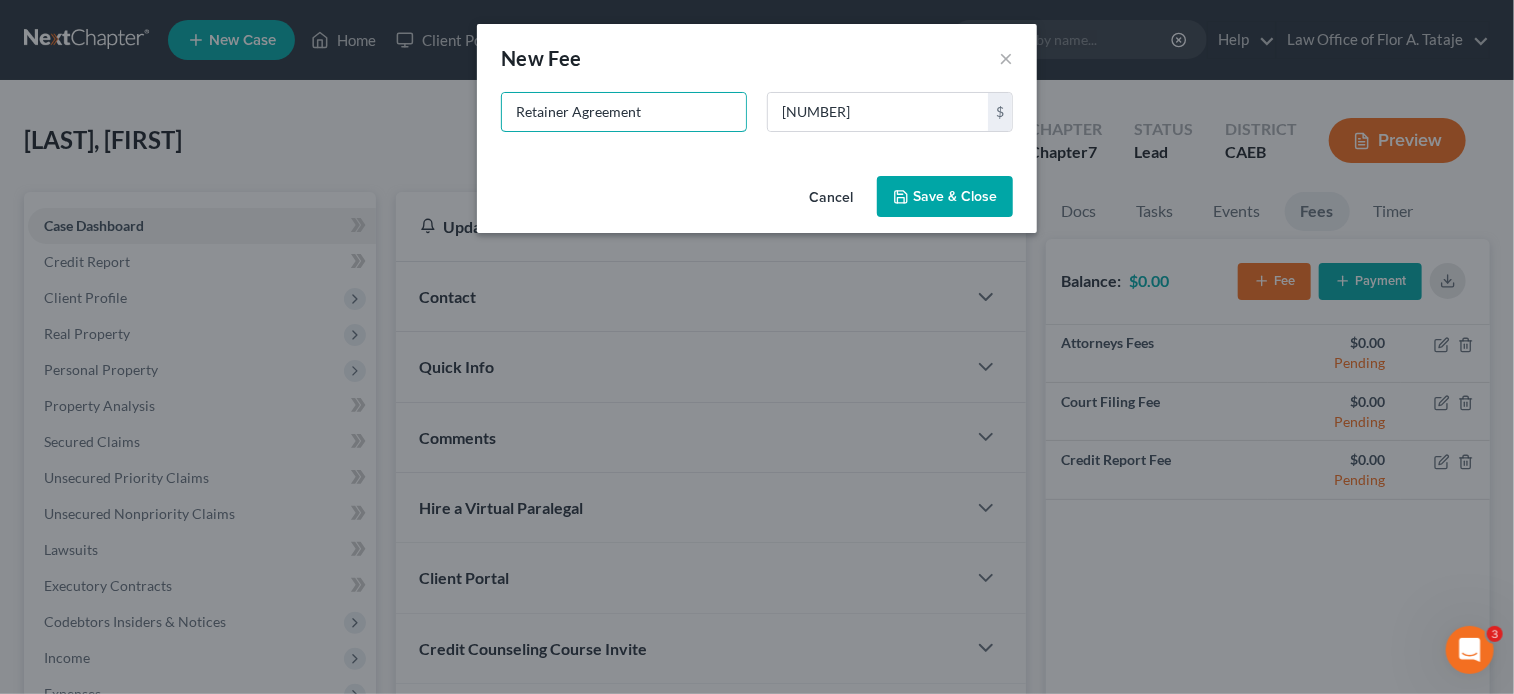 type on "Retainer Agreement" 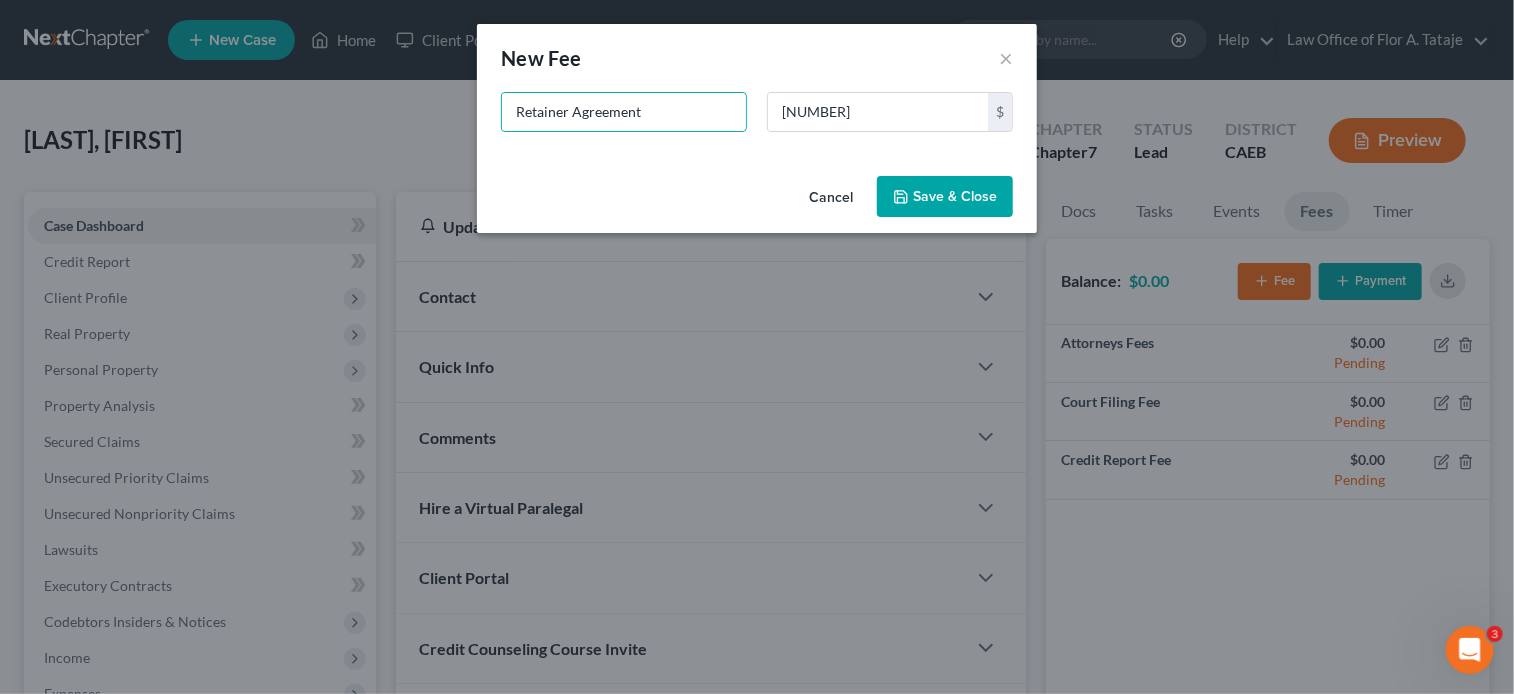 click on "Save & Close" at bounding box center [945, 197] 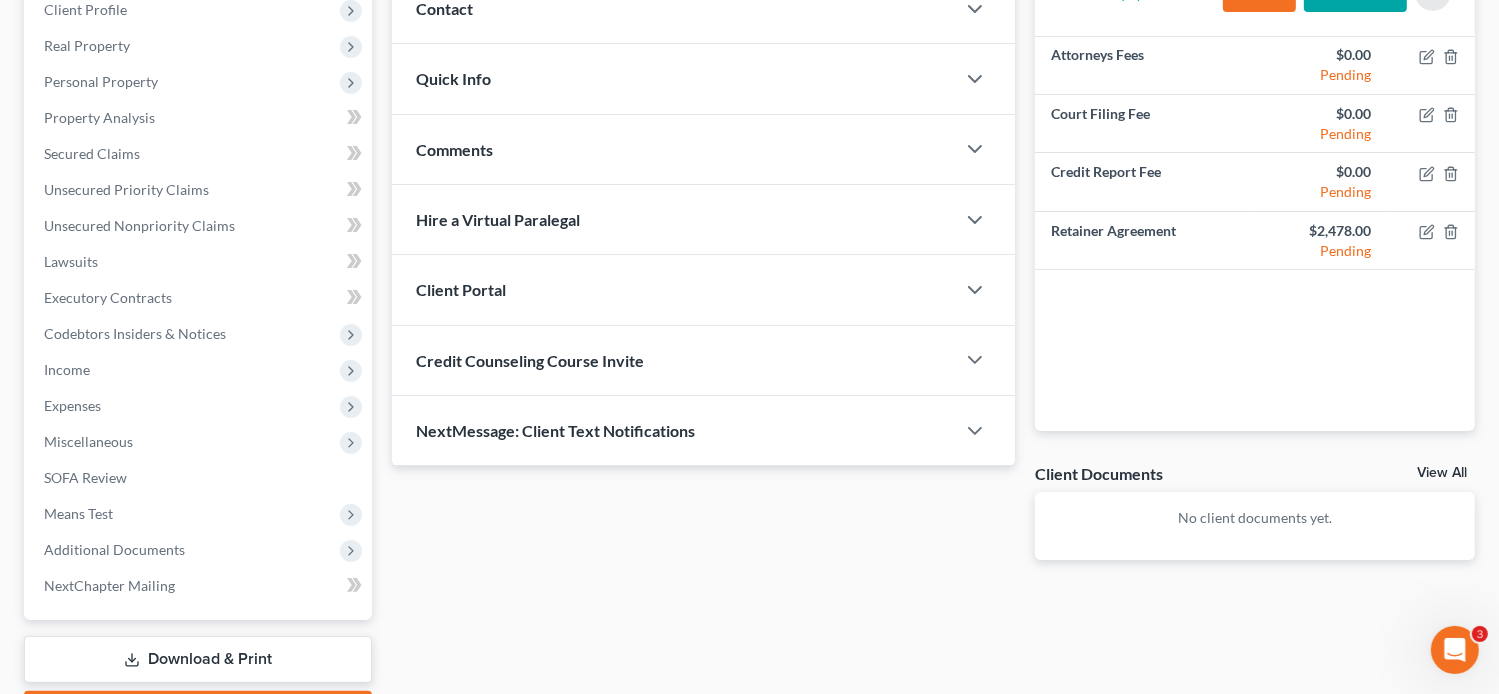 scroll, scrollTop: 296, scrollLeft: 0, axis: vertical 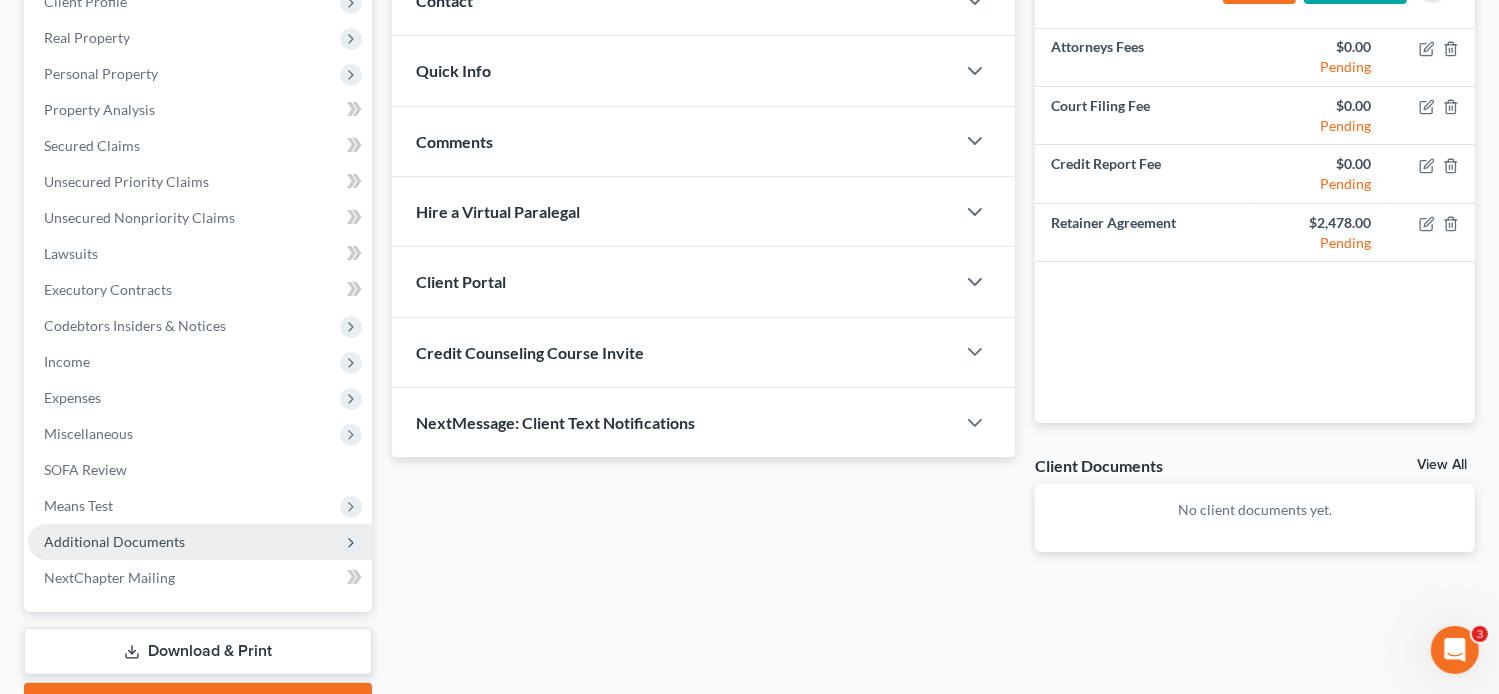 click on "Additional Documents" at bounding box center (114, 541) 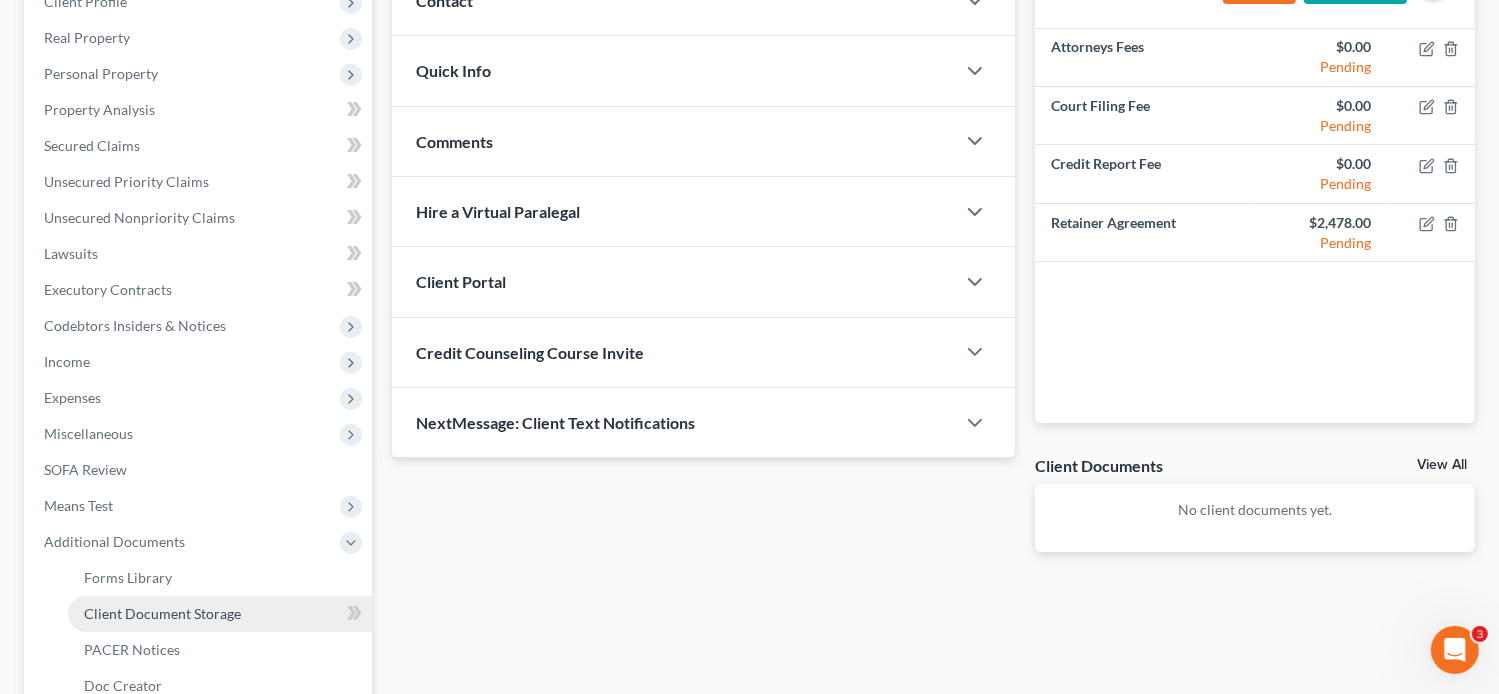 click on "Client Document Storage" at bounding box center [162, 613] 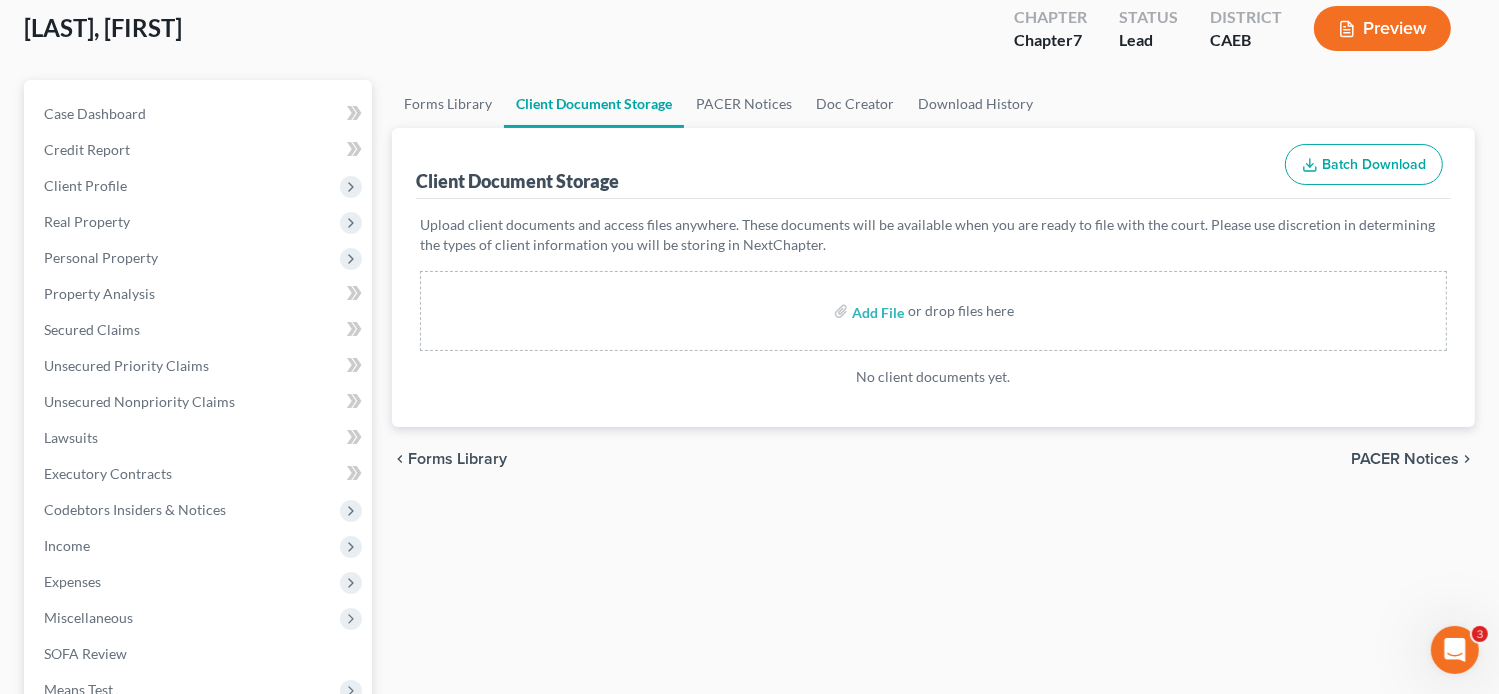 scroll, scrollTop: 0, scrollLeft: 0, axis: both 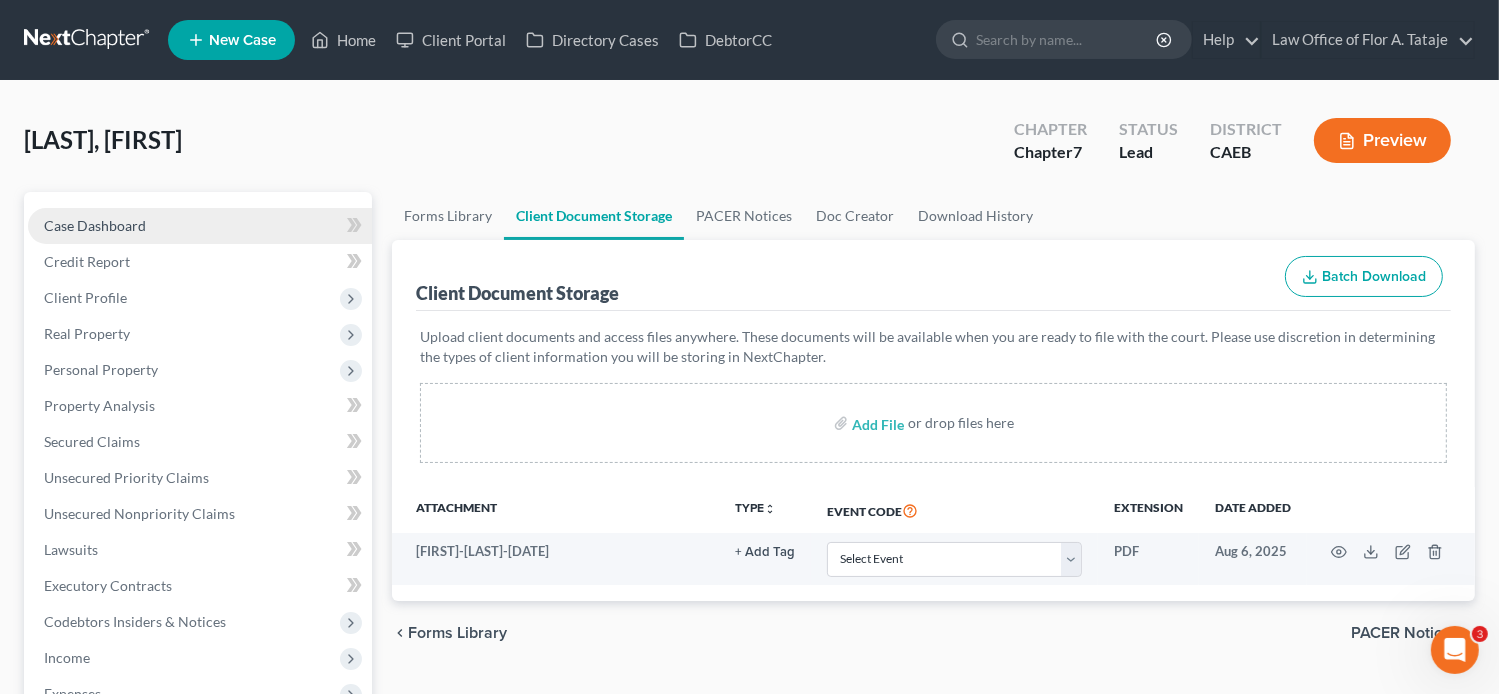 click on "Case Dashboard" at bounding box center (95, 225) 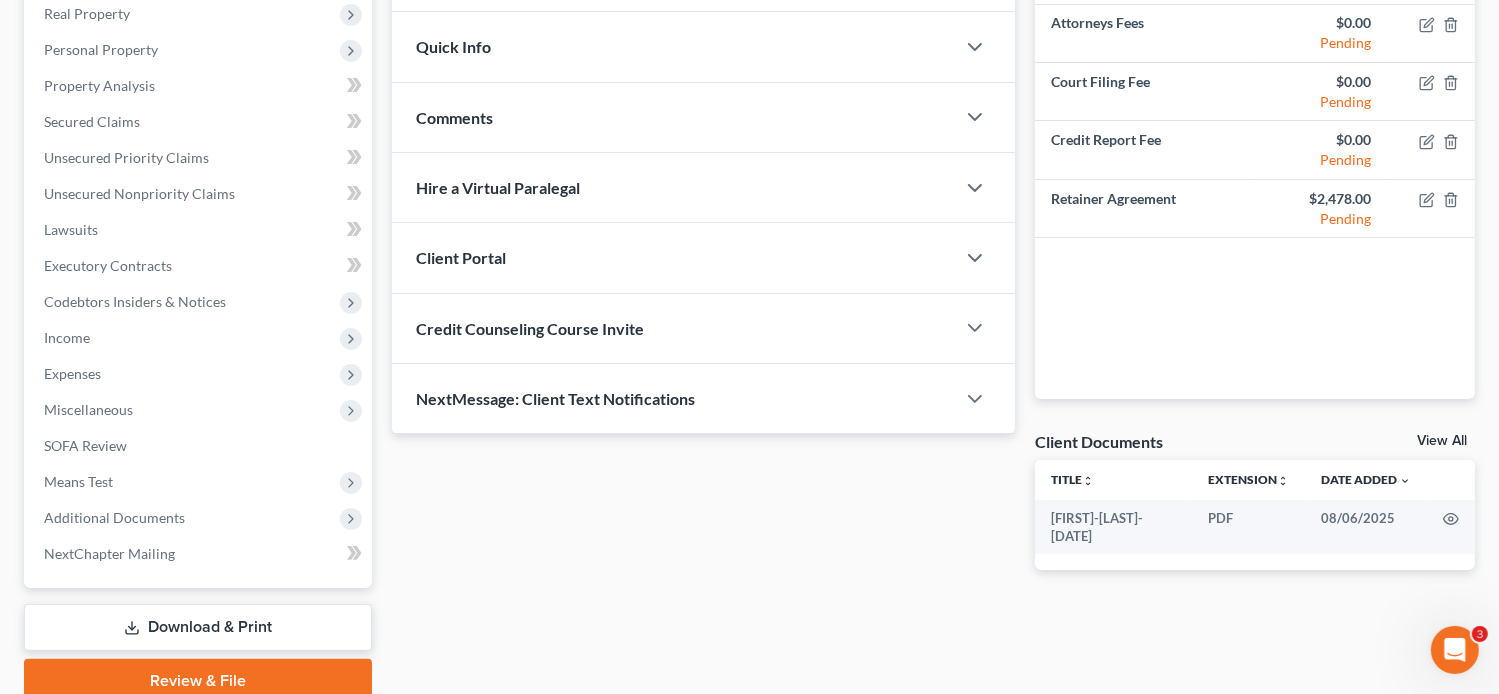 scroll, scrollTop: 0, scrollLeft: 0, axis: both 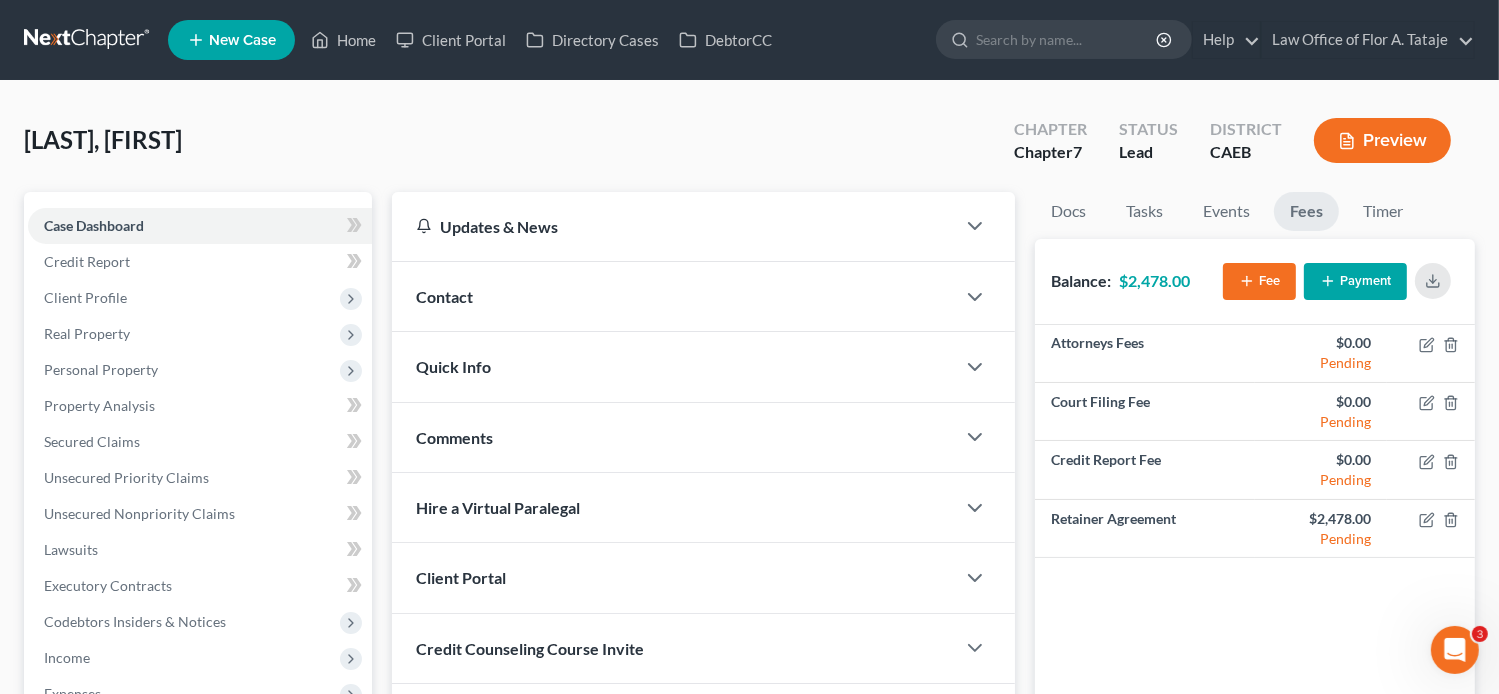 click on "Contact" at bounding box center [674, 296] 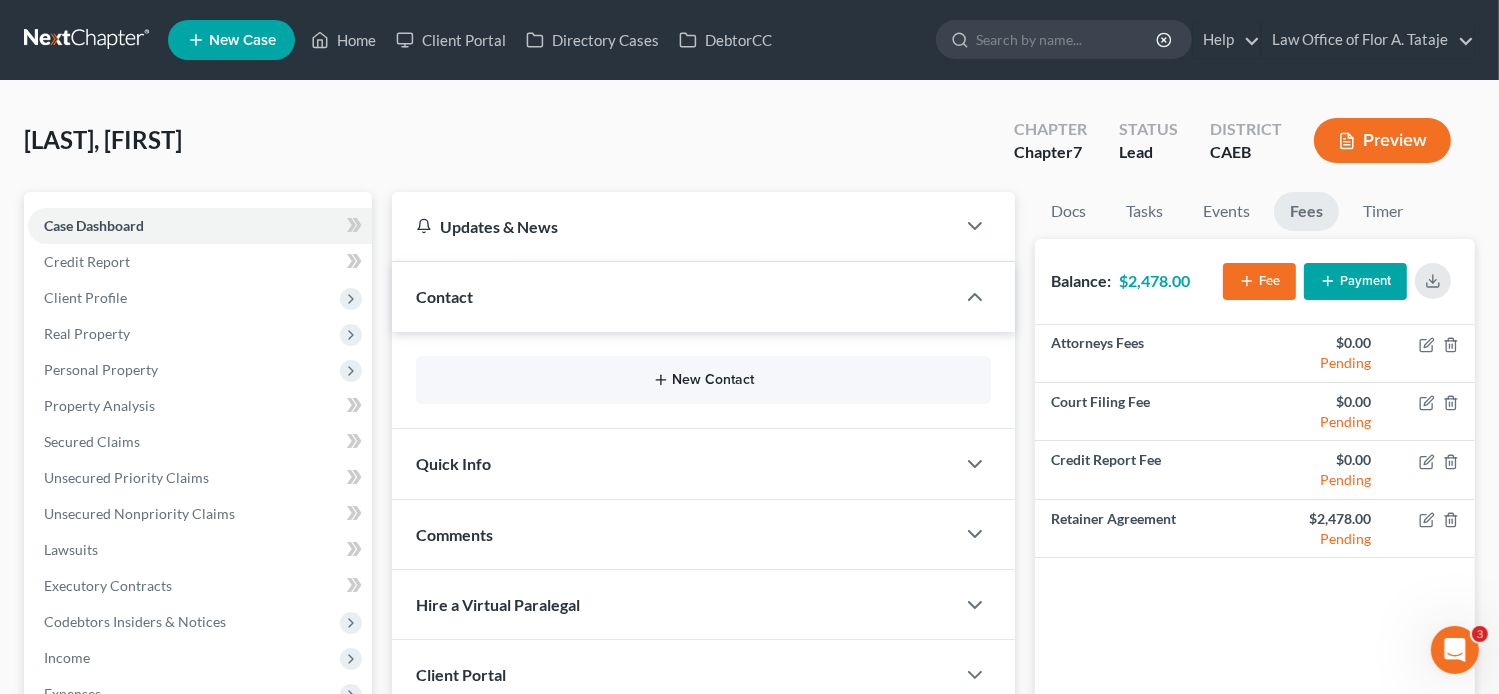 click on "New Contact" at bounding box center (704, 380) 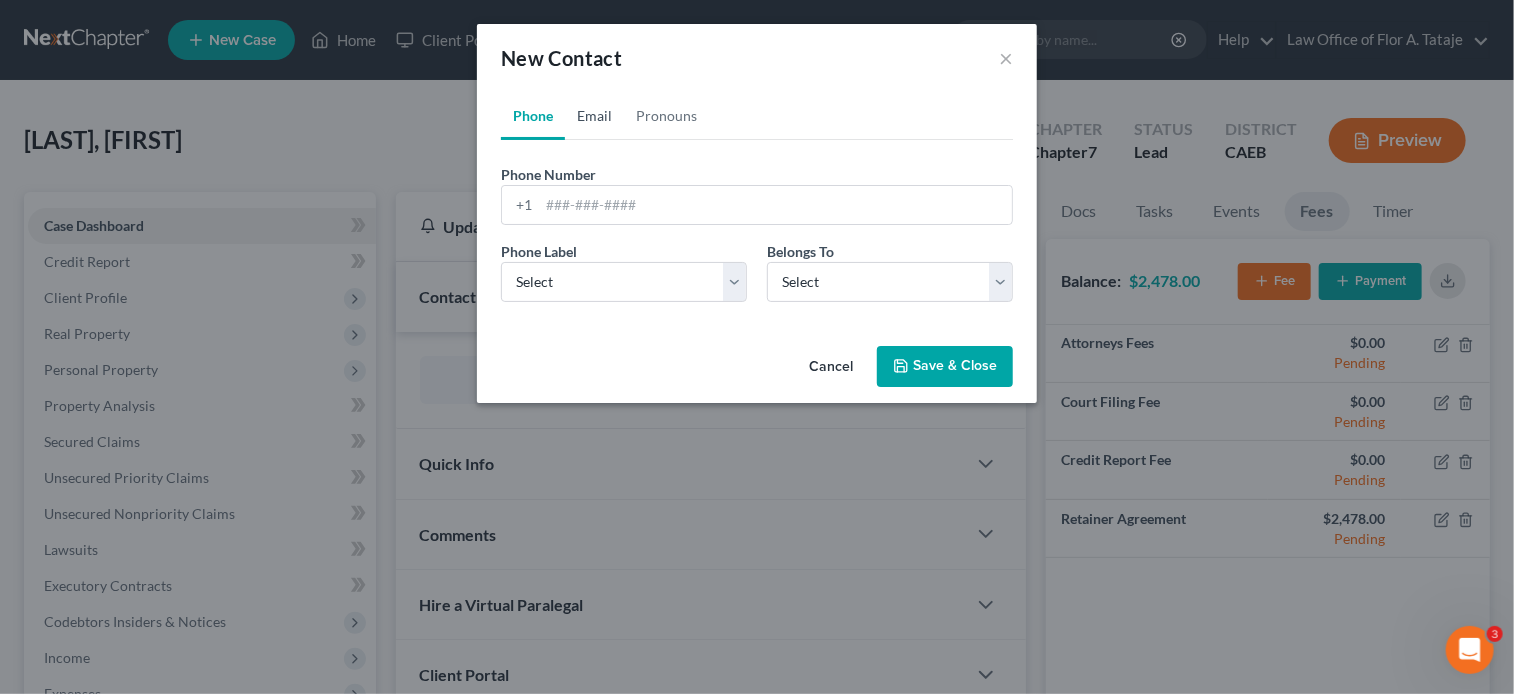 click on "Email" at bounding box center (594, 116) 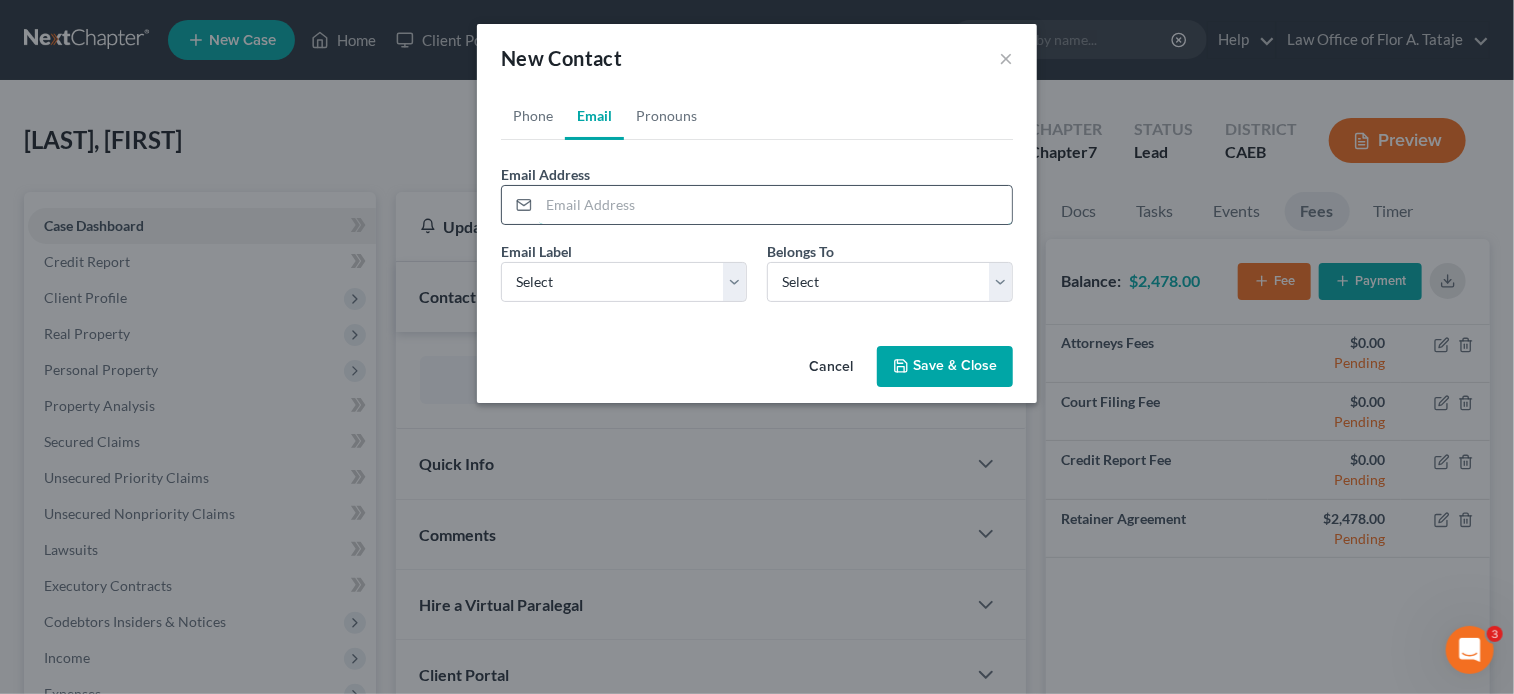 click at bounding box center (775, 205) 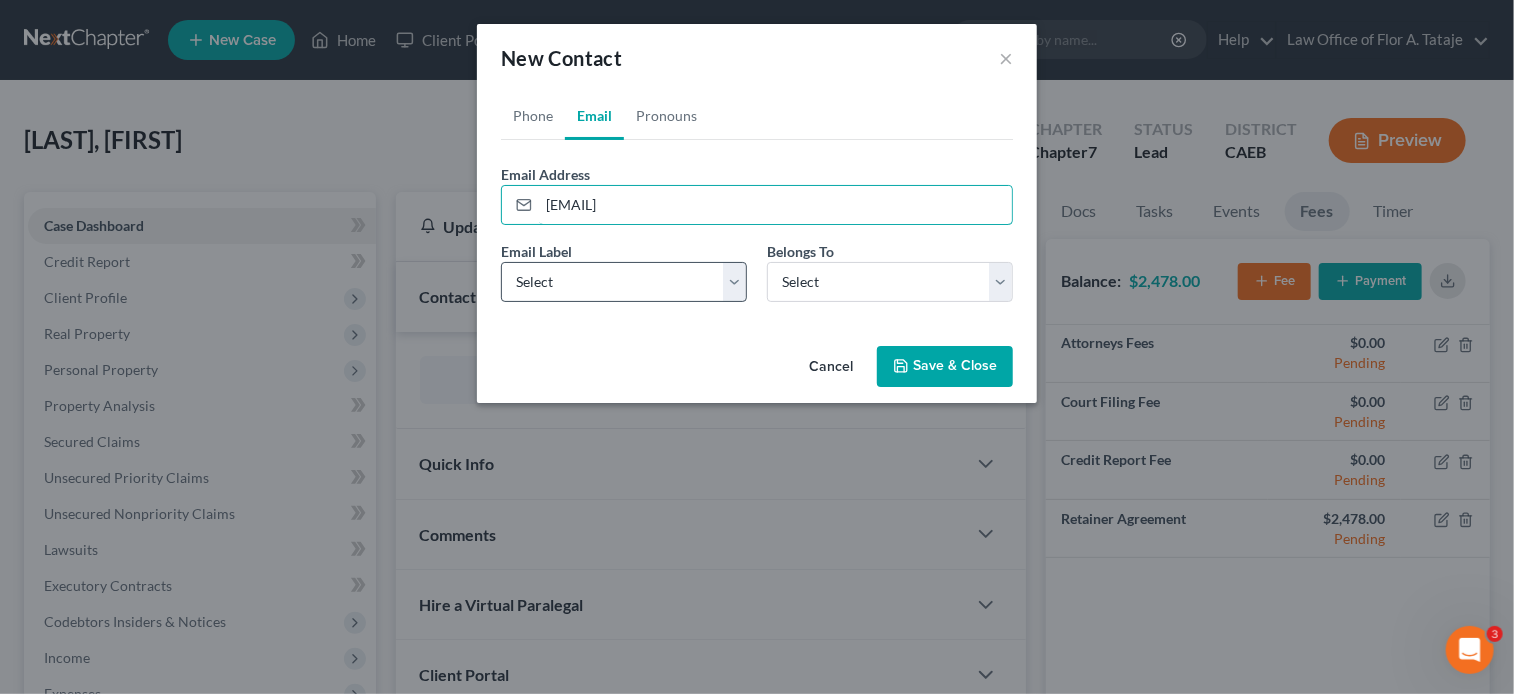 type on "[EMAIL]" 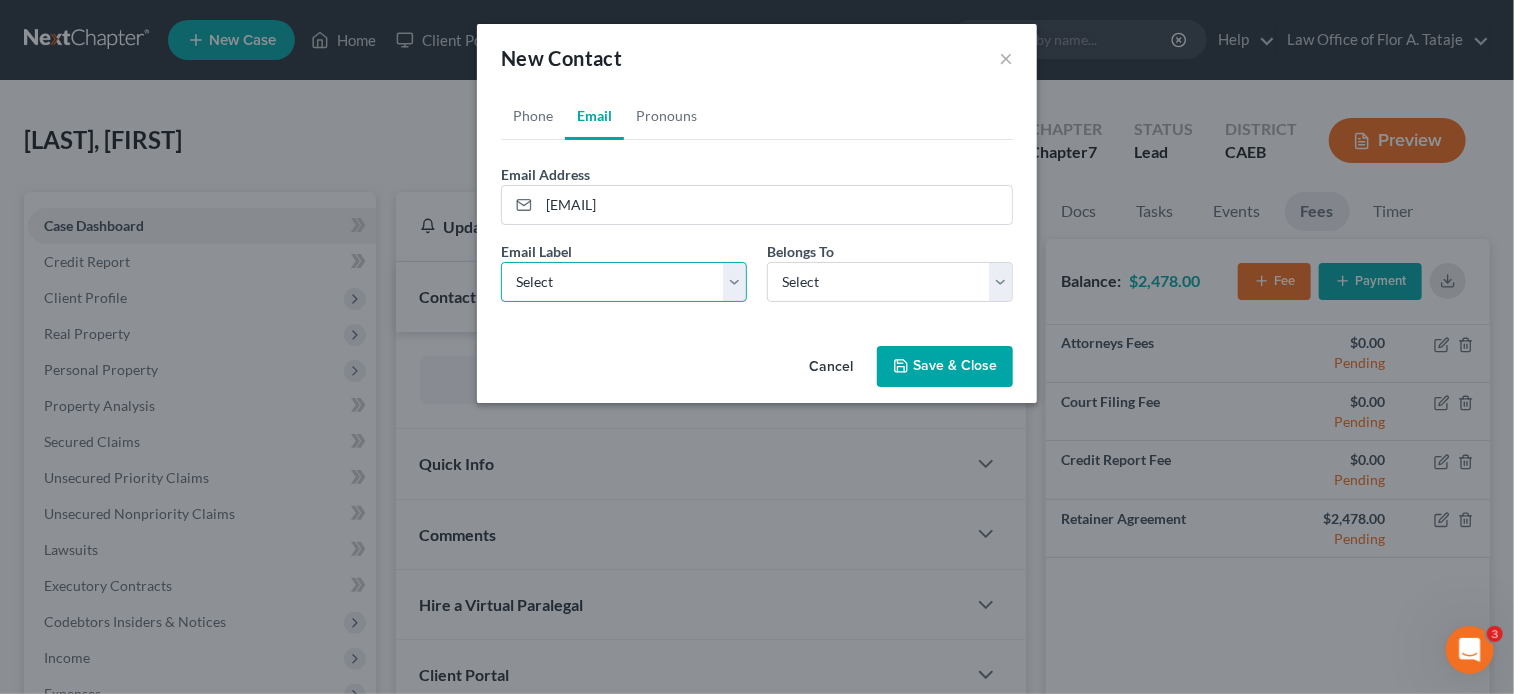 click on "Select Home Work Other" at bounding box center [624, 282] 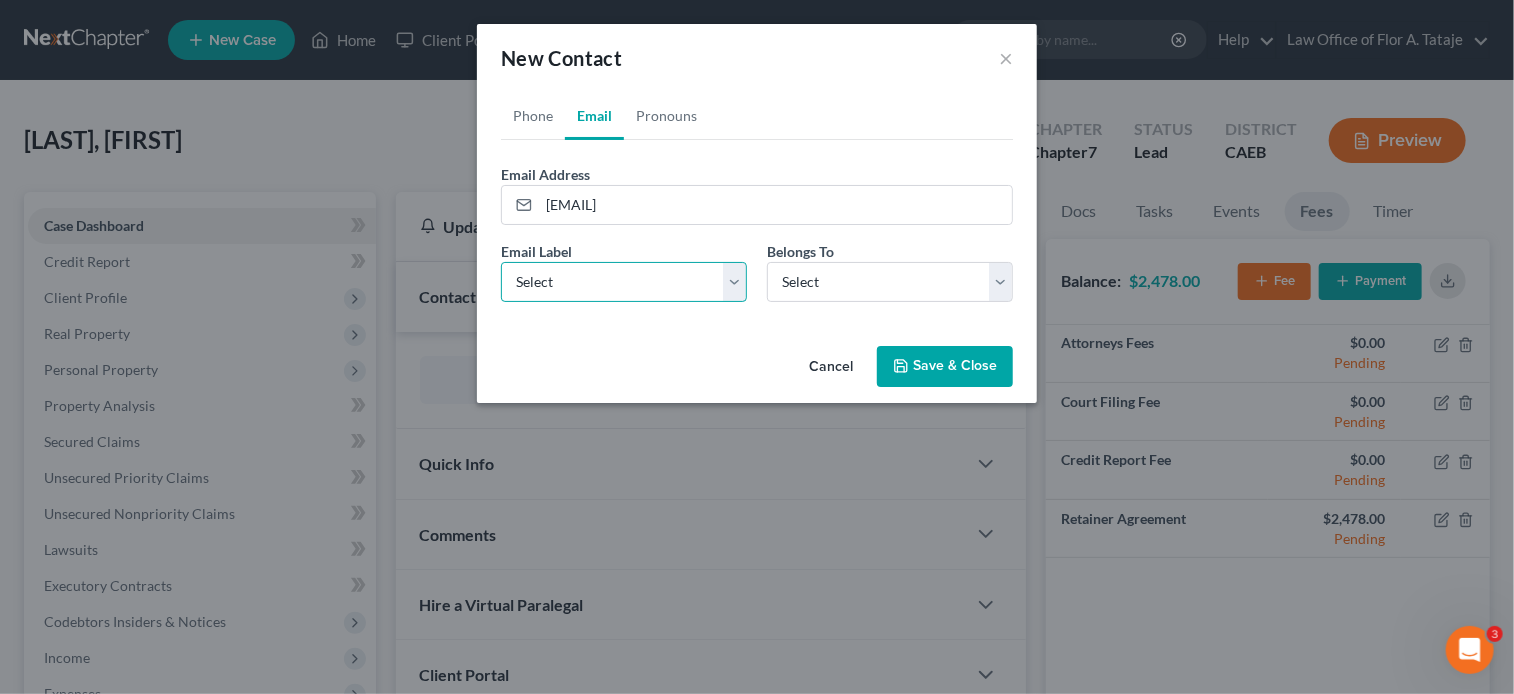 select on "0" 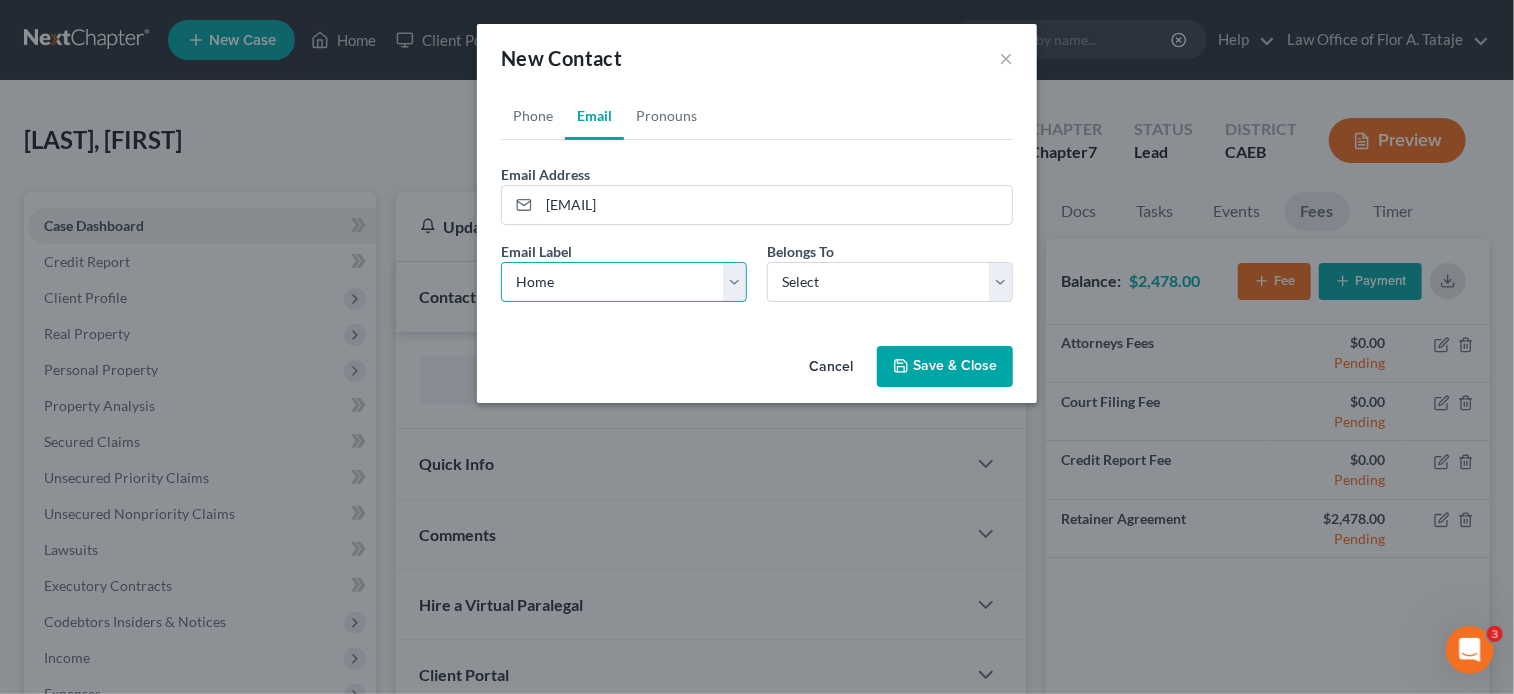click on "Select Home Work Other" at bounding box center [624, 282] 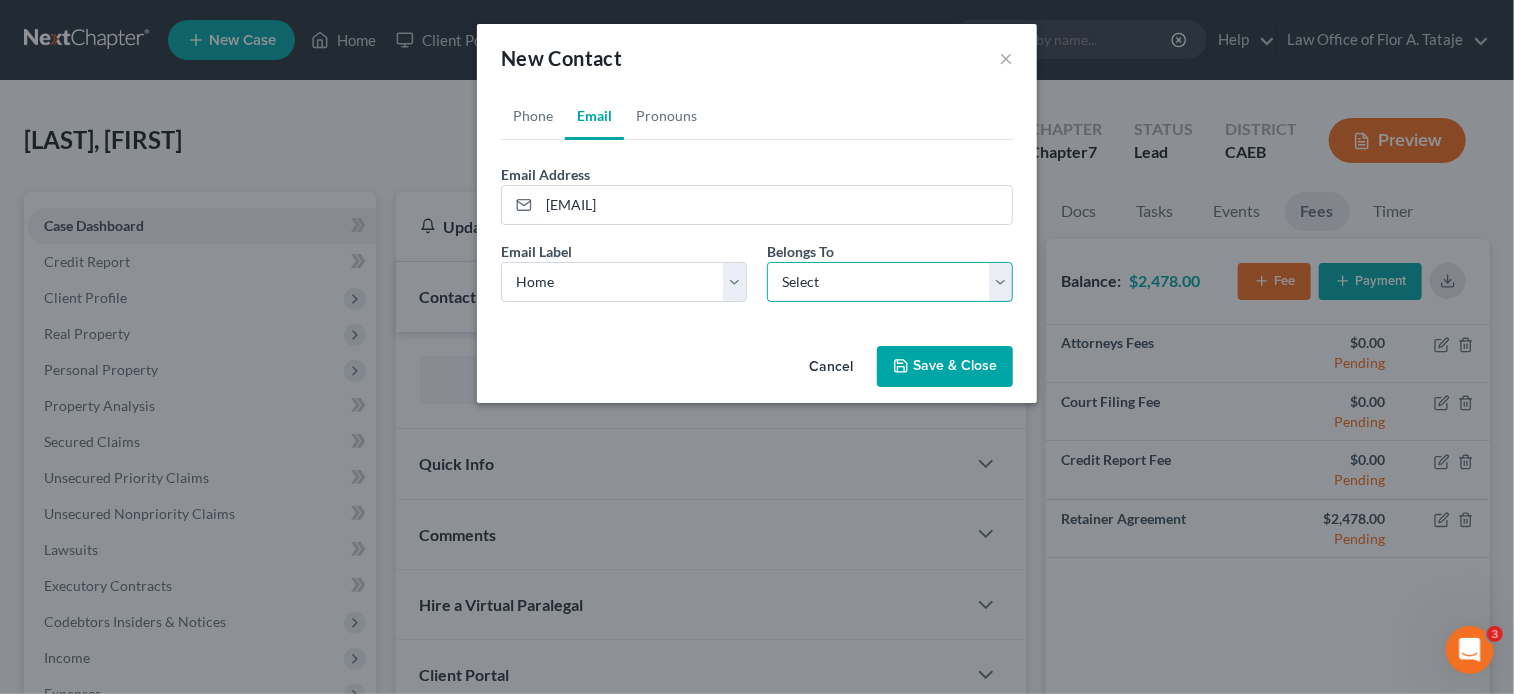 click on "Select Client Other" at bounding box center [890, 282] 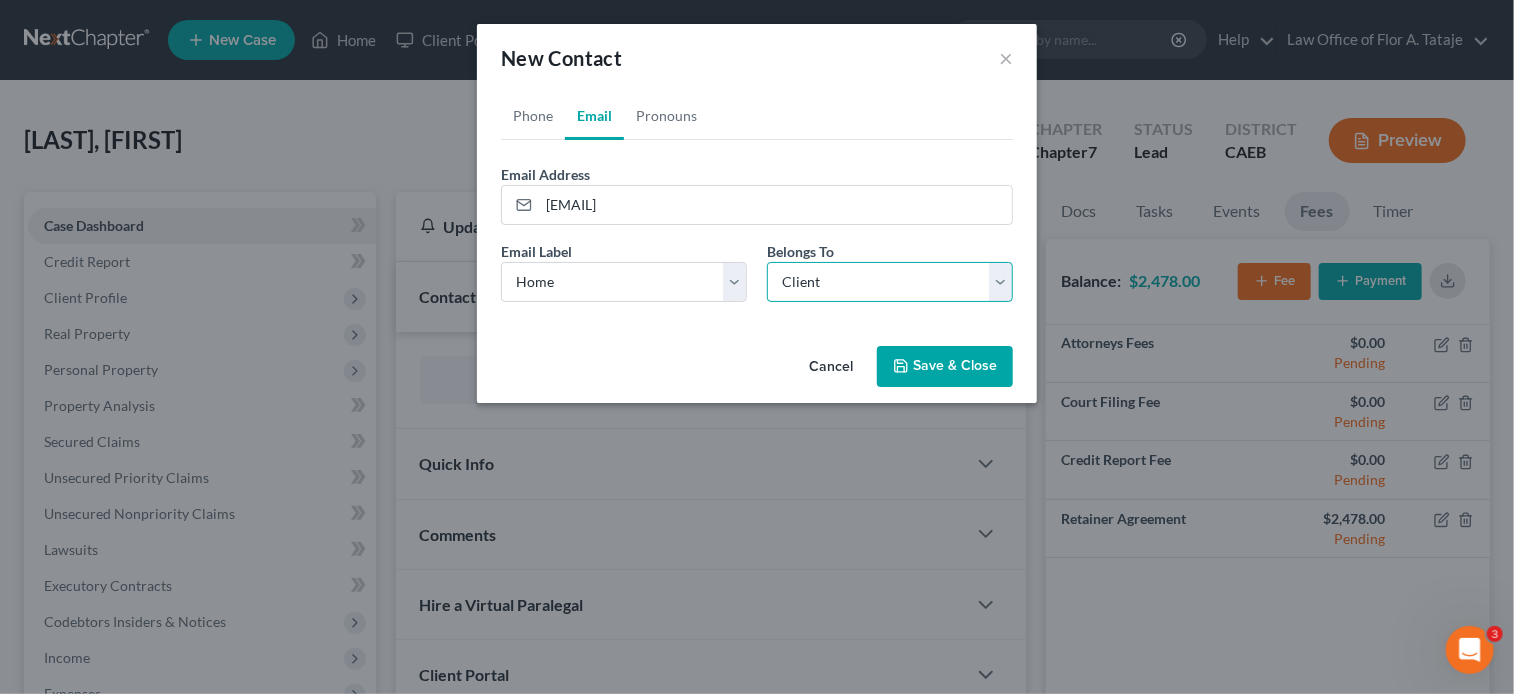 click on "Select Client Other" at bounding box center [890, 282] 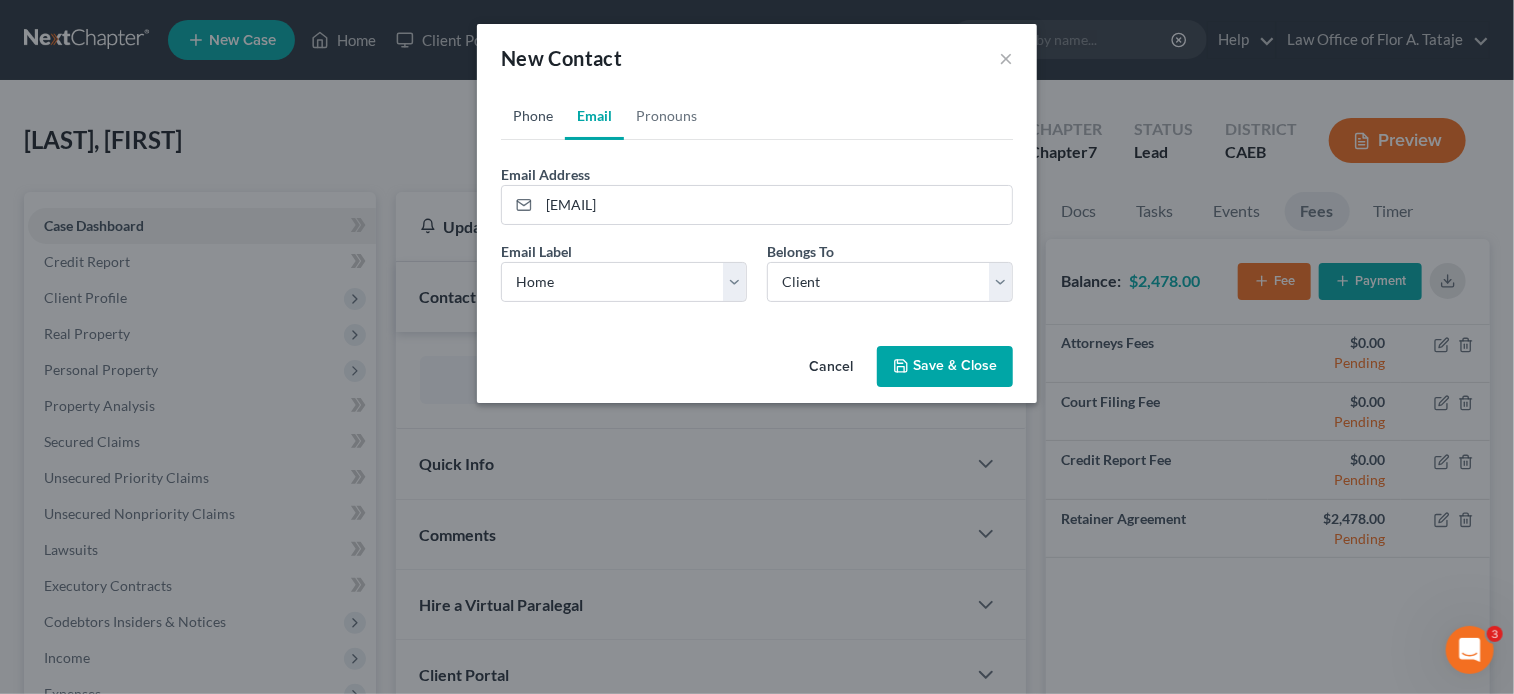 click on "Phone" at bounding box center (533, 116) 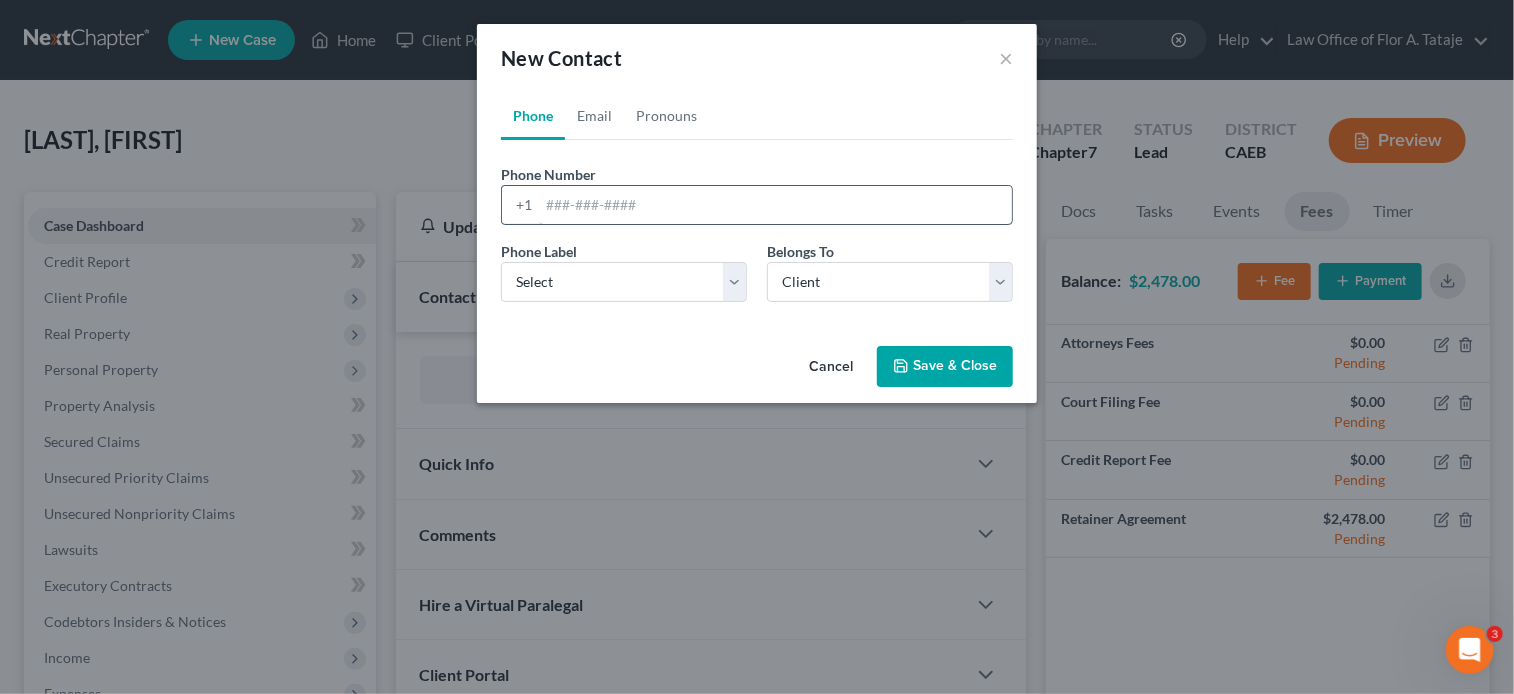 click at bounding box center (775, 205) 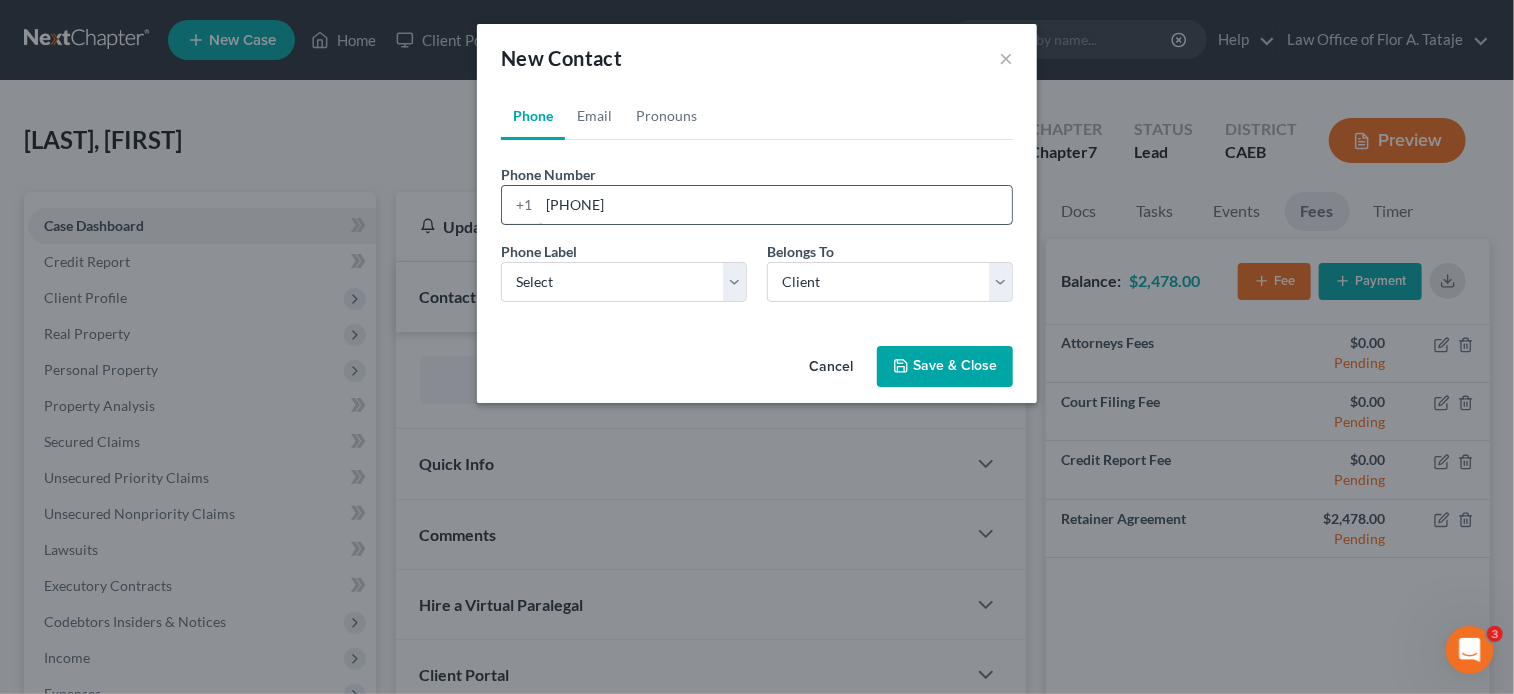 click on "[PHONE]" at bounding box center (775, 205) 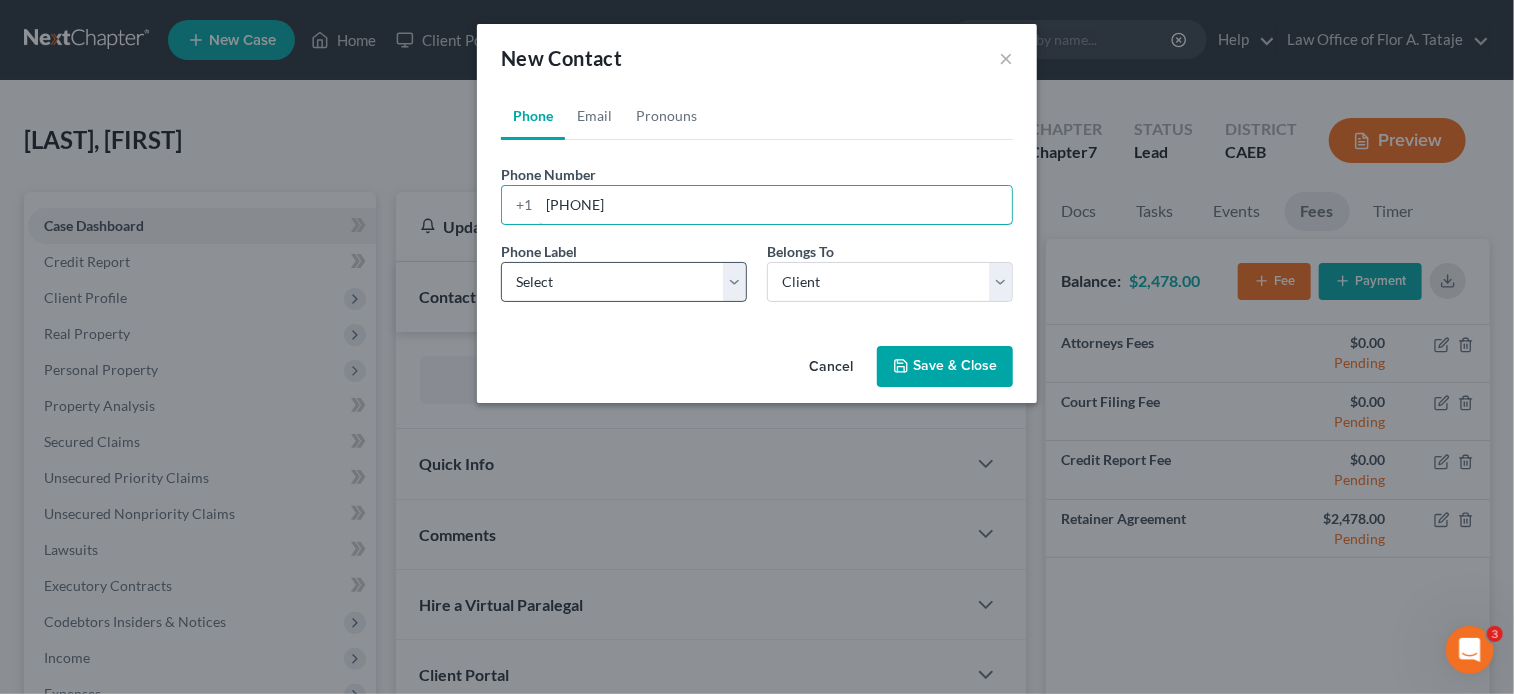 type on "[PHONE]" 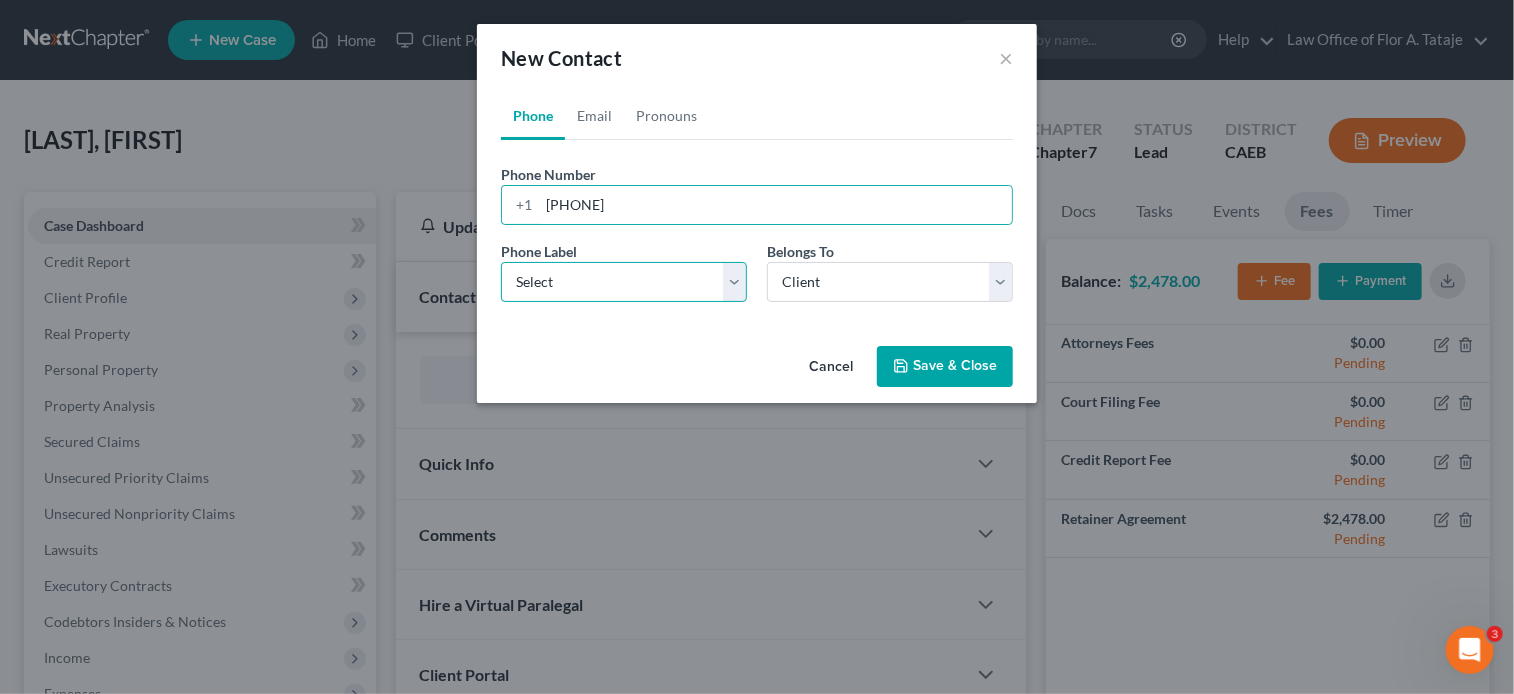 click on "Select Mobile Home Work Other" at bounding box center [624, 282] 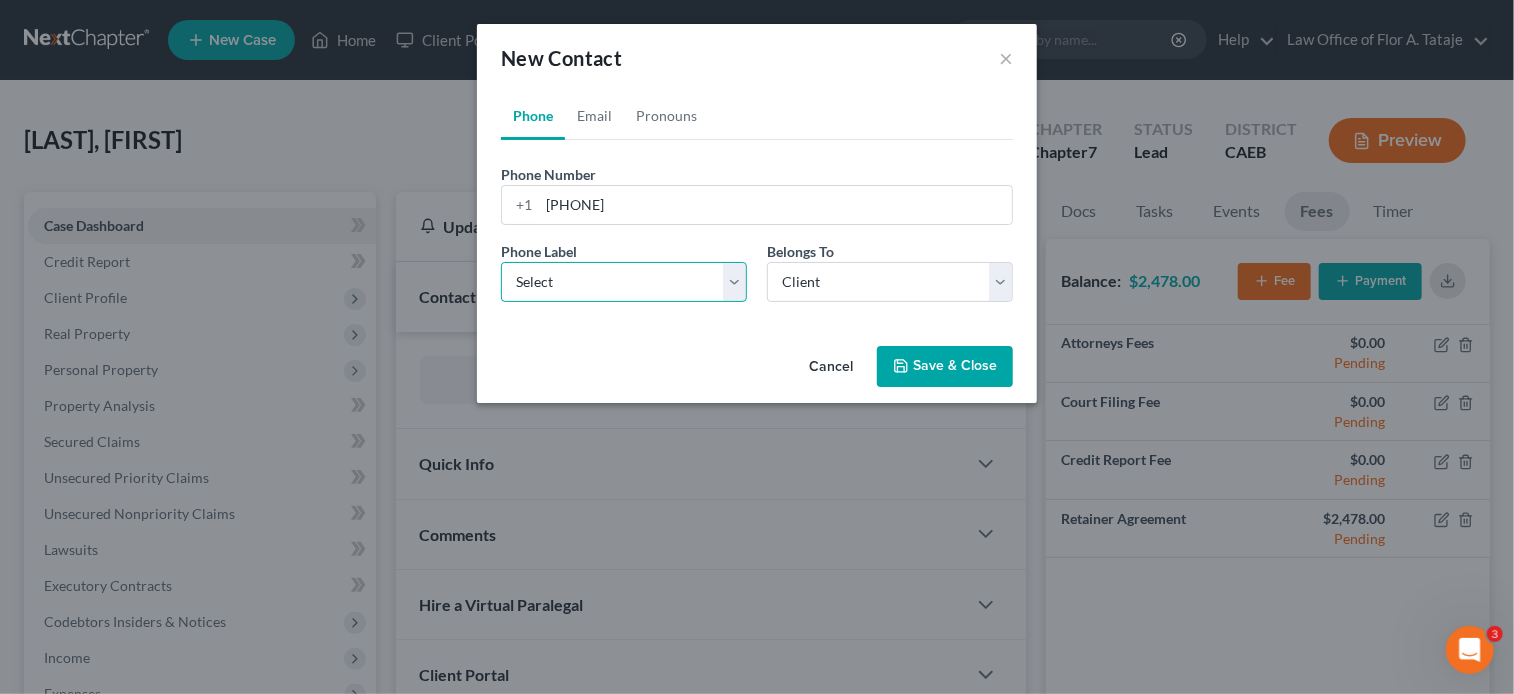 select on "0" 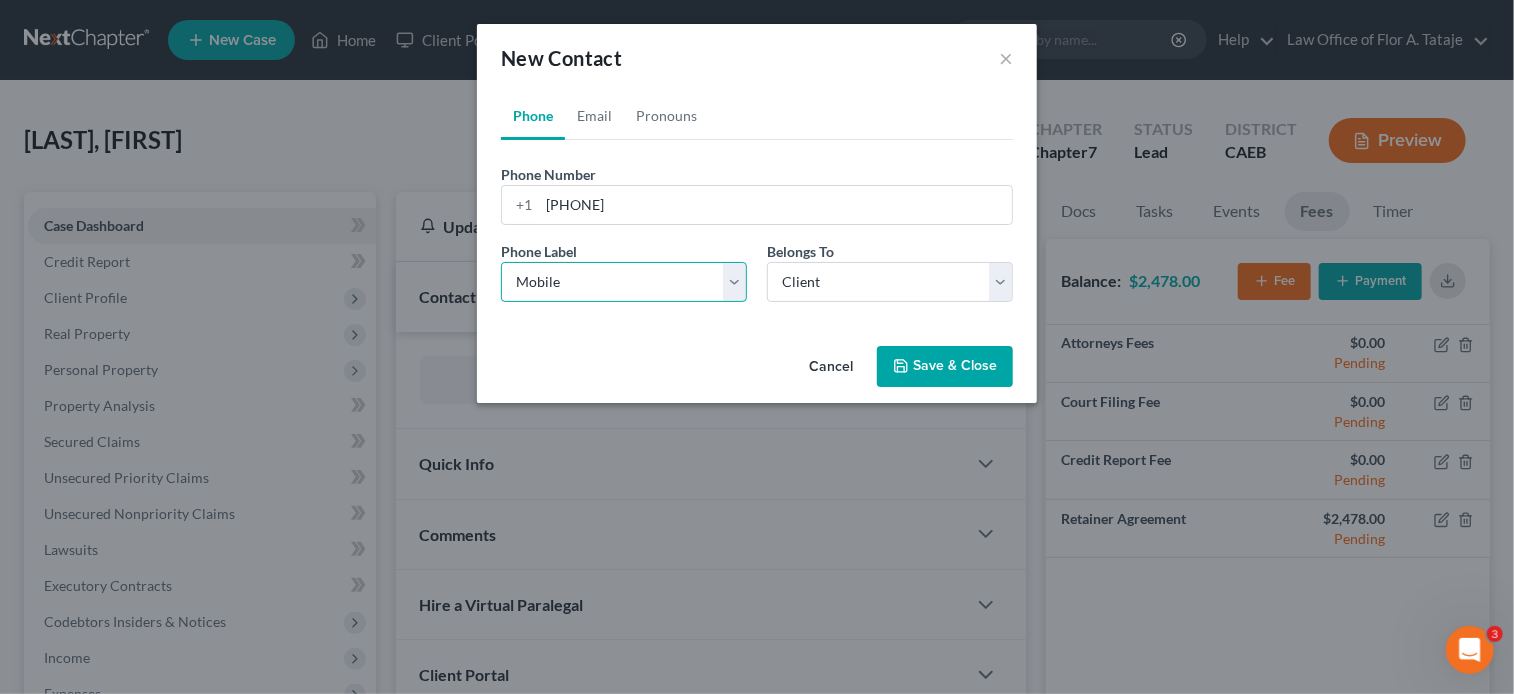 click on "Select Mobile Home Work Other" at bounding box center (624, 282) 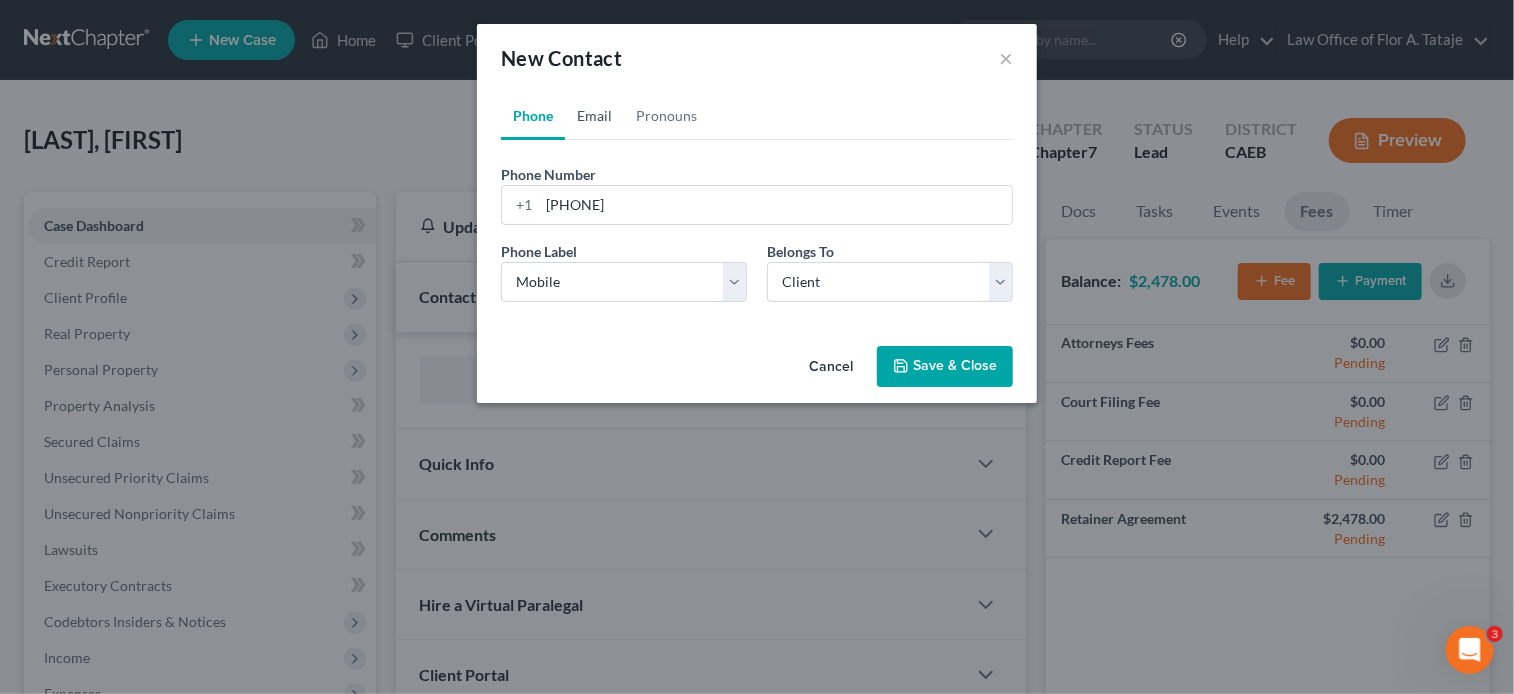 click on "Email" at bounding box center (594, 116) 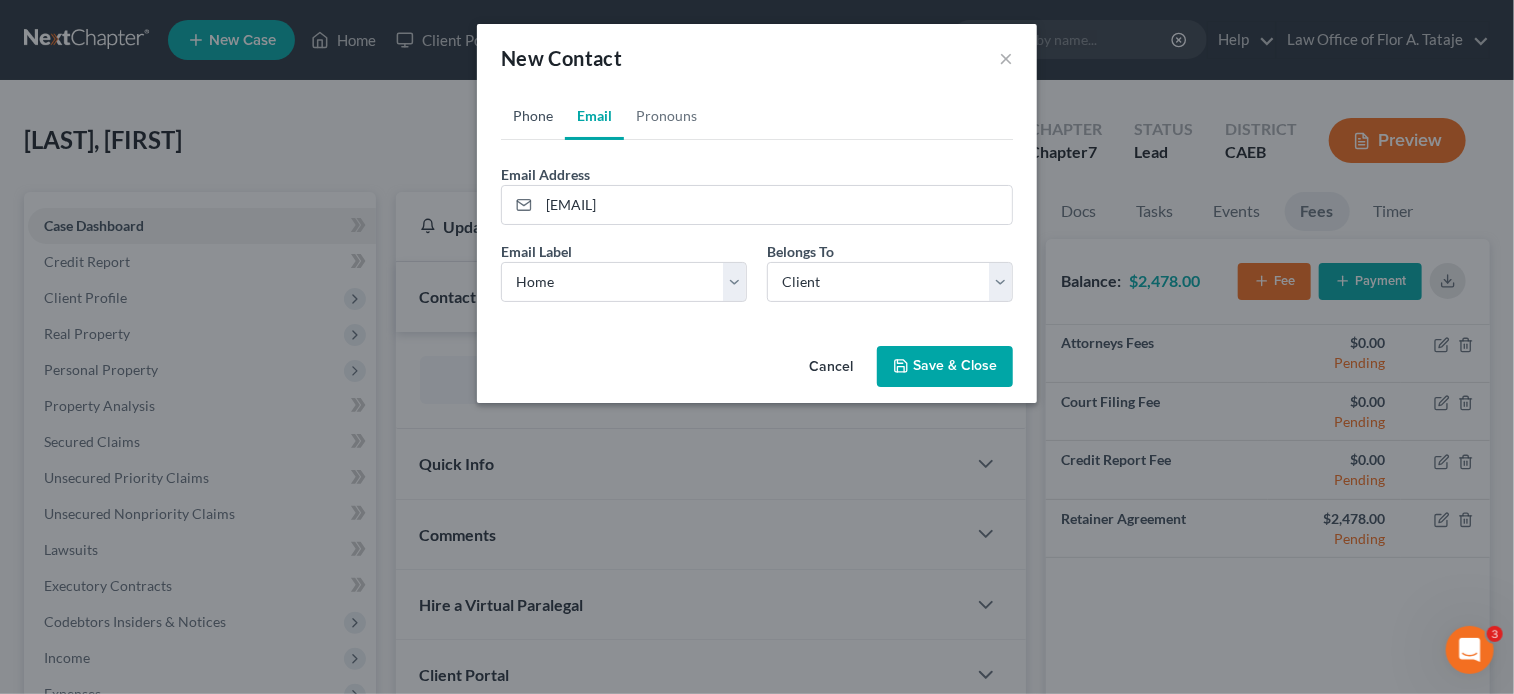 click on "Phone" at bounding box center [533, 116] 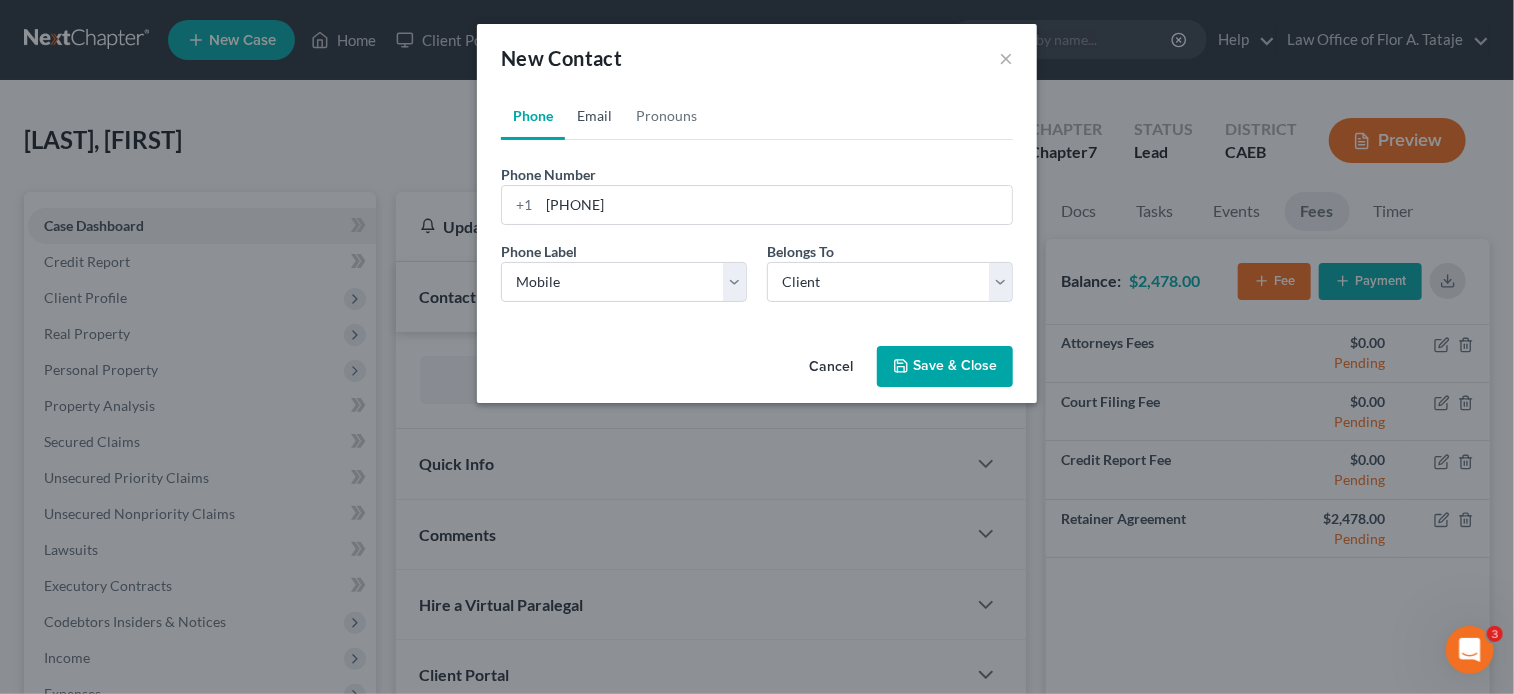 click on "Email" at bounding box center (594, 116) 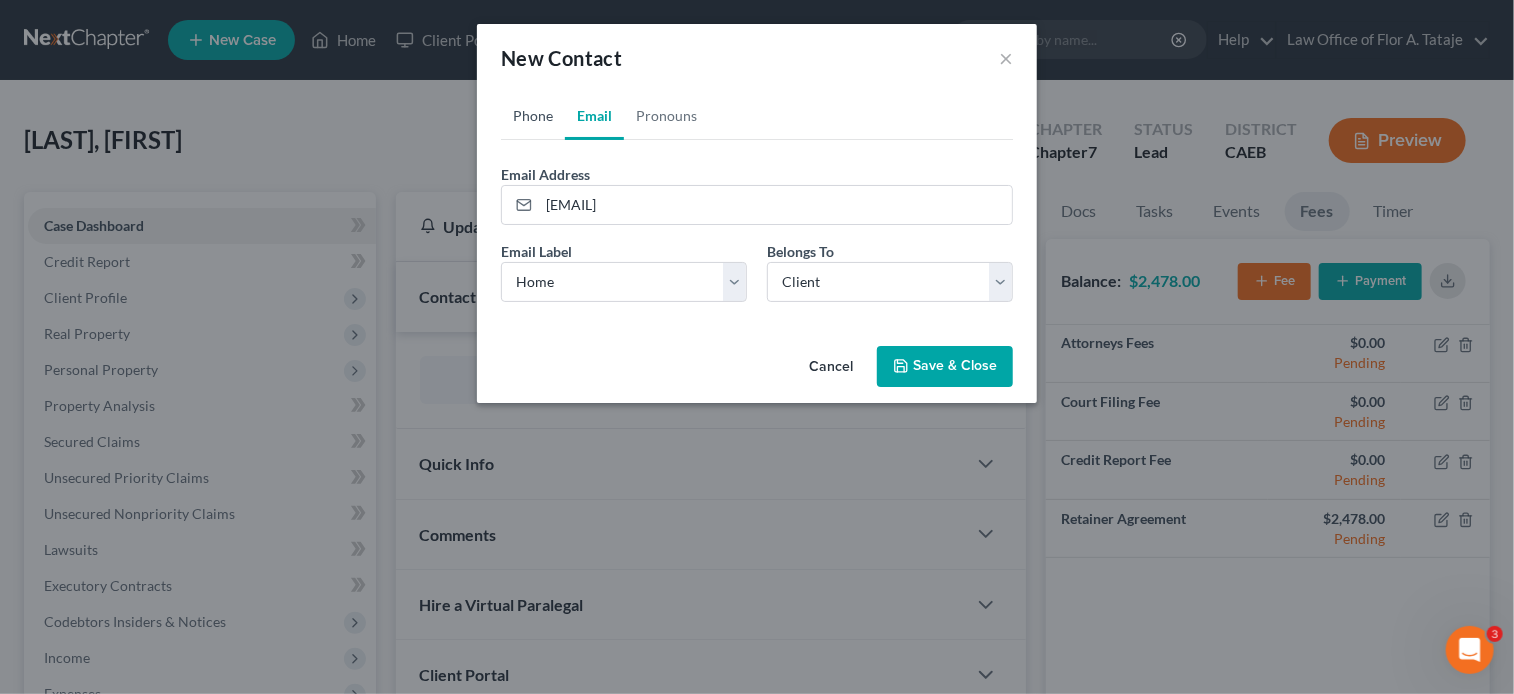 click on "Phone" at bounding box center (533, 116) 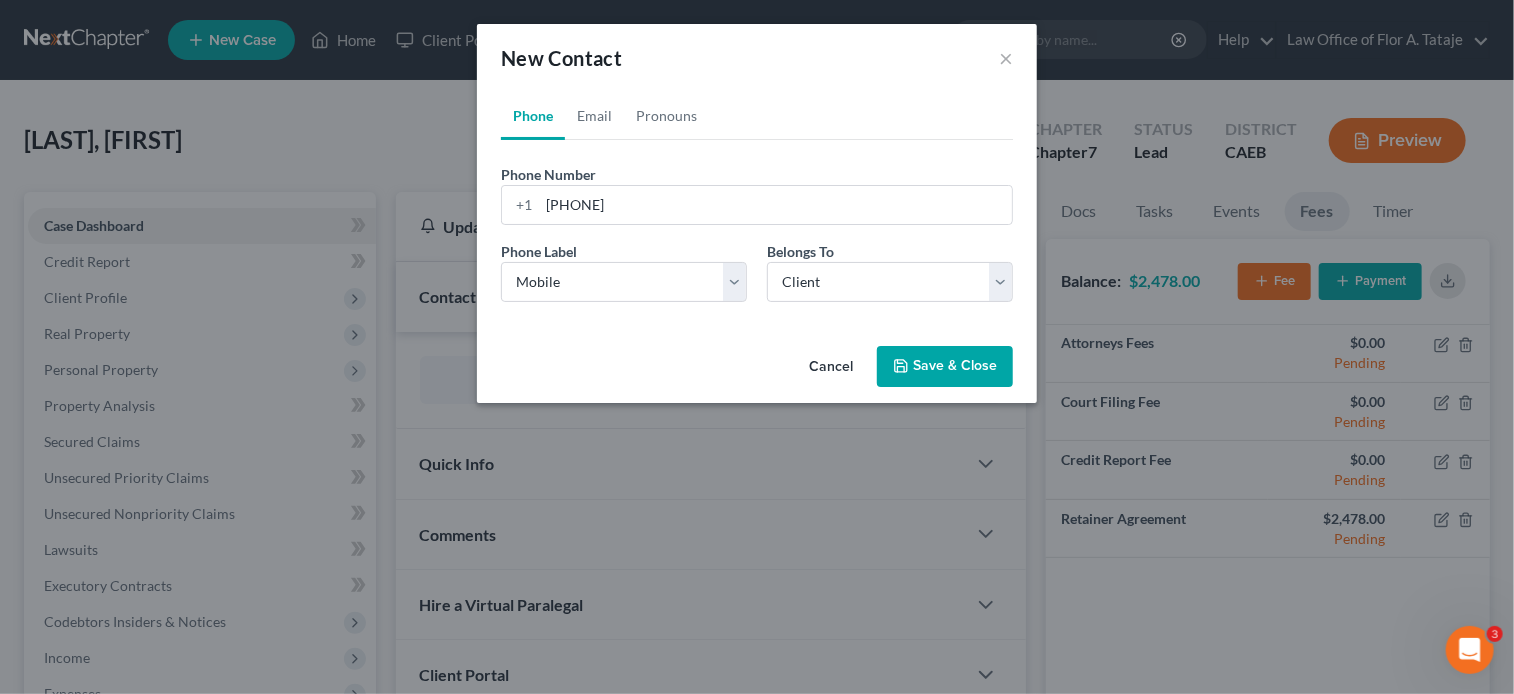 click on "Save & Close" at bounding box center (945, 367) 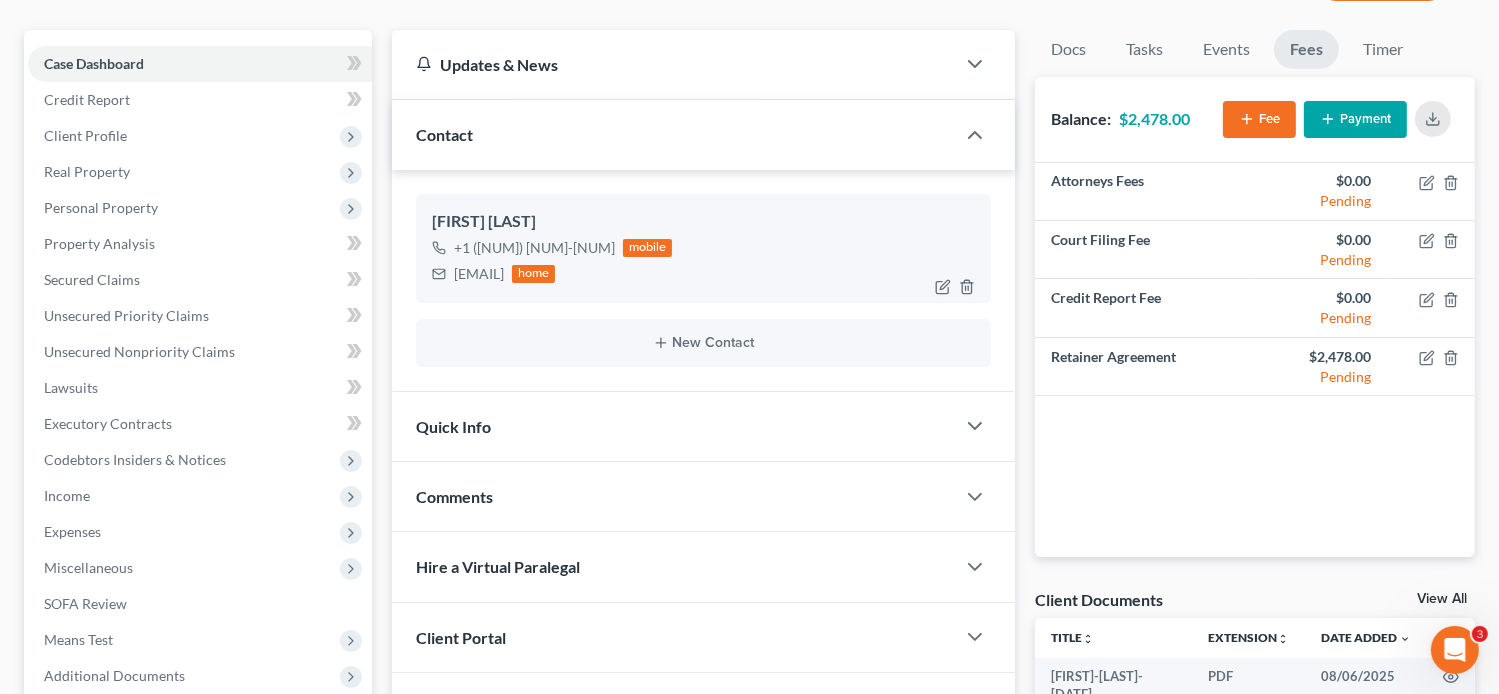 scroll, scrollTop: 48, scrollLeft: 0, axis: vertical 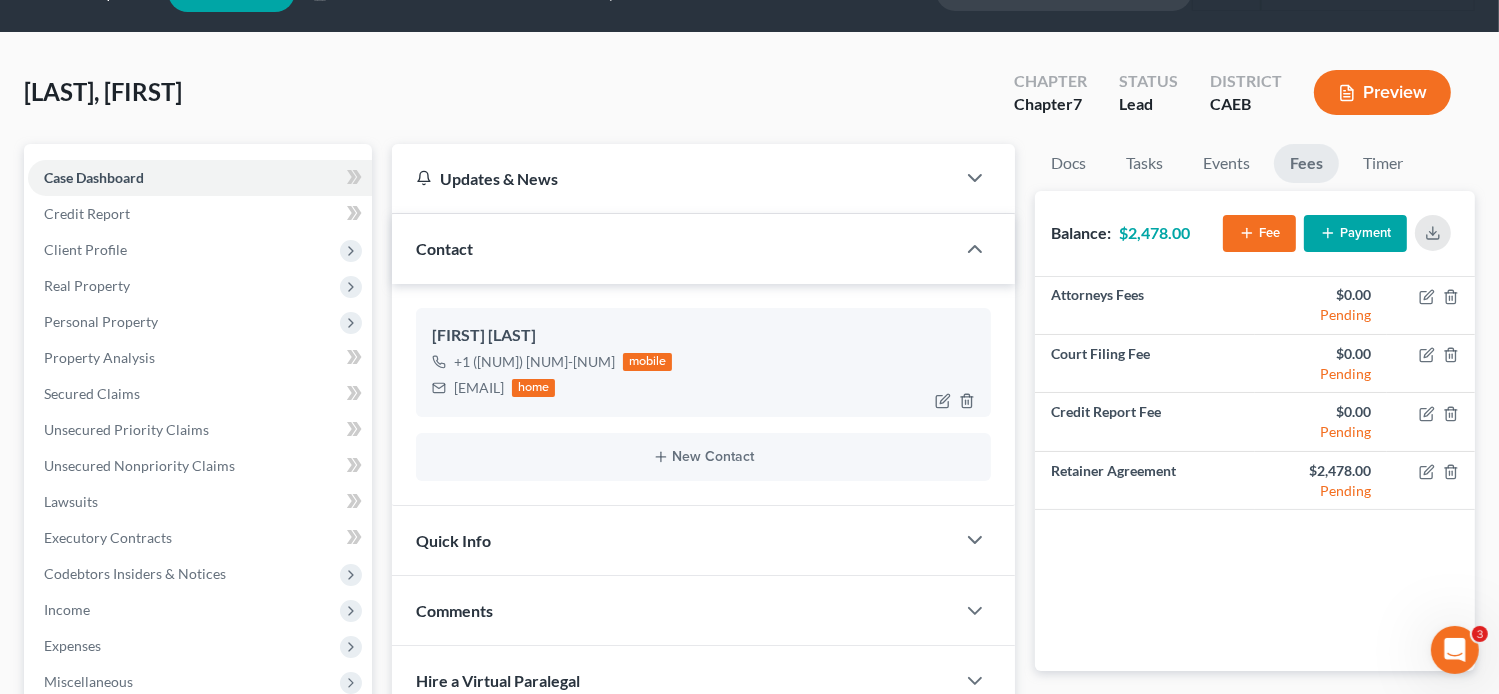 drag, startPoint x: 603, startPoint y: 387, endPoint x: 450, endPoint y: 379, distance: 153.20901 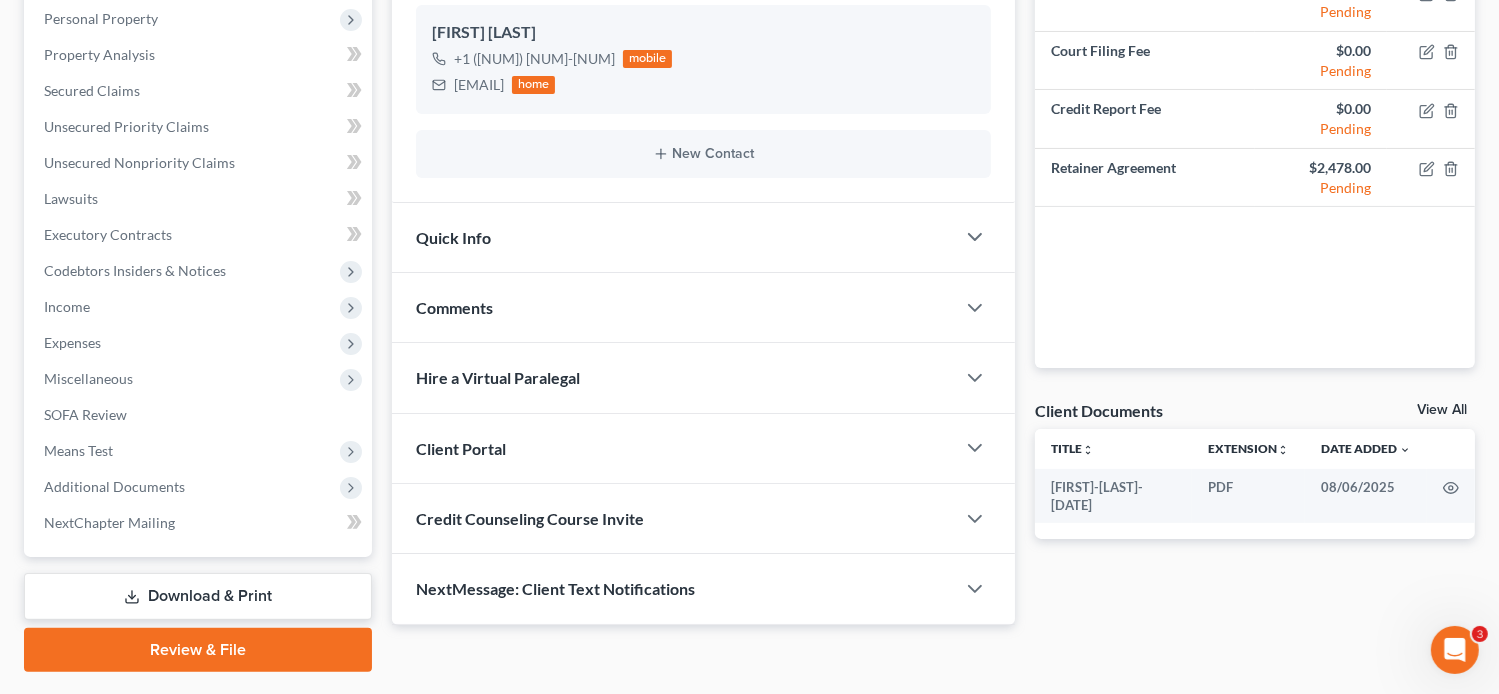 scroll, scrollTop: 356, scrollLeft: 0, axis: vertical 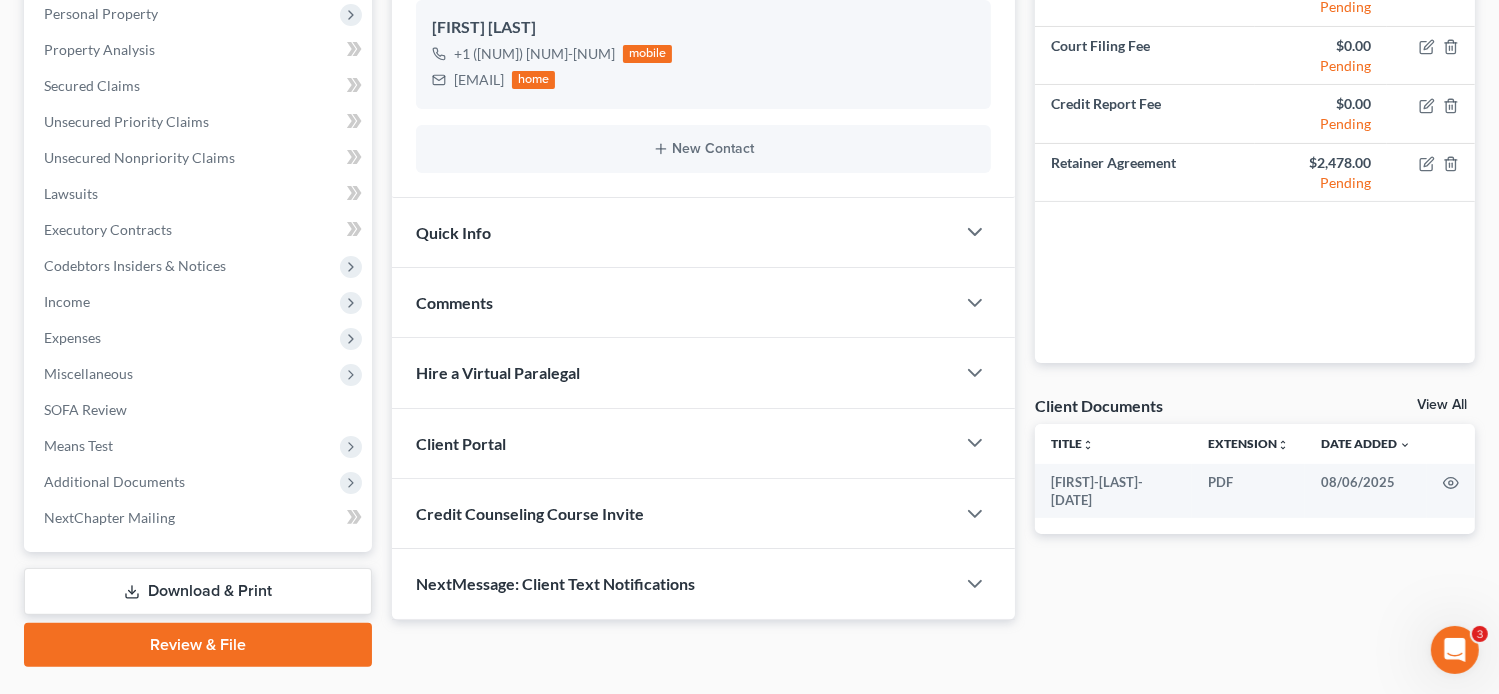 click on "Client Portal" at bounding box center [674, 443] 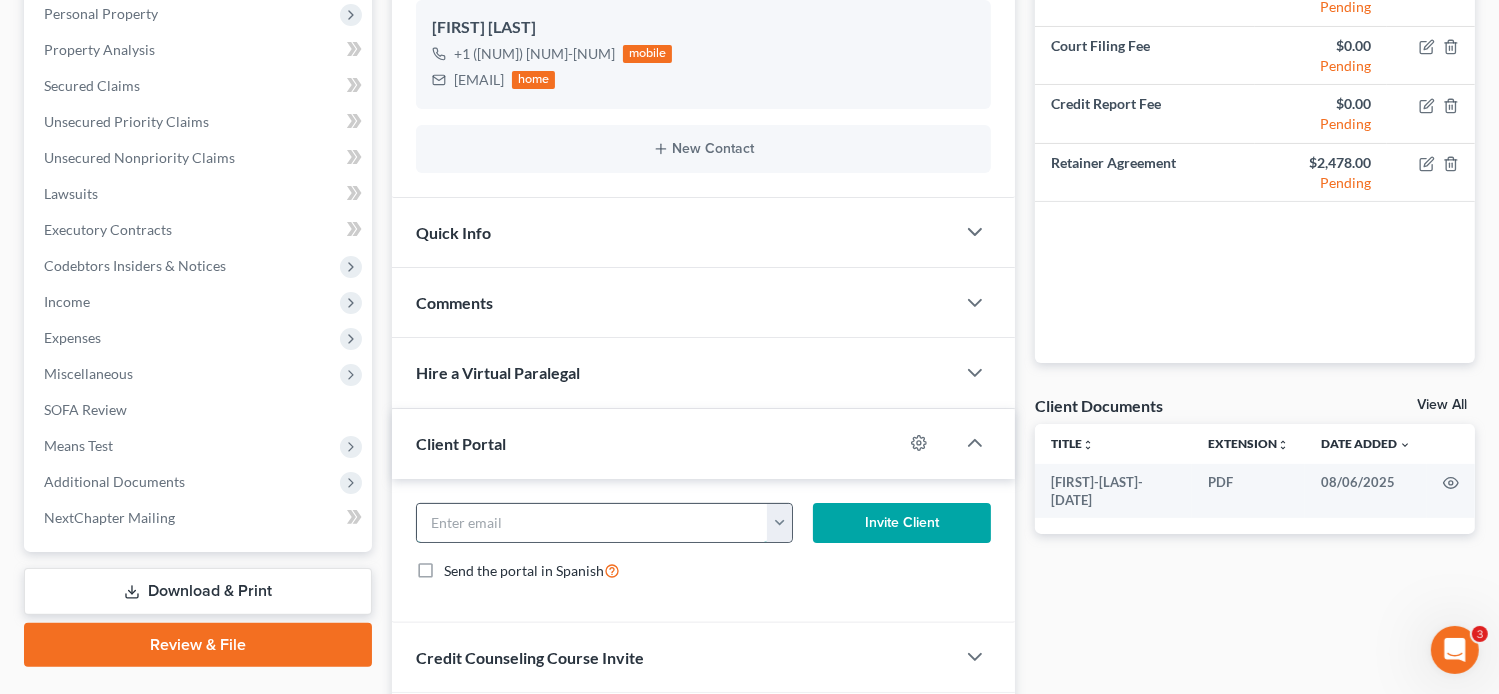 click at bounding box center [593, 523] 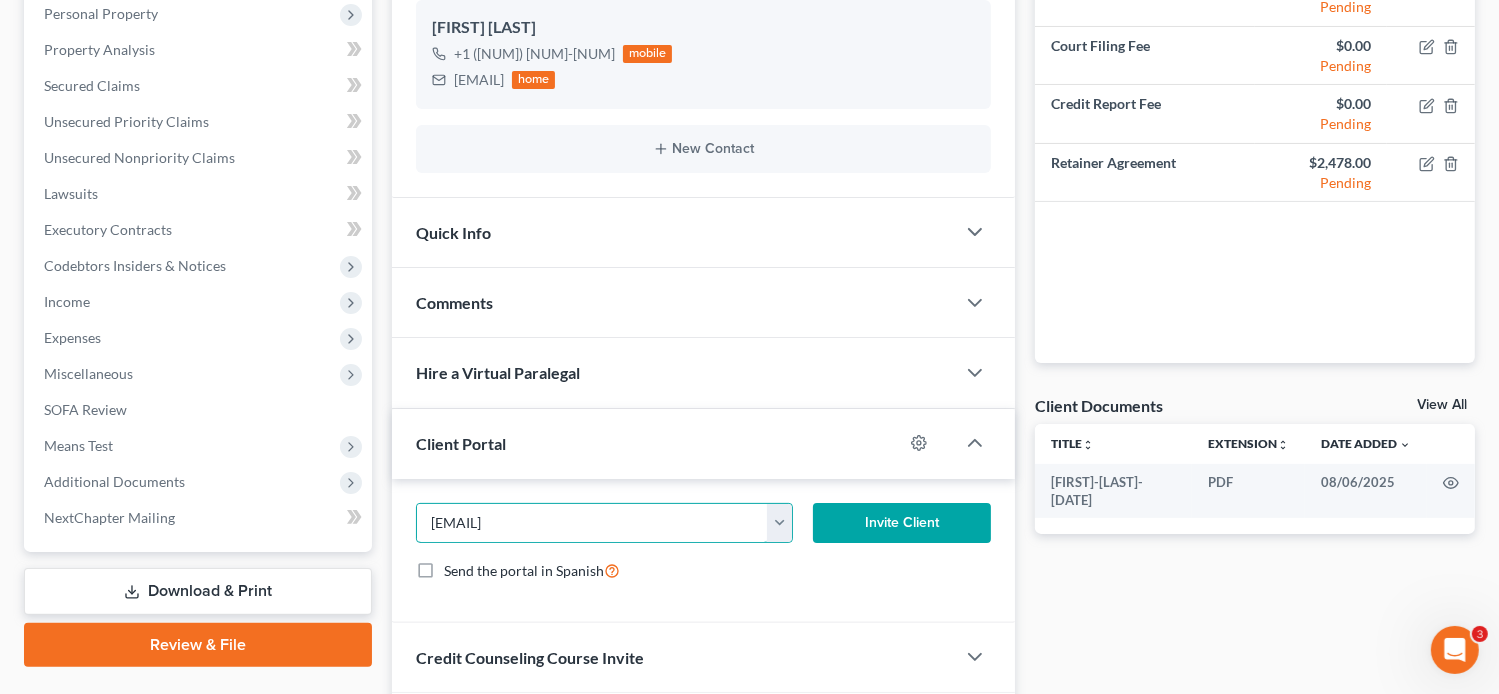 type on "[EMAIL]" 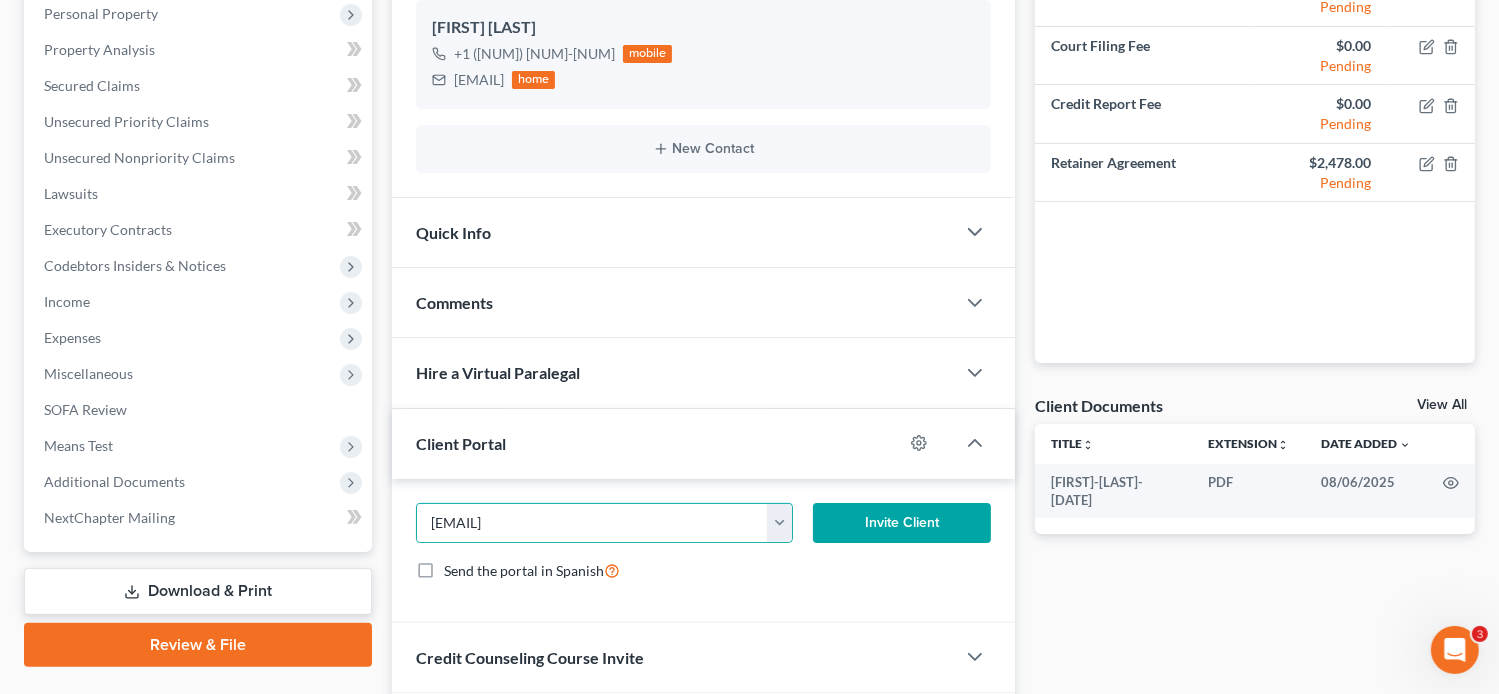 click on "Invite Client" at bounding box center (902, 523) 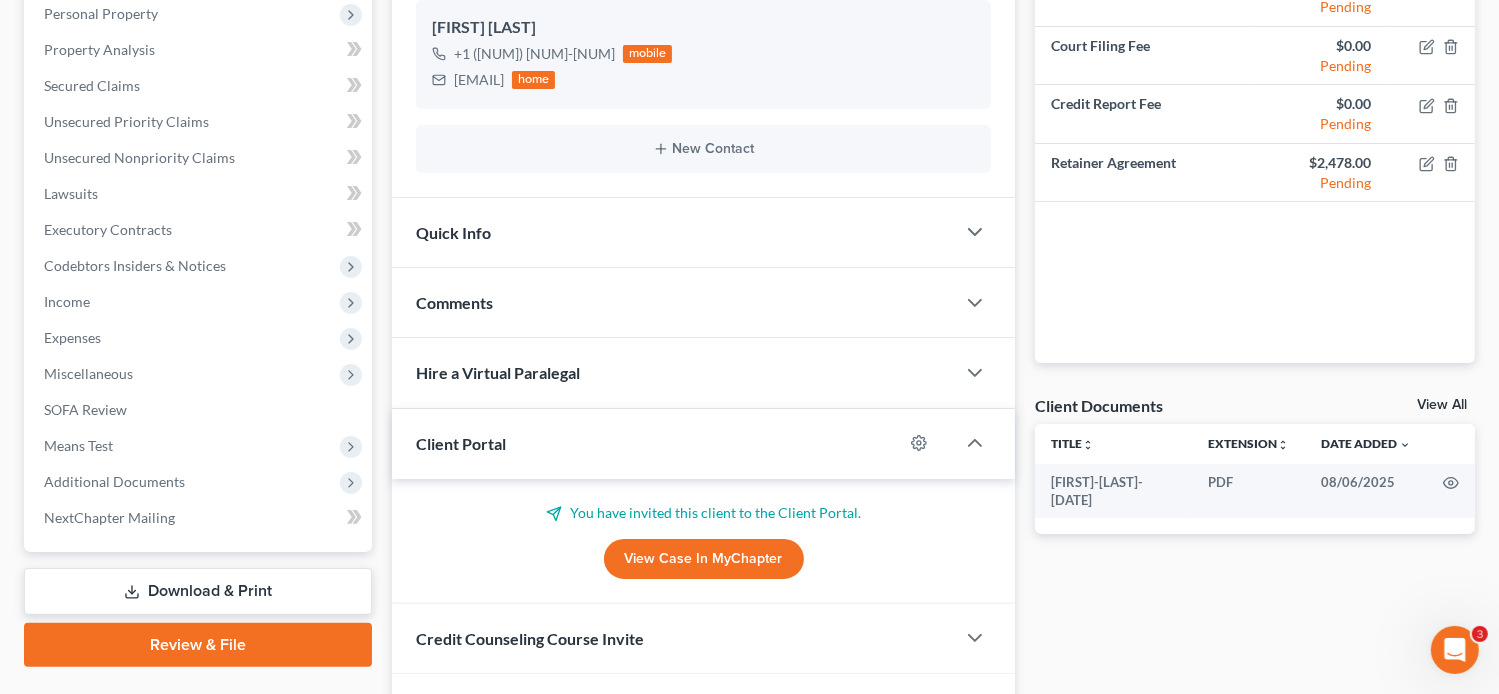 scroll, scrollTop: 479, scrollLeft: 0, axis: vertical 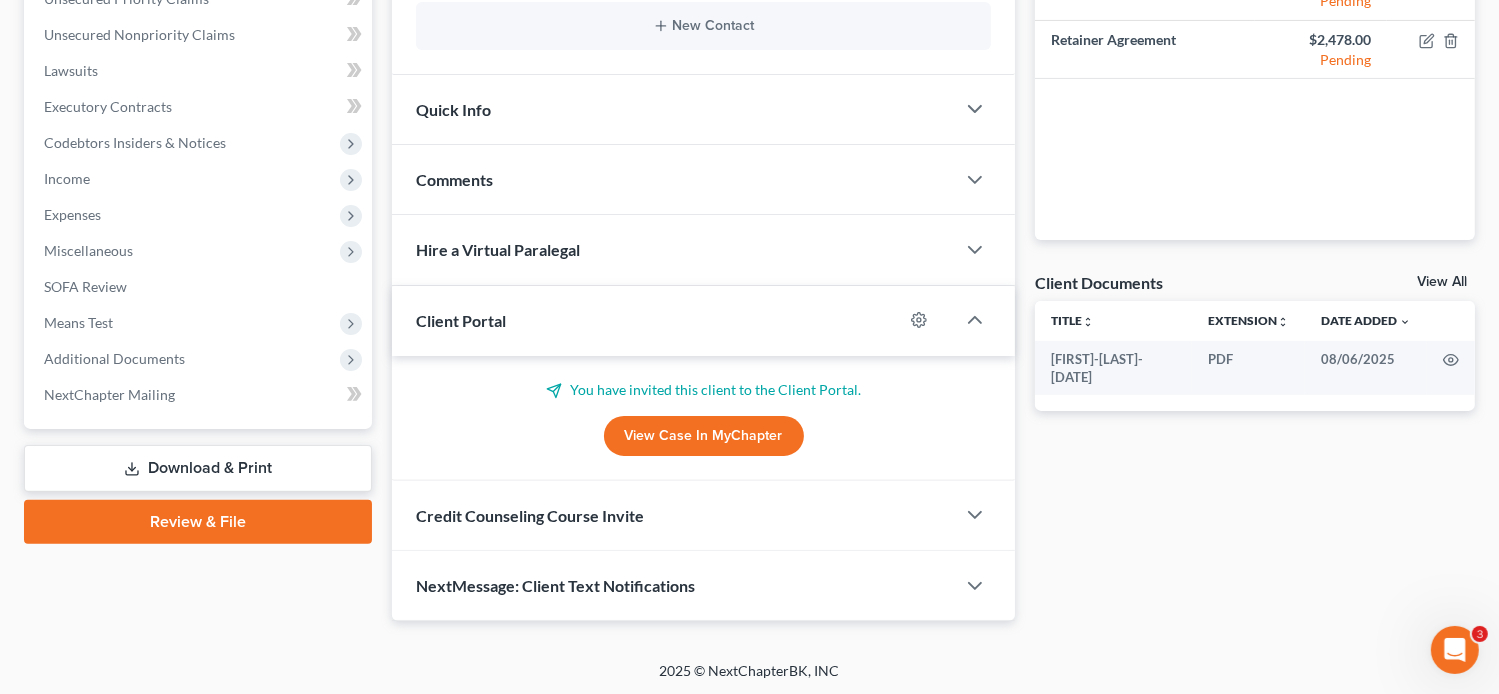 click on "Credit Counseling Course Invite" at bounding box center [674, 515] 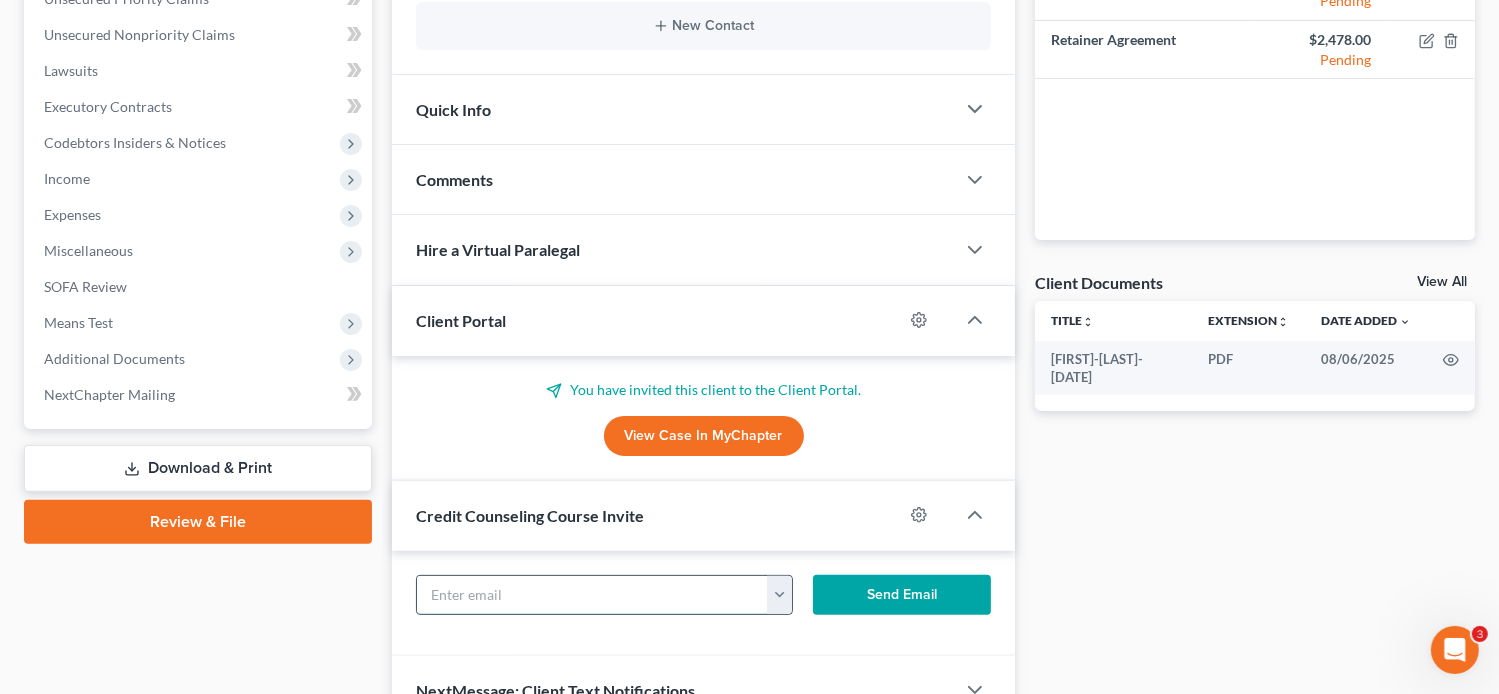 click at bounding box center [593, 595] 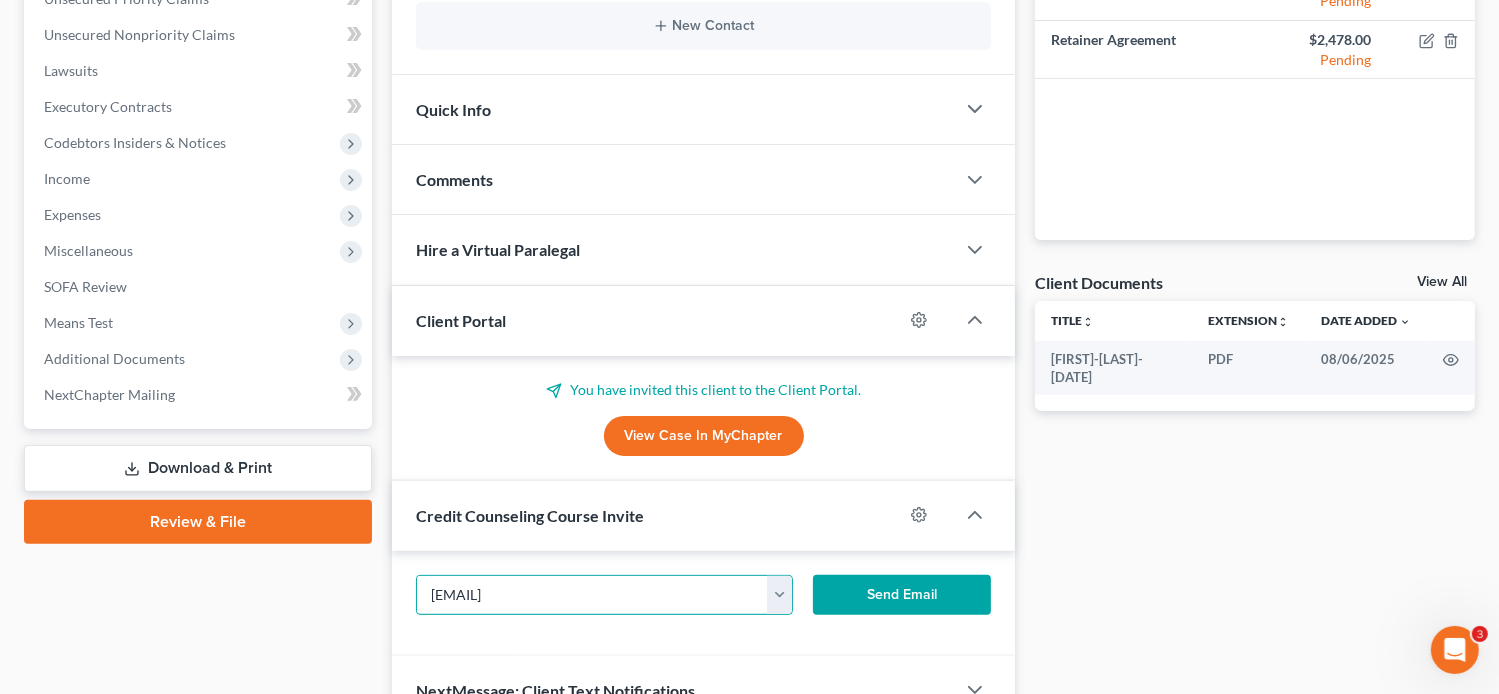type on "[EMAIL]" 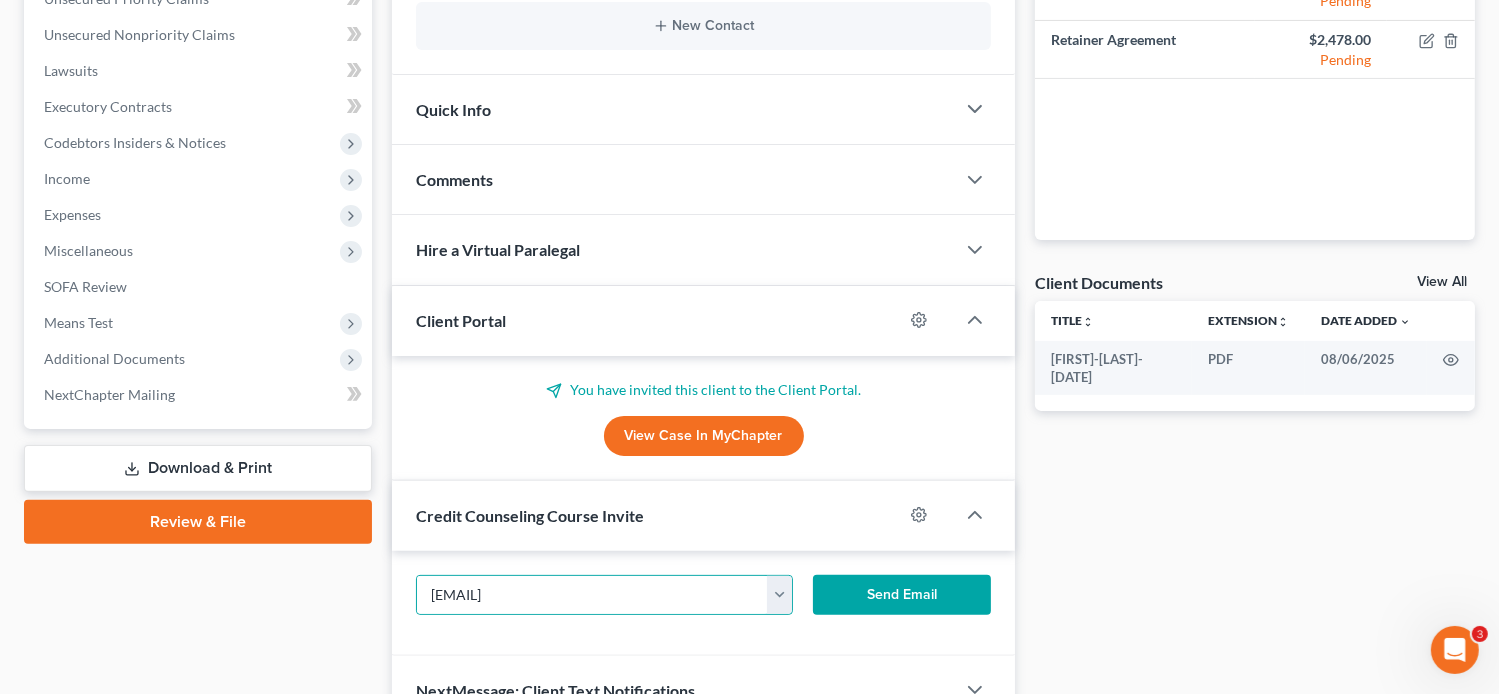 click on "Send Email" at bounding box center [902, 595] 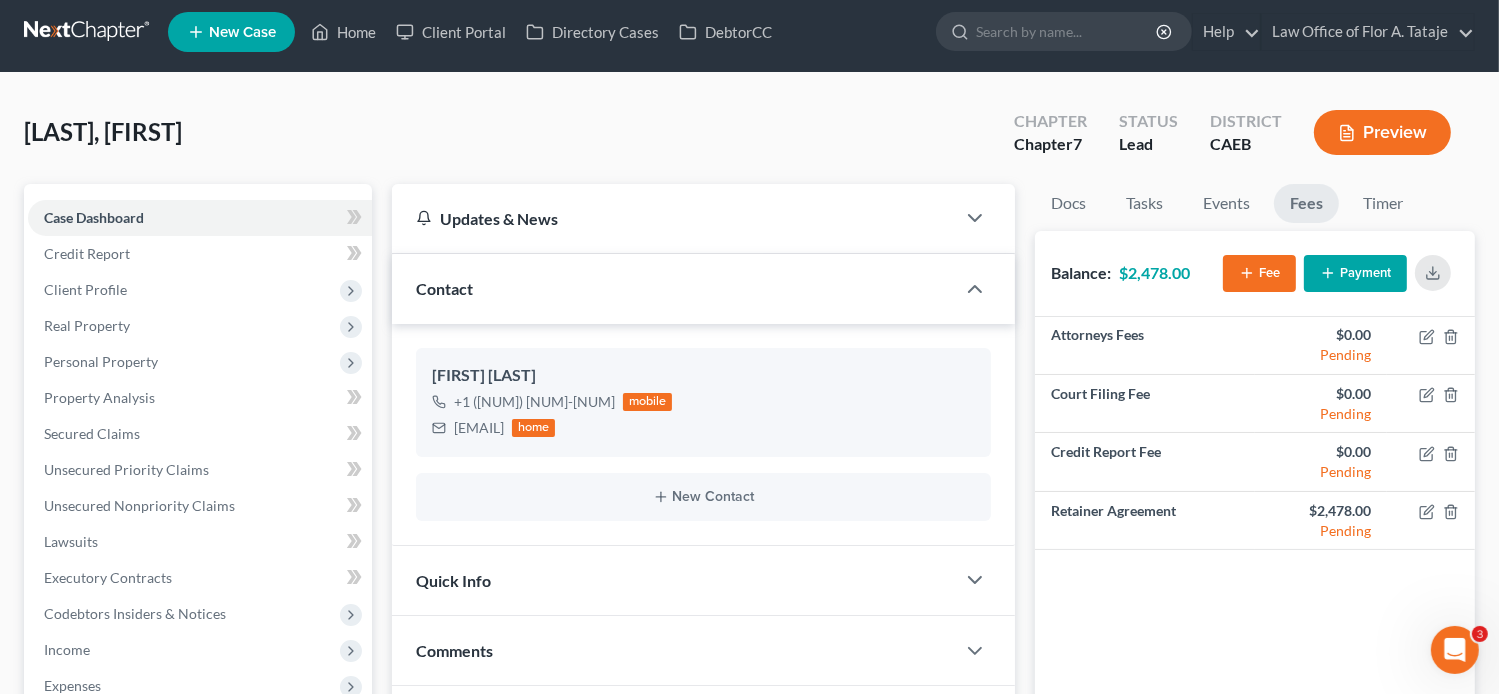 scroll, scrollTop: 0, scrollLeft: 0, axis: both 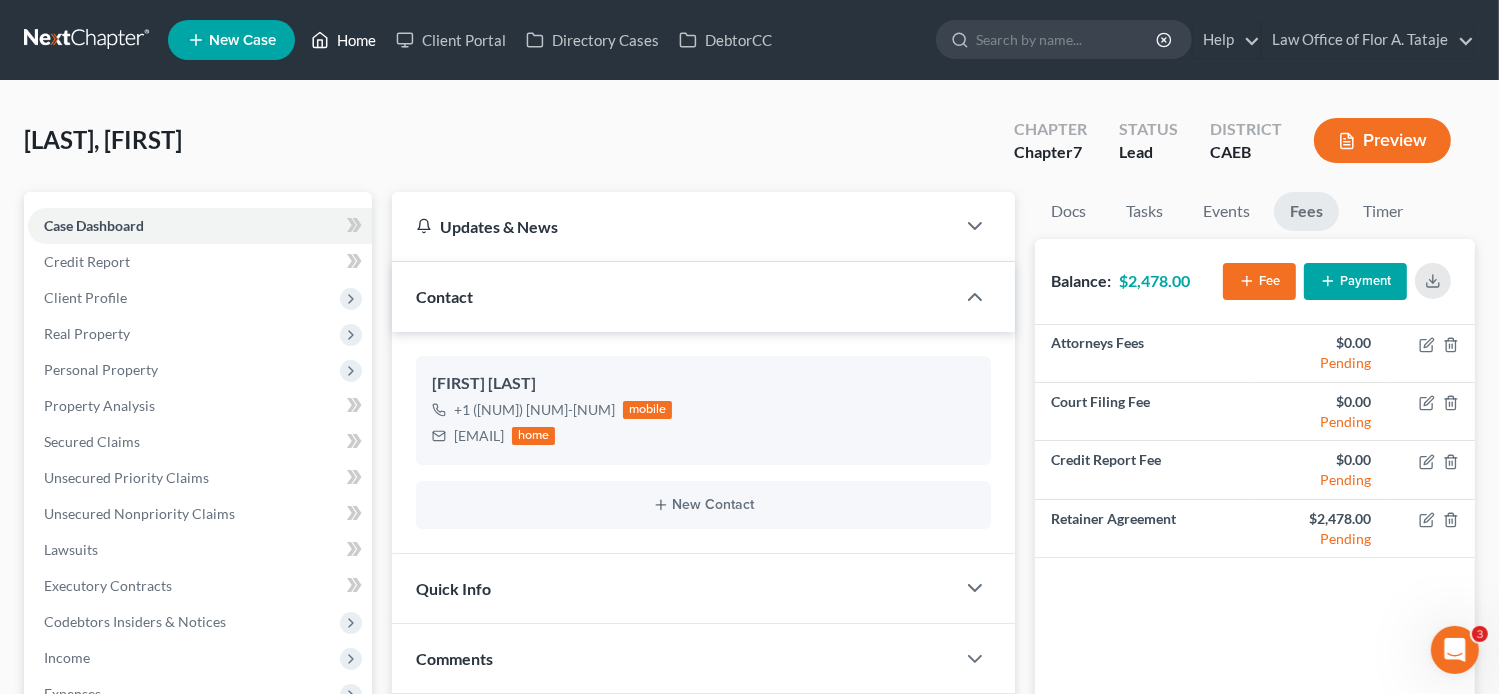 click on "Home" at bounding box center [343, 40] 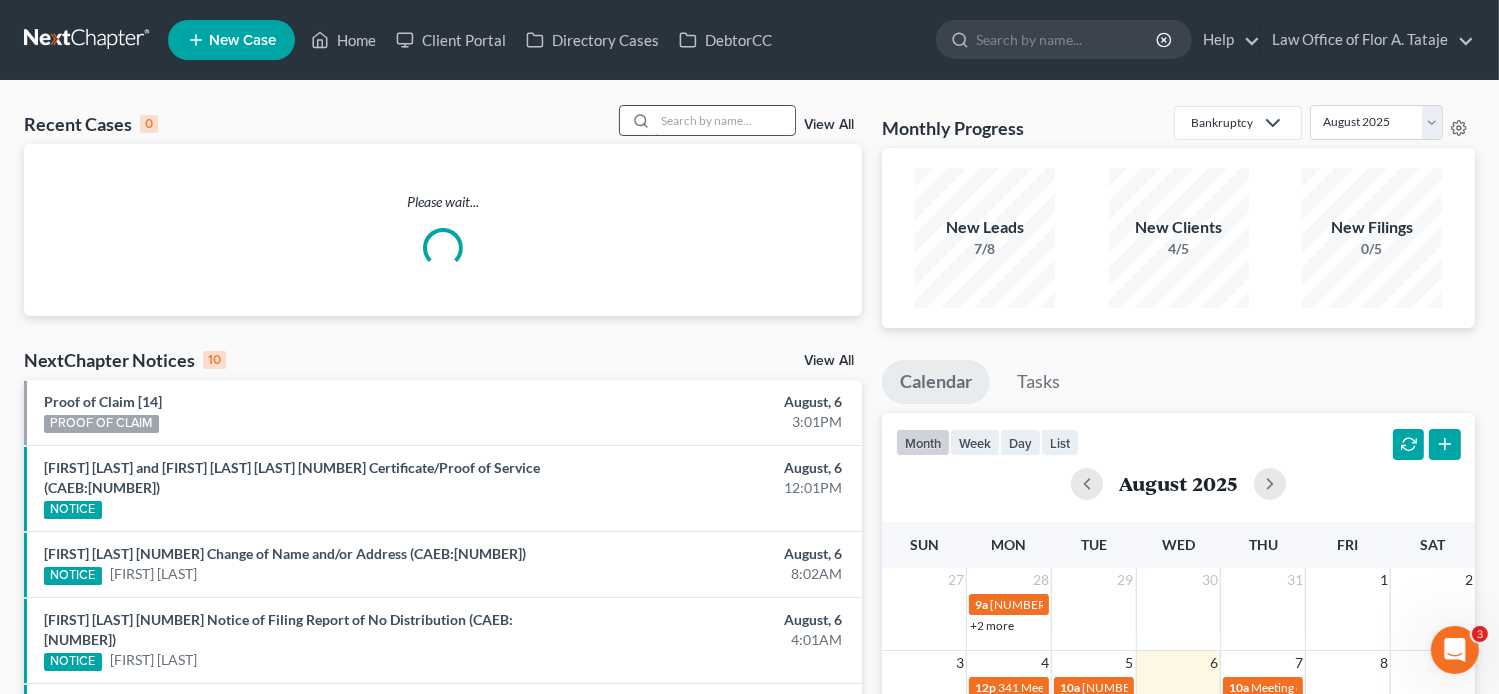 click at bounding box center (725, 120) 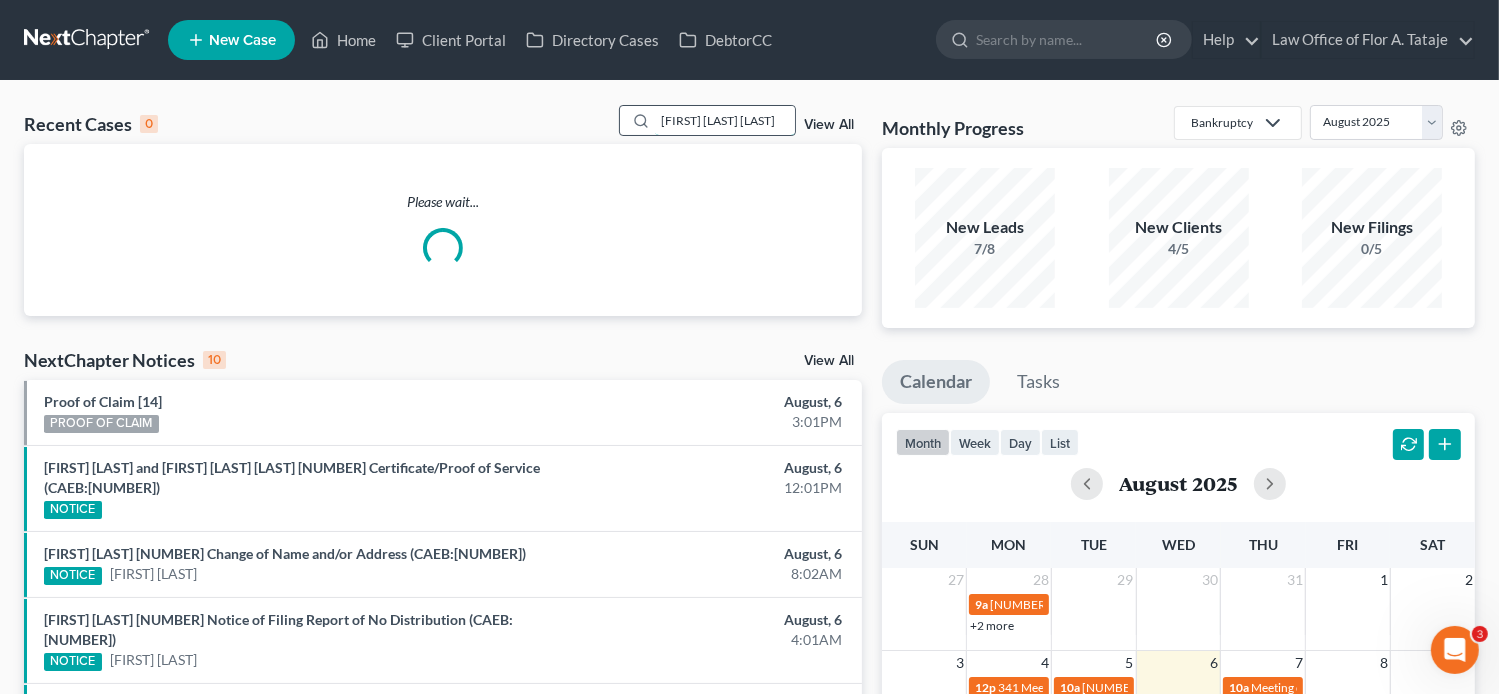 scroll, scrollTop: 0, scrollLeft: 11, axis: horizontal 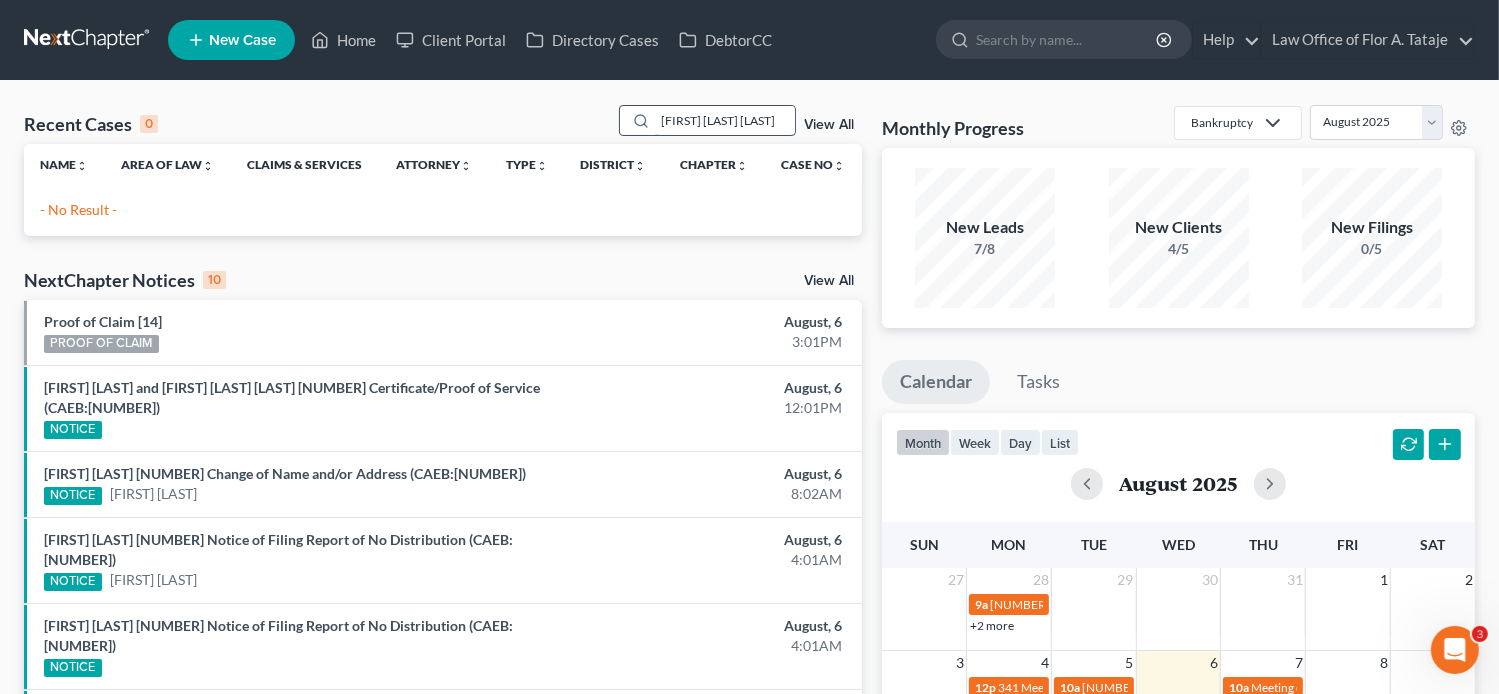 click on "[FIRST] [LAST] [LAST]" at bounding box center (725, 120) 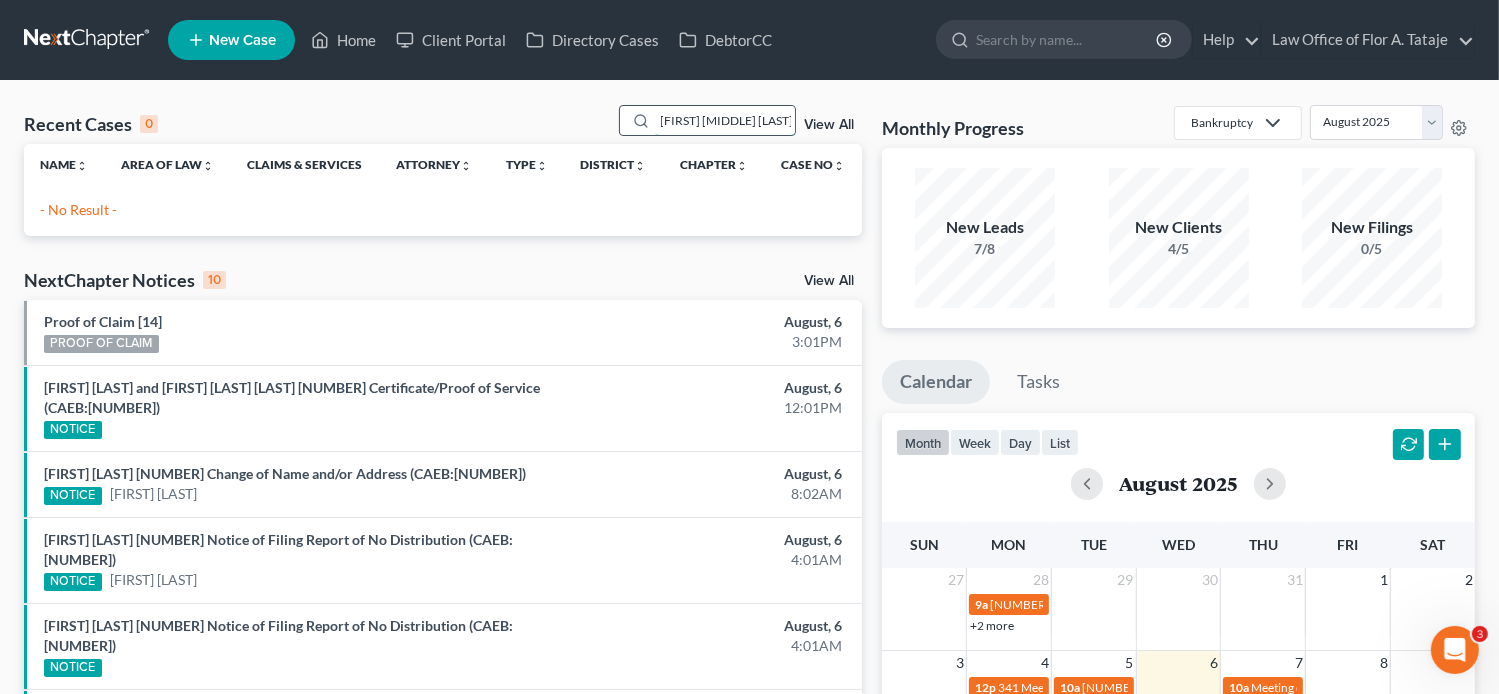 scroll, scrollTop: 0, scrollLeft: 0, axis: both 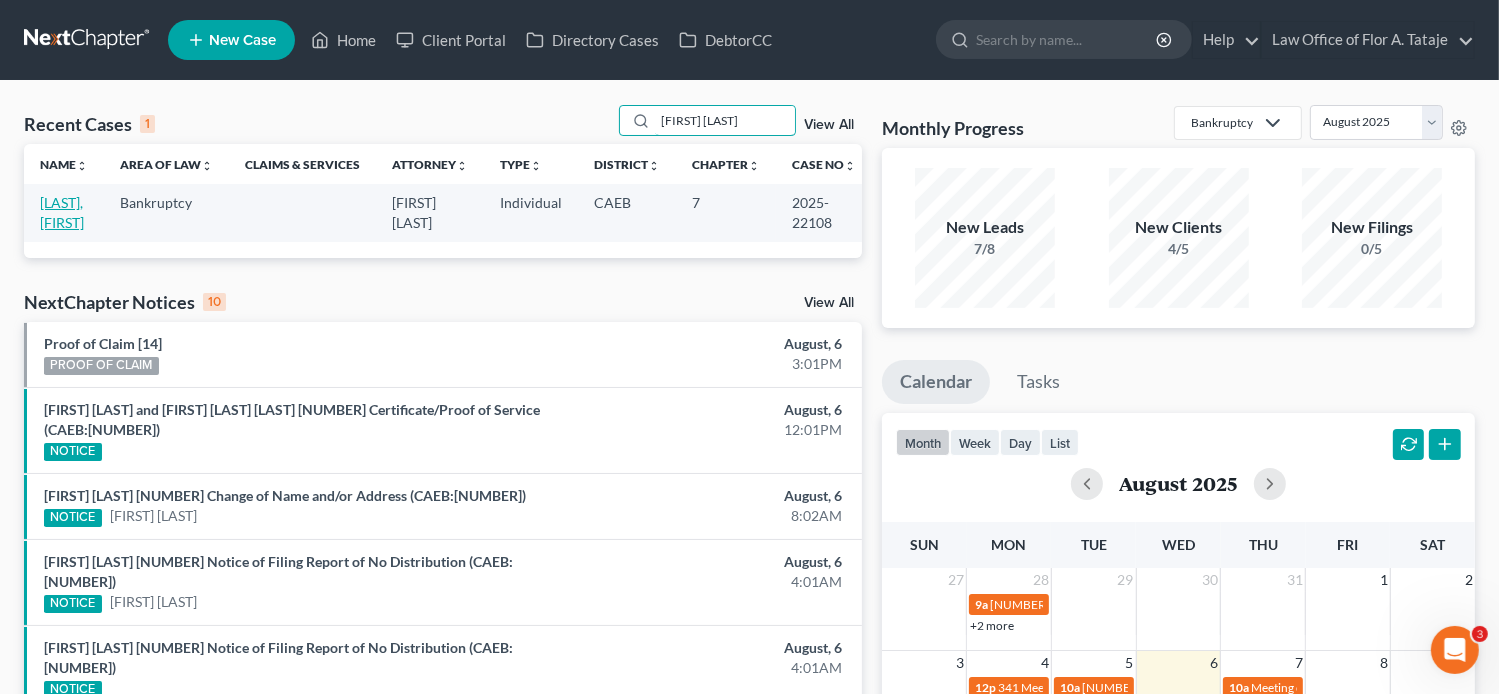 type on "[FIRST] [LAST]" 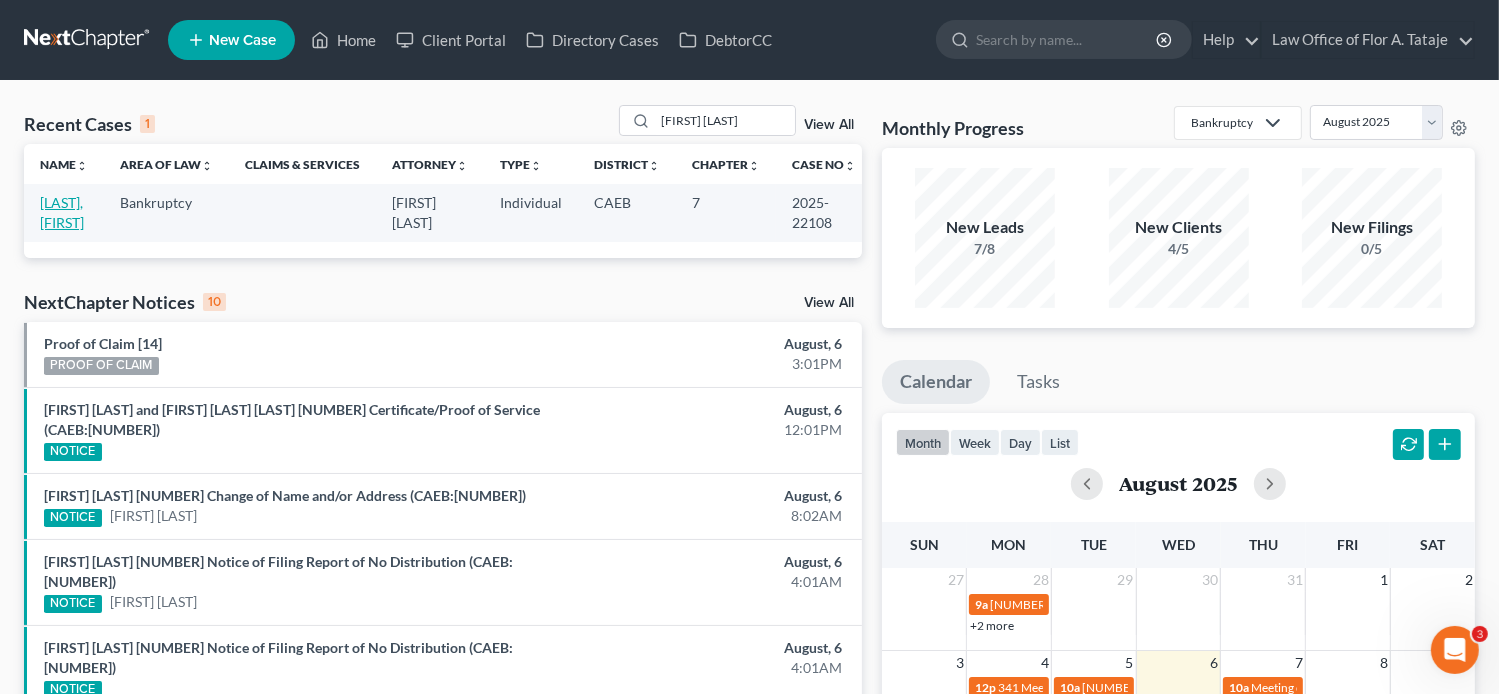 click on "[LAST], [FIRST]" at bounding box center [62, 212] 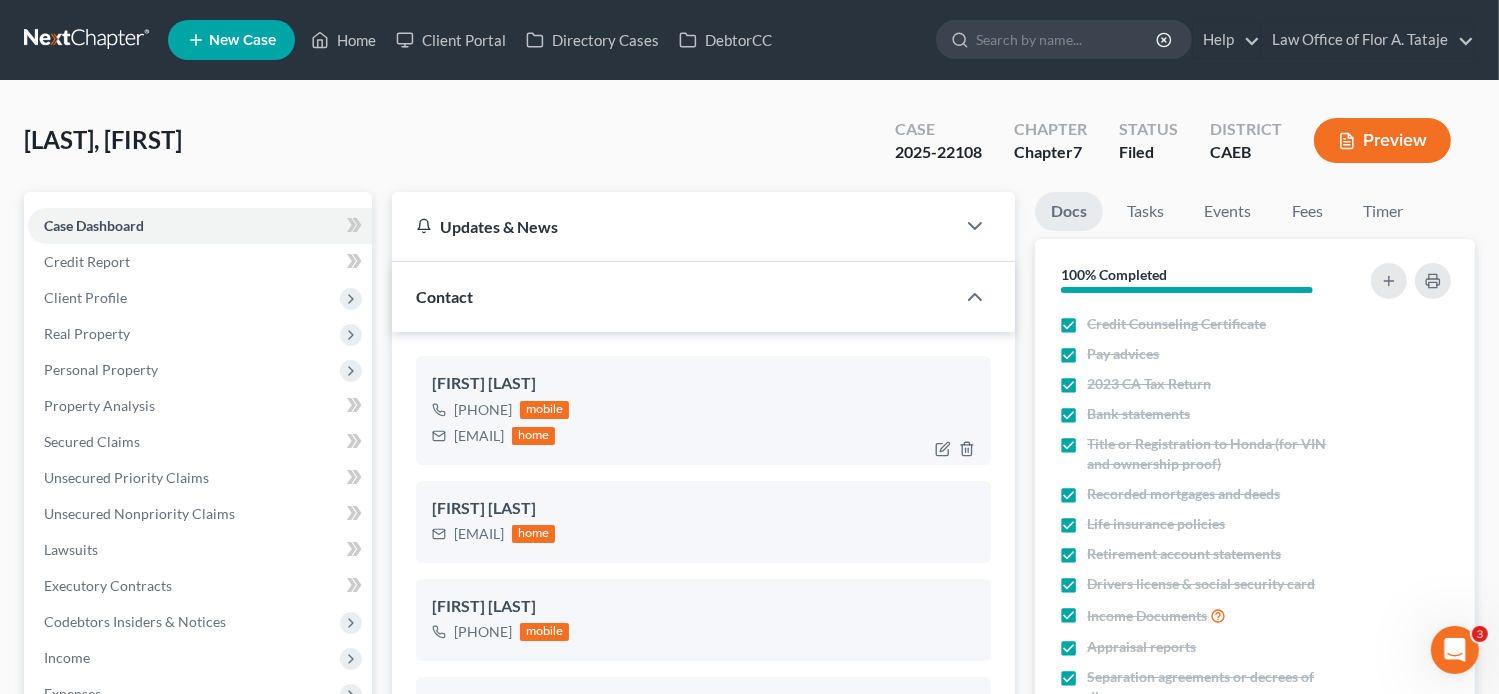 scroll, scrollTop: 2061, scrollLeft: 0, axis: vertical 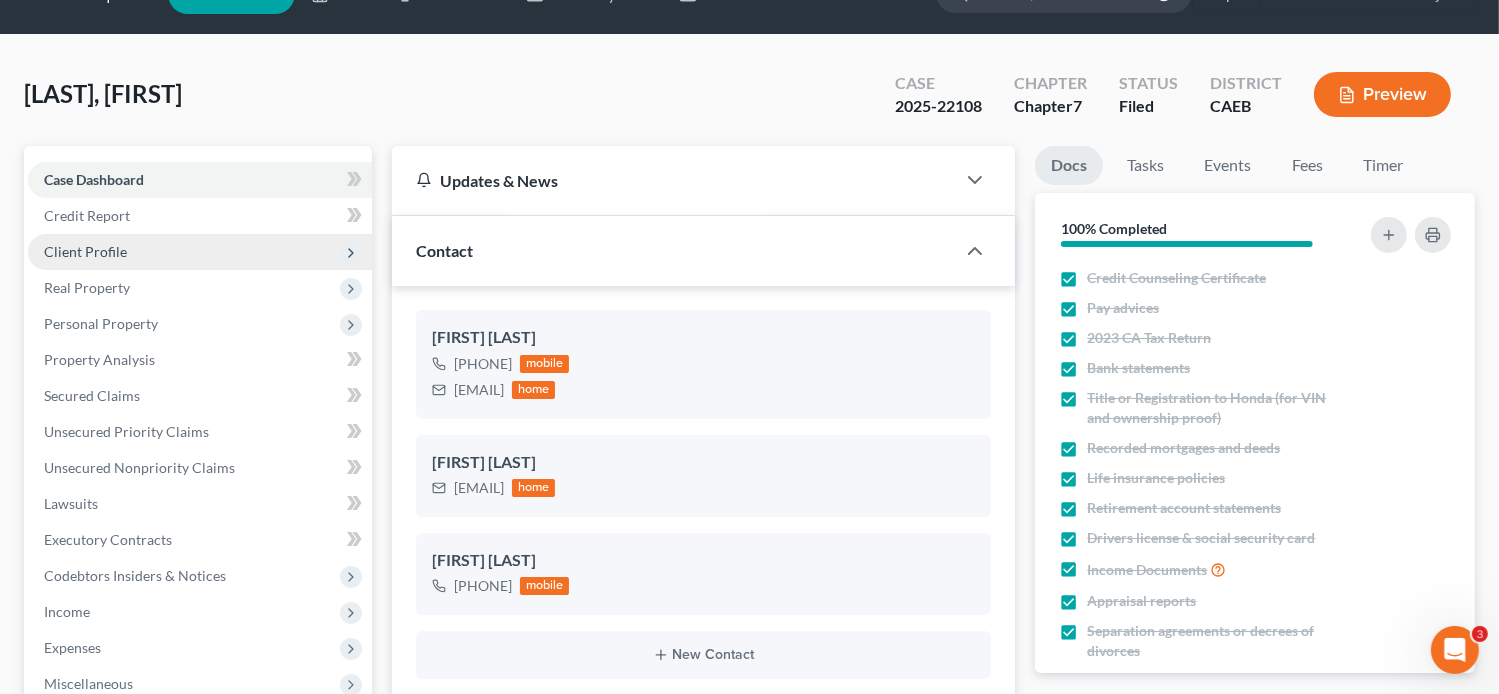 click on "Client Profile" at bounding box center (85, 251) 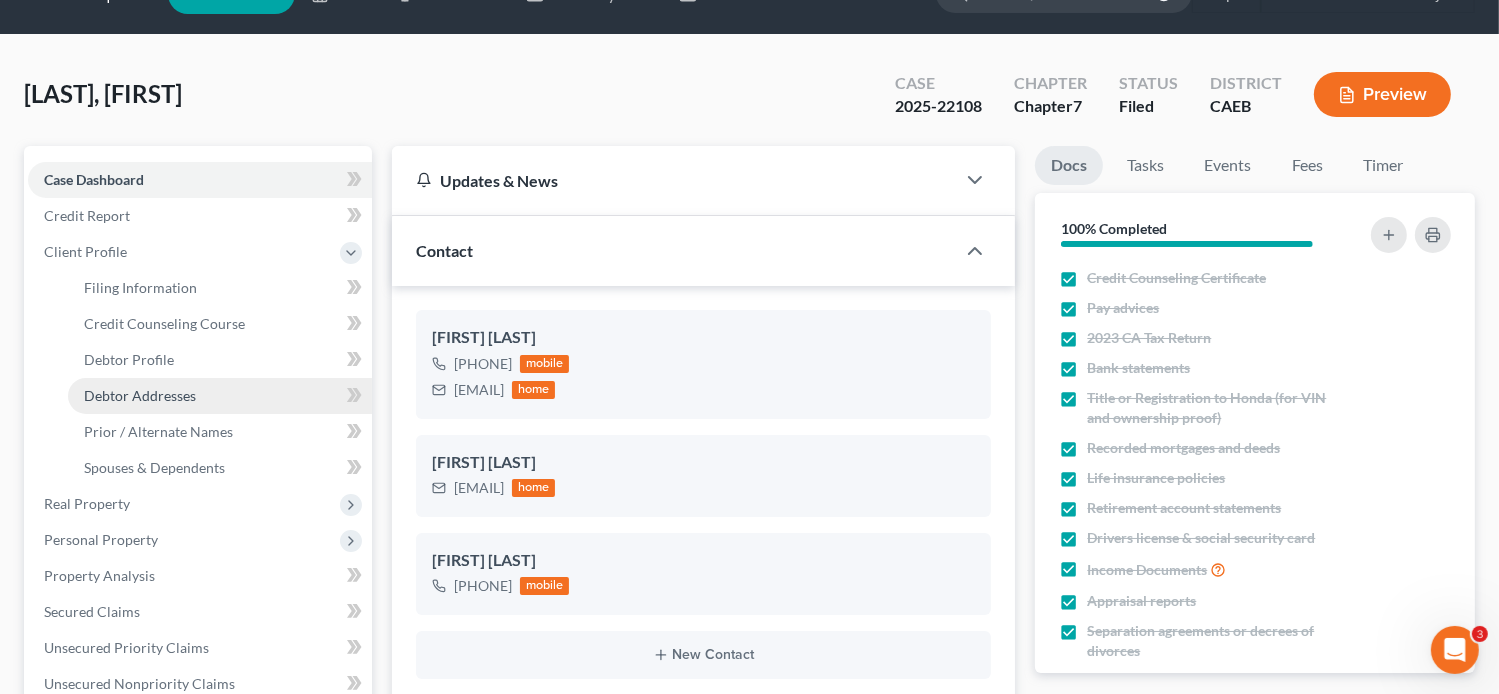 click on "Debtor Addresses" at bounding box center (140, 395) 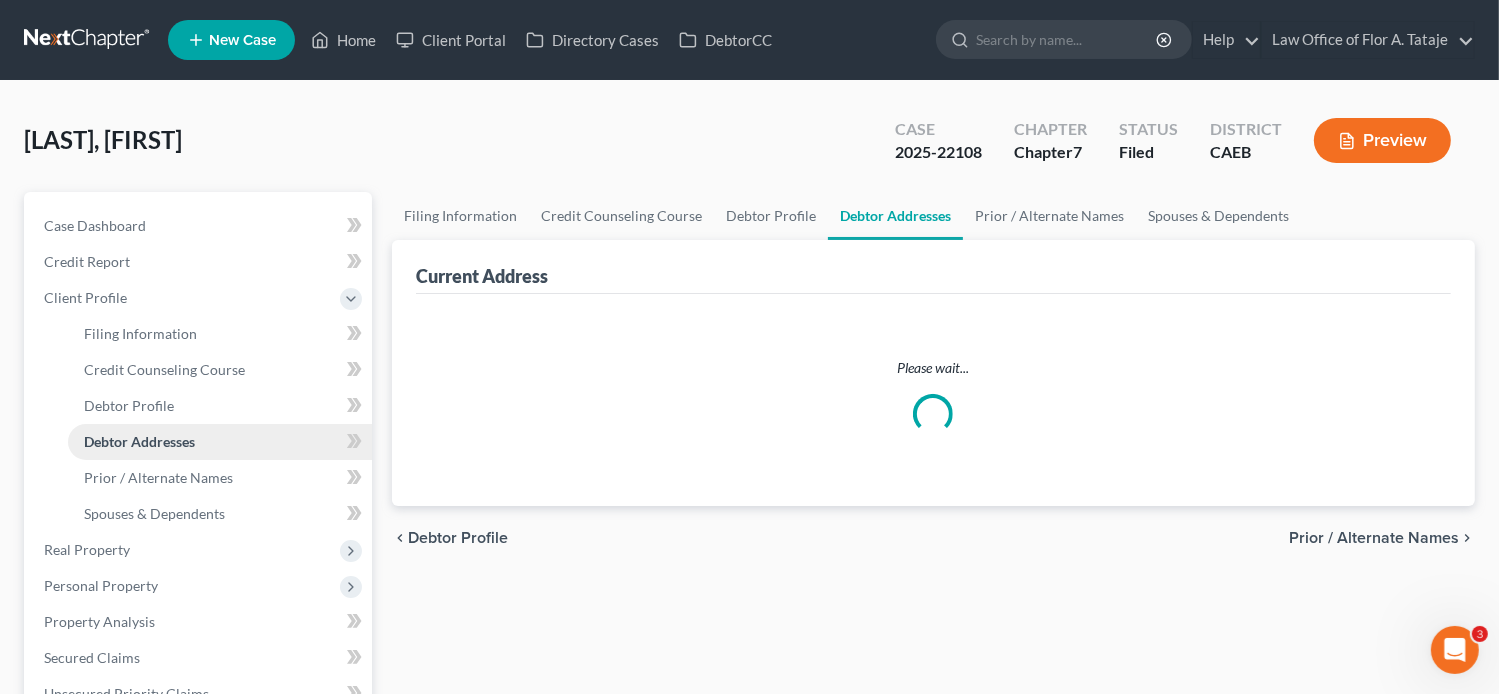 scroll, scrollTop: 0, scrollLeft: 0, axis: both 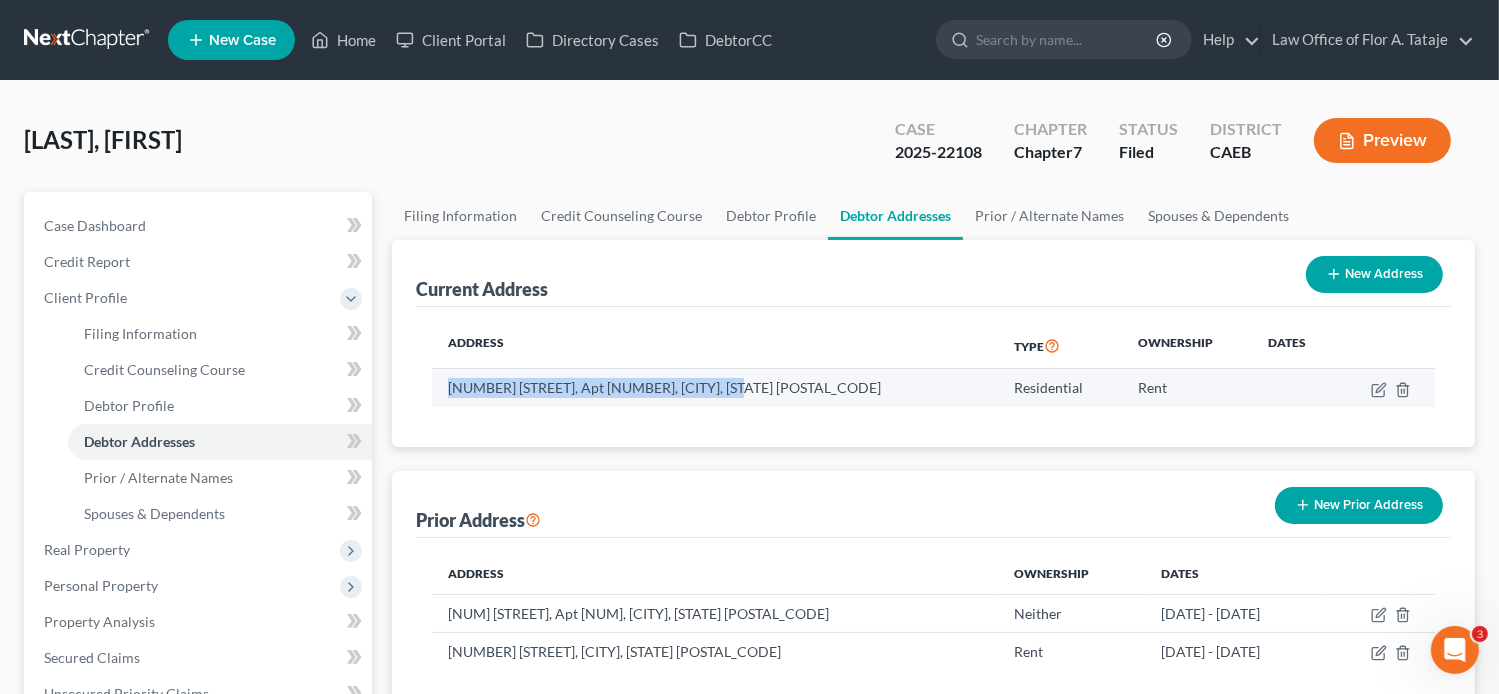 drag, startPoint x: 736, startPoint y: 385, endPoint x: 447, endPoint y: 388, distance: 289.01556 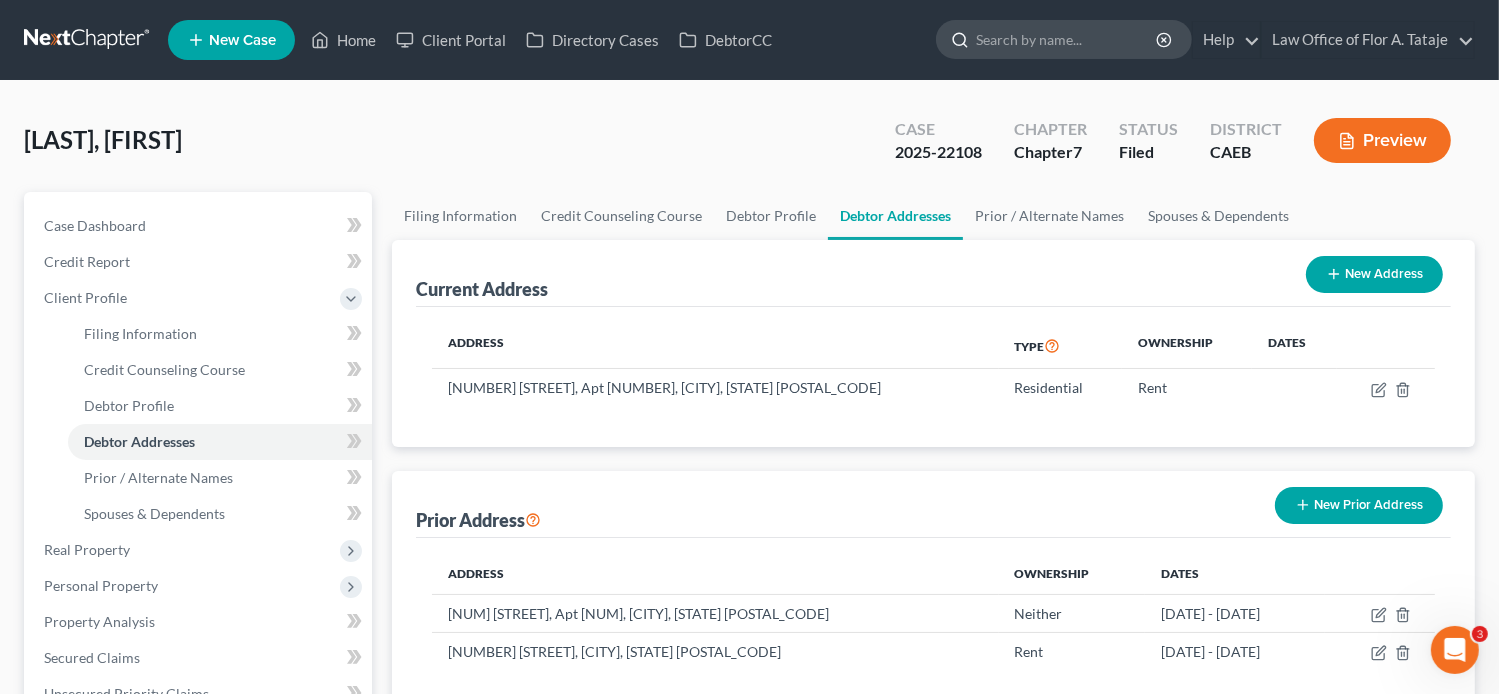 click at bounding box center [1067, 39] 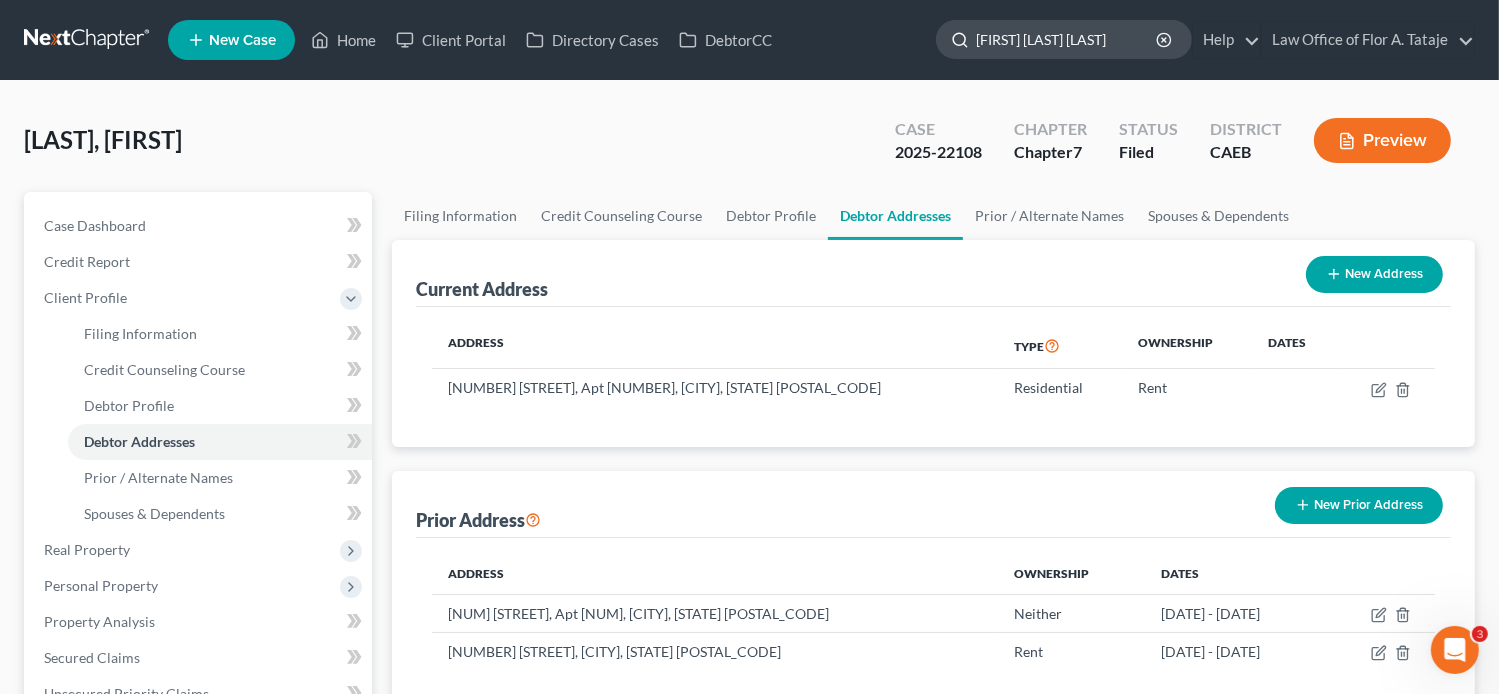 scroll, scrollTop: 0, scrollLeft: 4, axis: horizontal 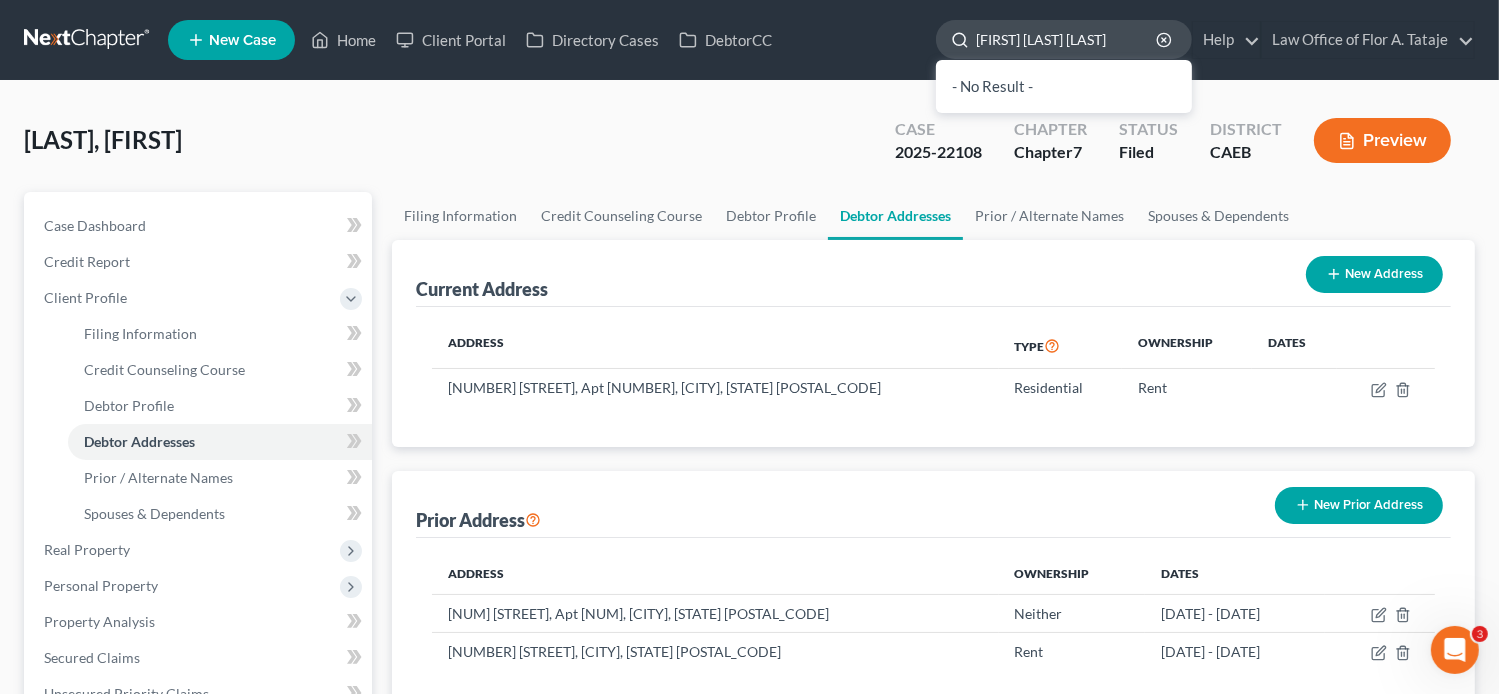 drag, startPoint x: 1141, startPoint y: 43, endPoint x: 989, endPoint y: 44, distance: 152.0033 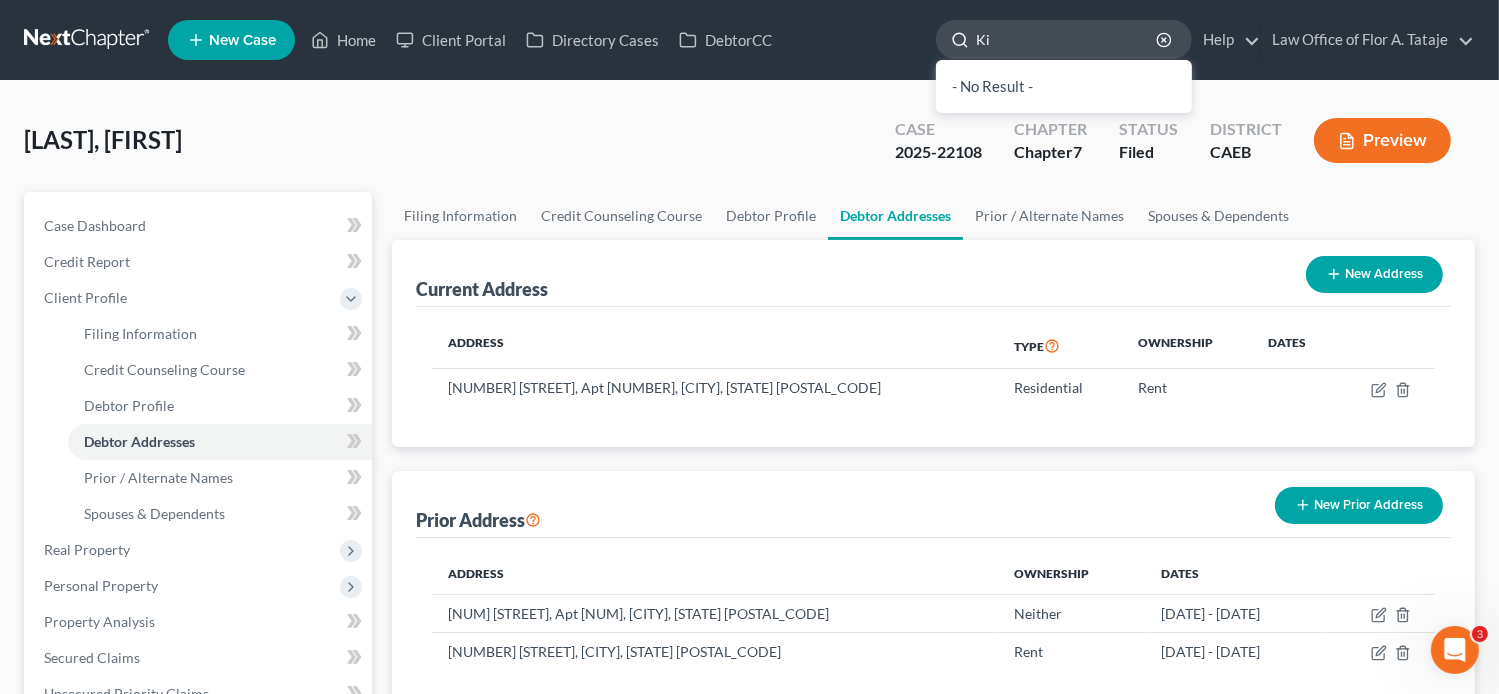 scroll, scrollTop: 0, scrollLeft: 0, axis: both 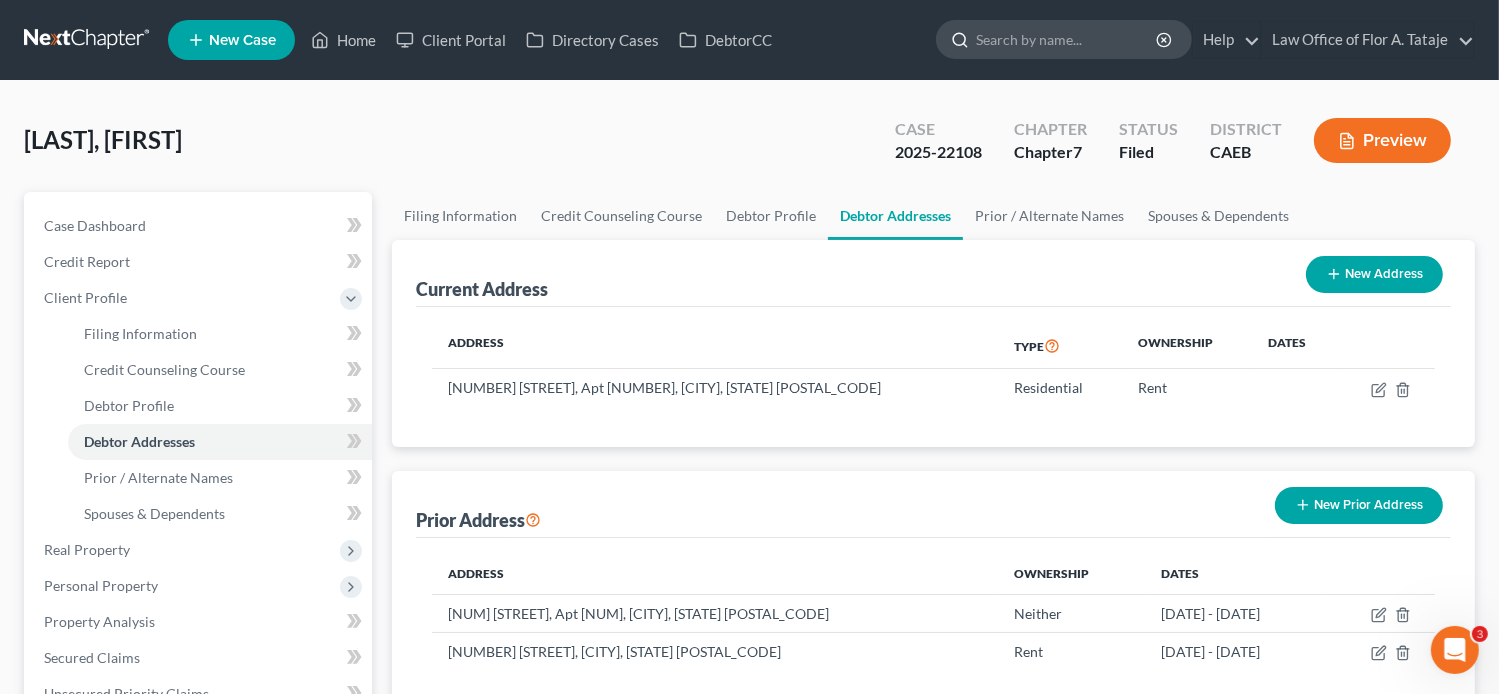 click at bounding box center (1067, 39) 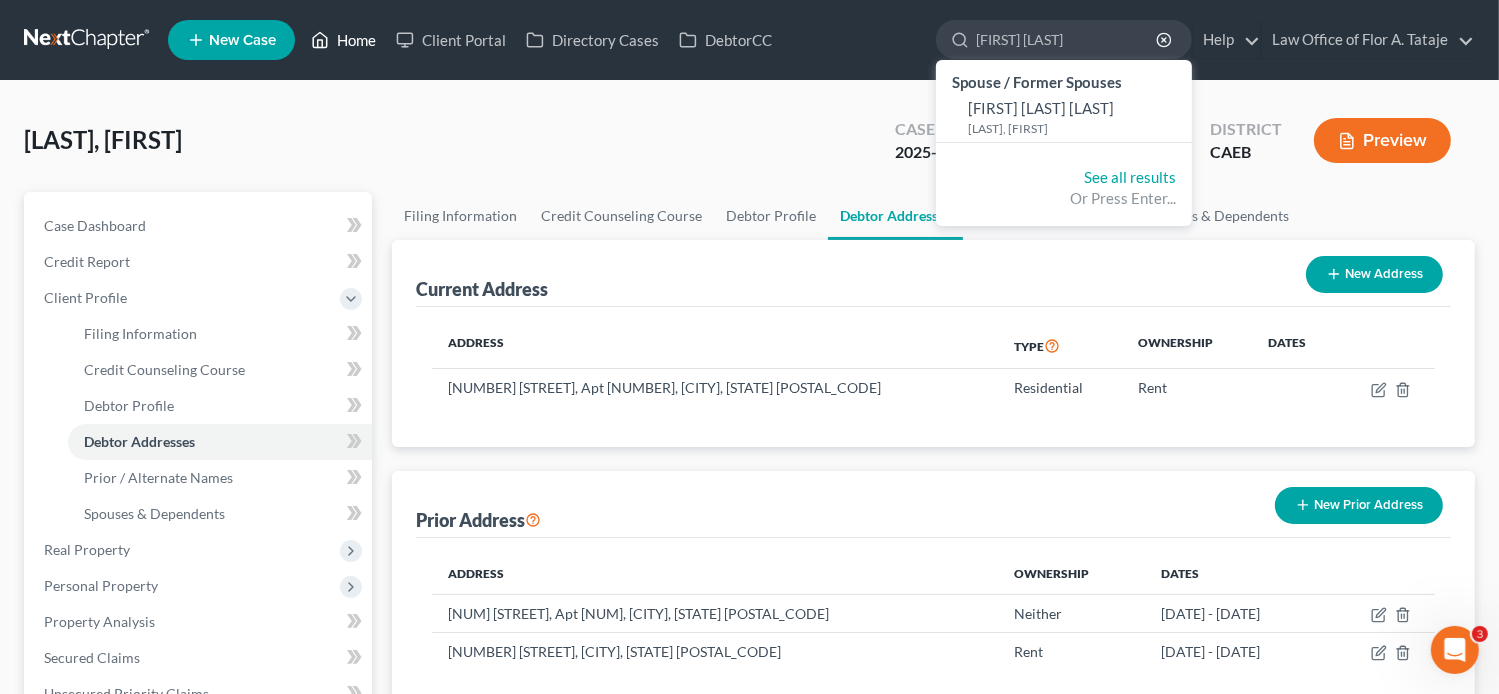 type on "[FIRST] [LAST]" 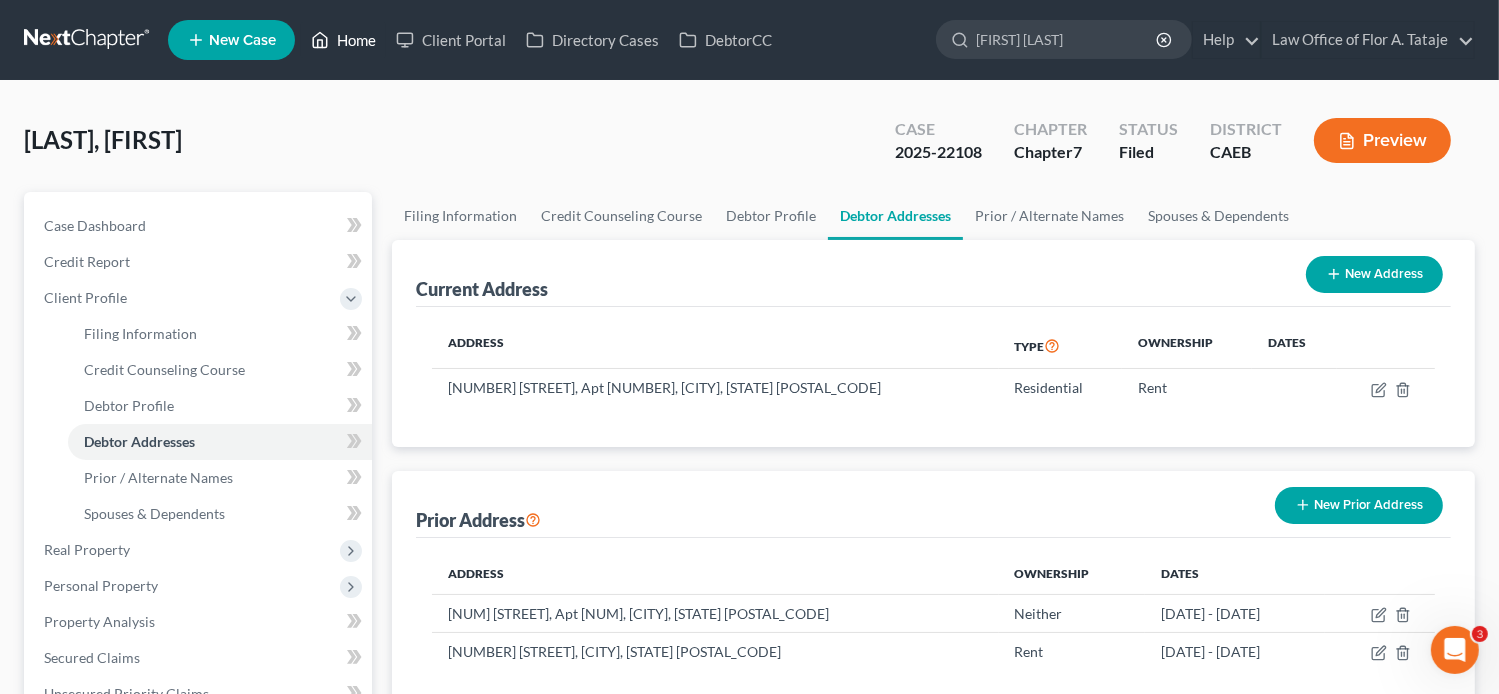 type 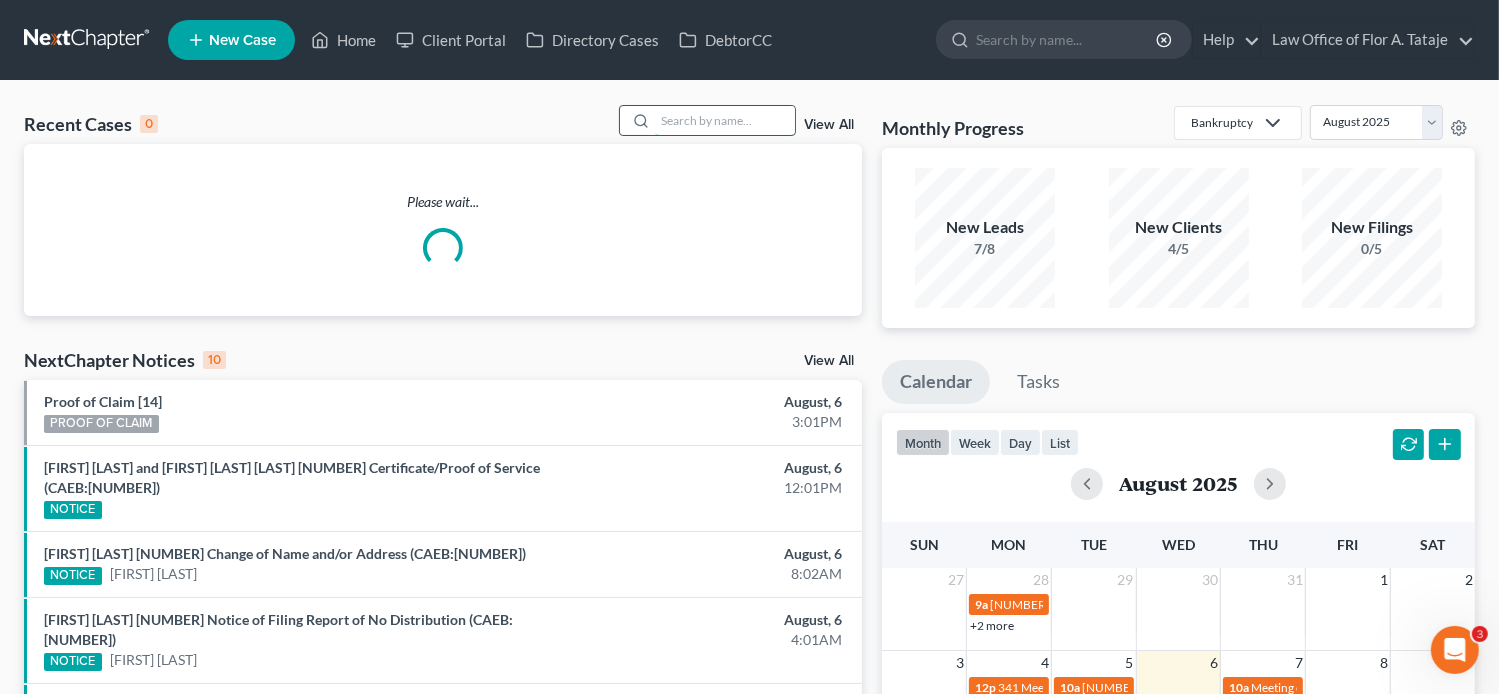 click at bounding box center [725, 120] 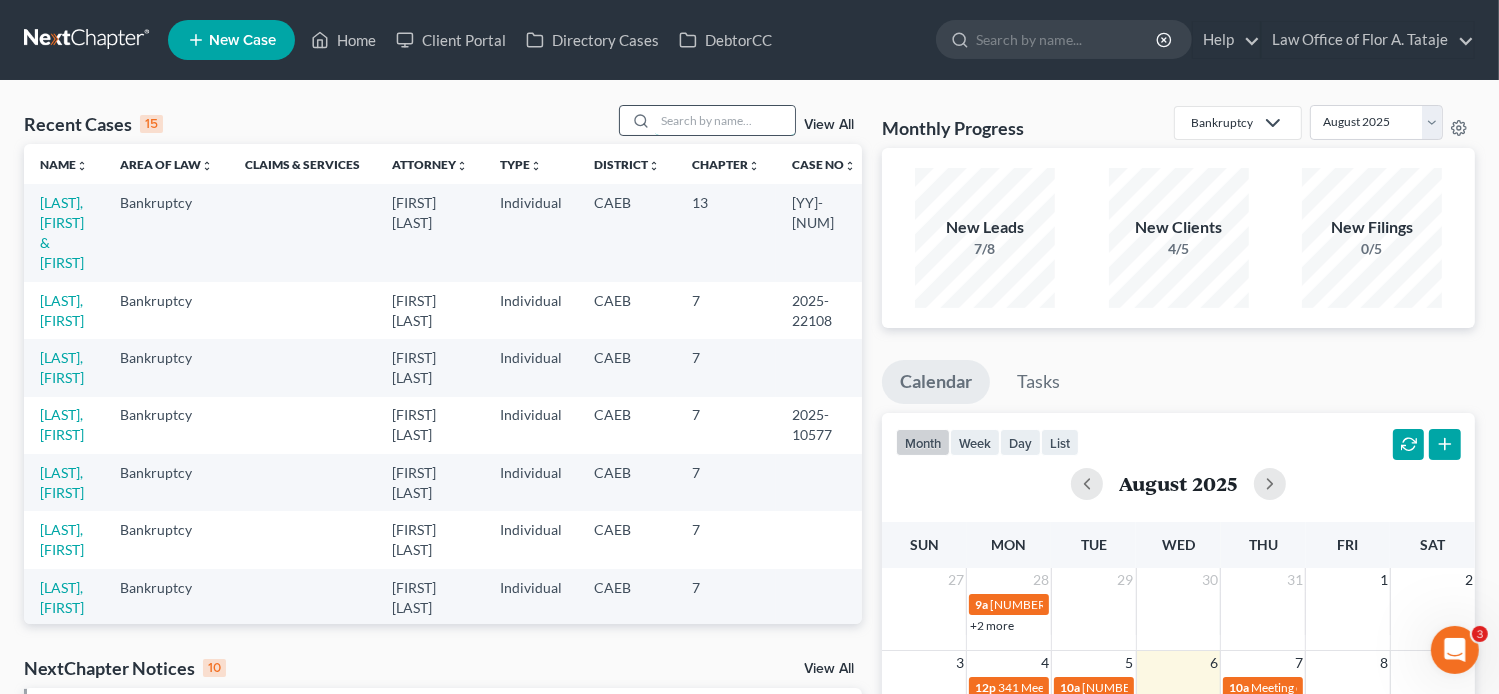 paste on "[FIRST] [LAST]" 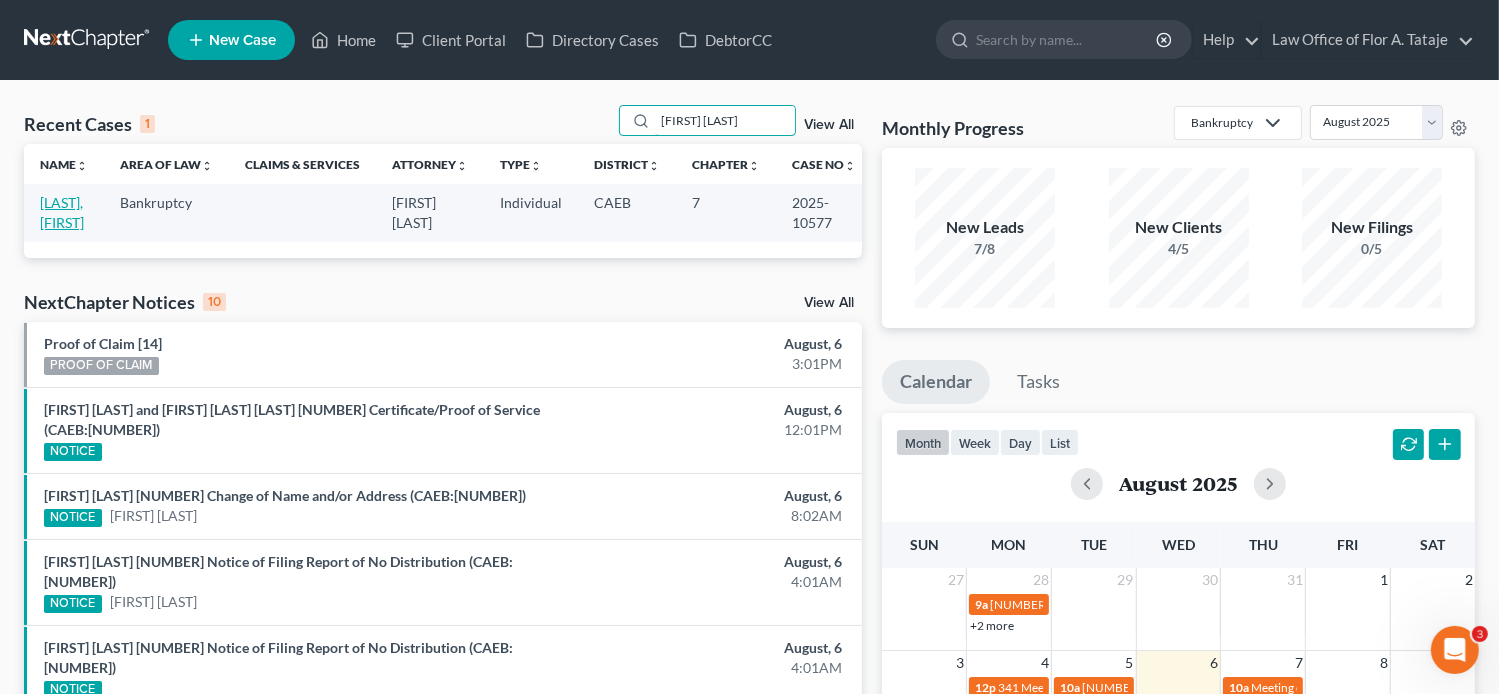 type on "[FIRST] [LAST]" 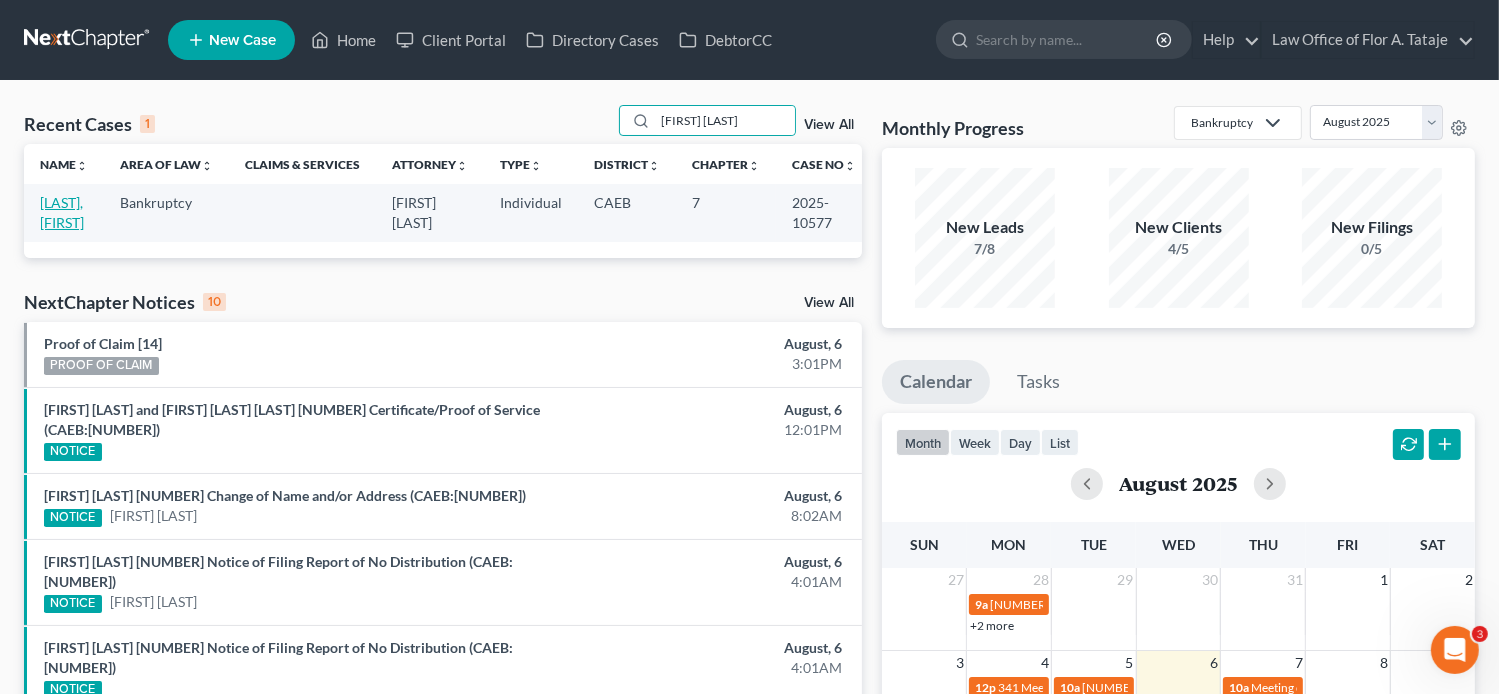 click on "[LAST], [FIRST]" at bounding box center [62, 212] 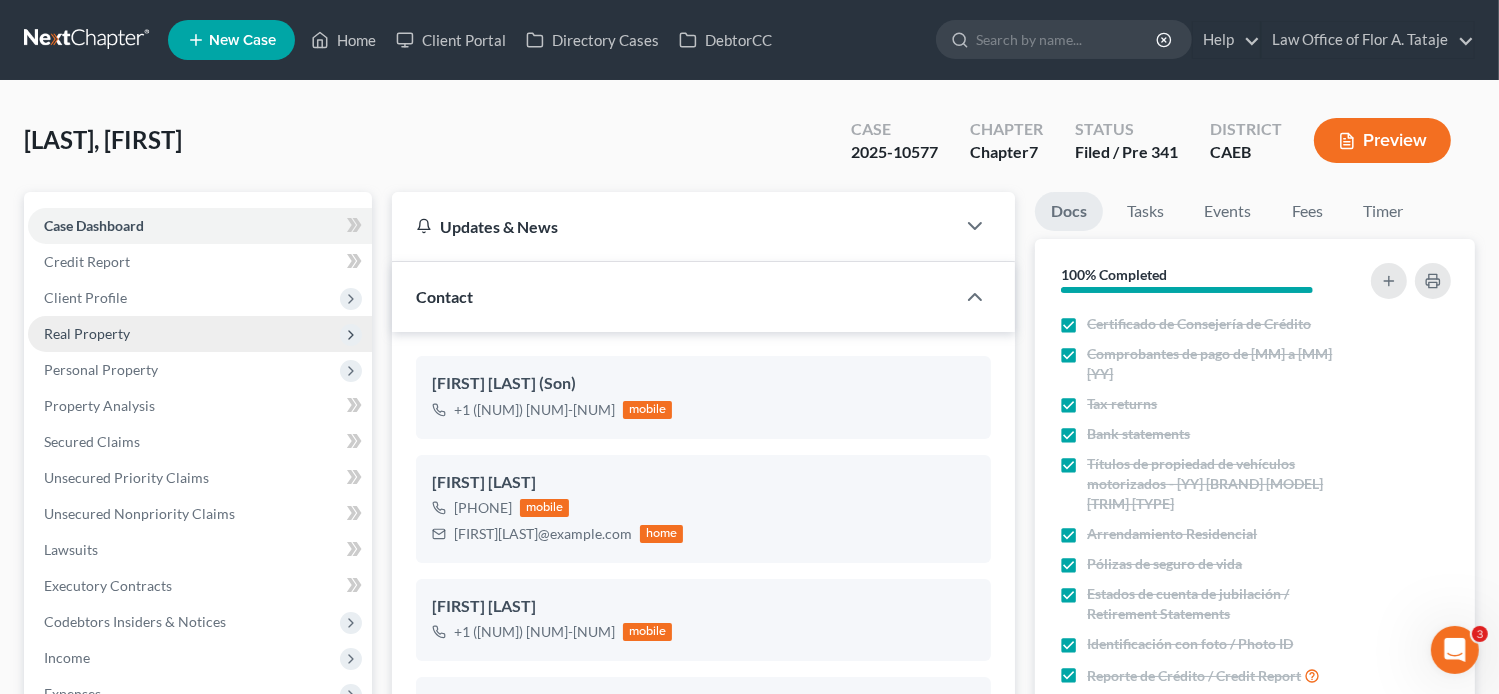 scroll, scrollTop: 2389, scrollLeft: 0, axis: vertical 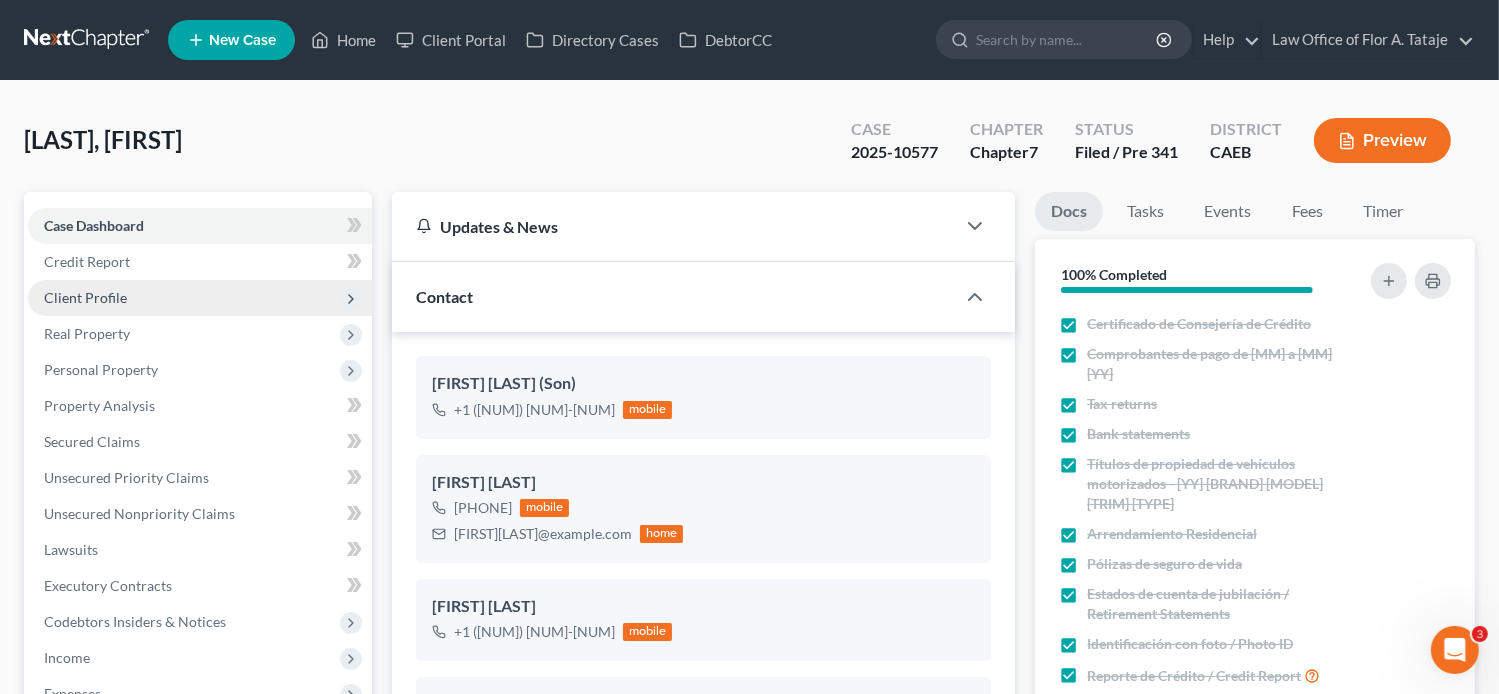 click on "Client Profile" at bounding box center (85, 297) 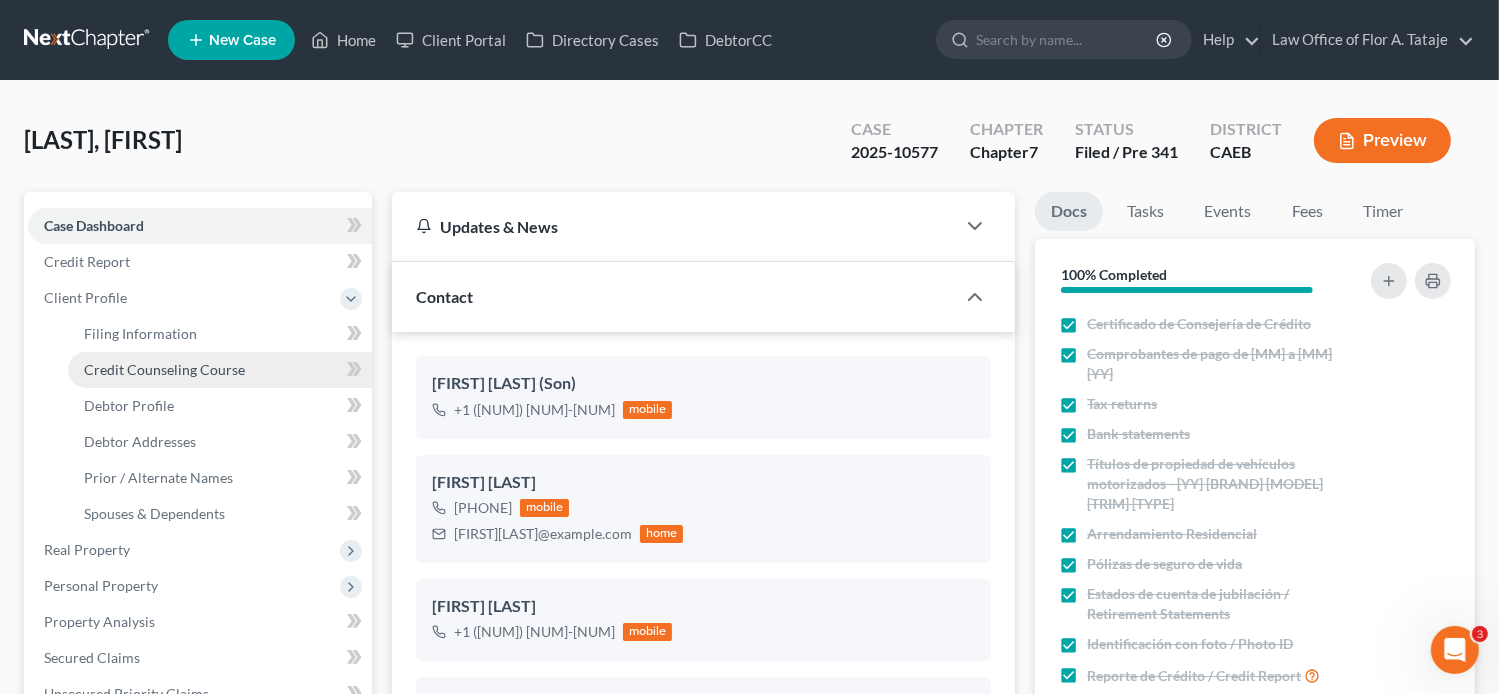 click on "Credit Counseling Course" at bounding box center [164, 369] 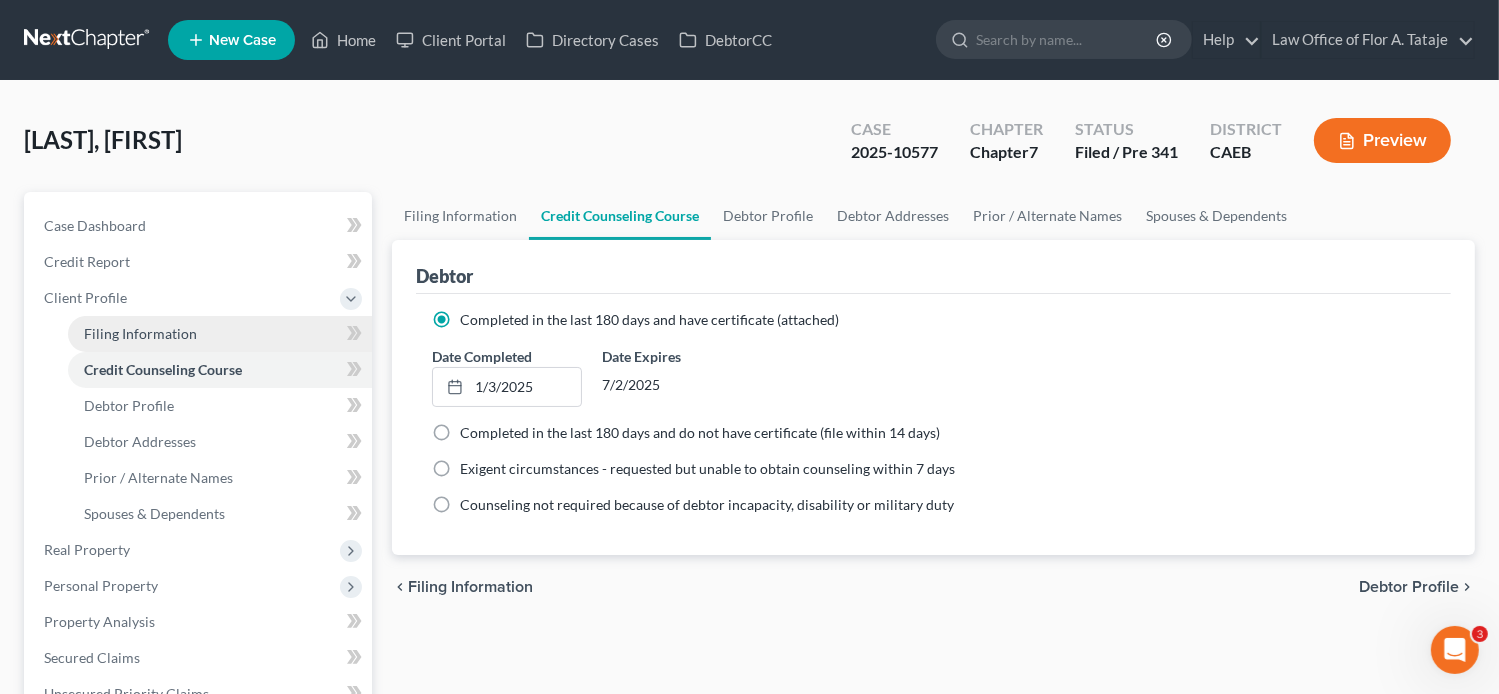 click on "Filing Information" at bounding box center (140, 333) 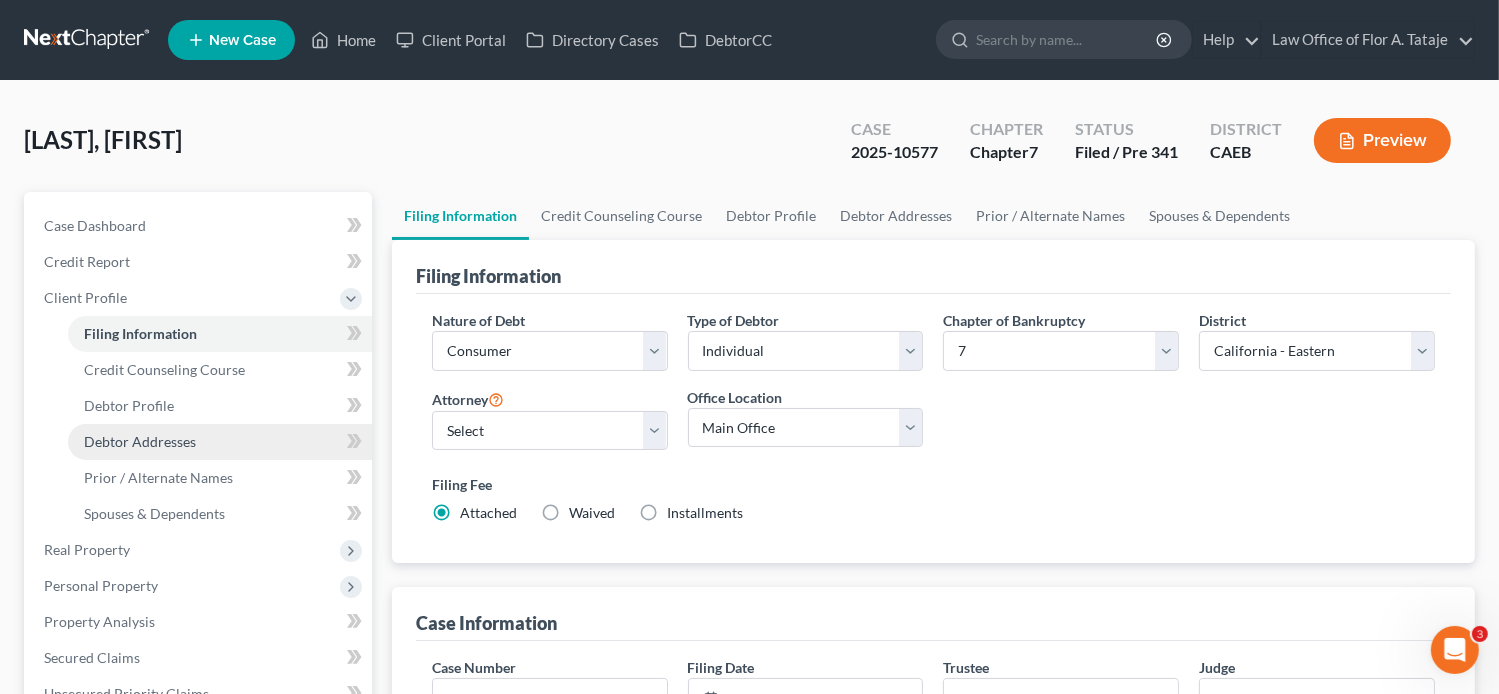 click on "Debtor Addresses" at bounding box center (140, 441) 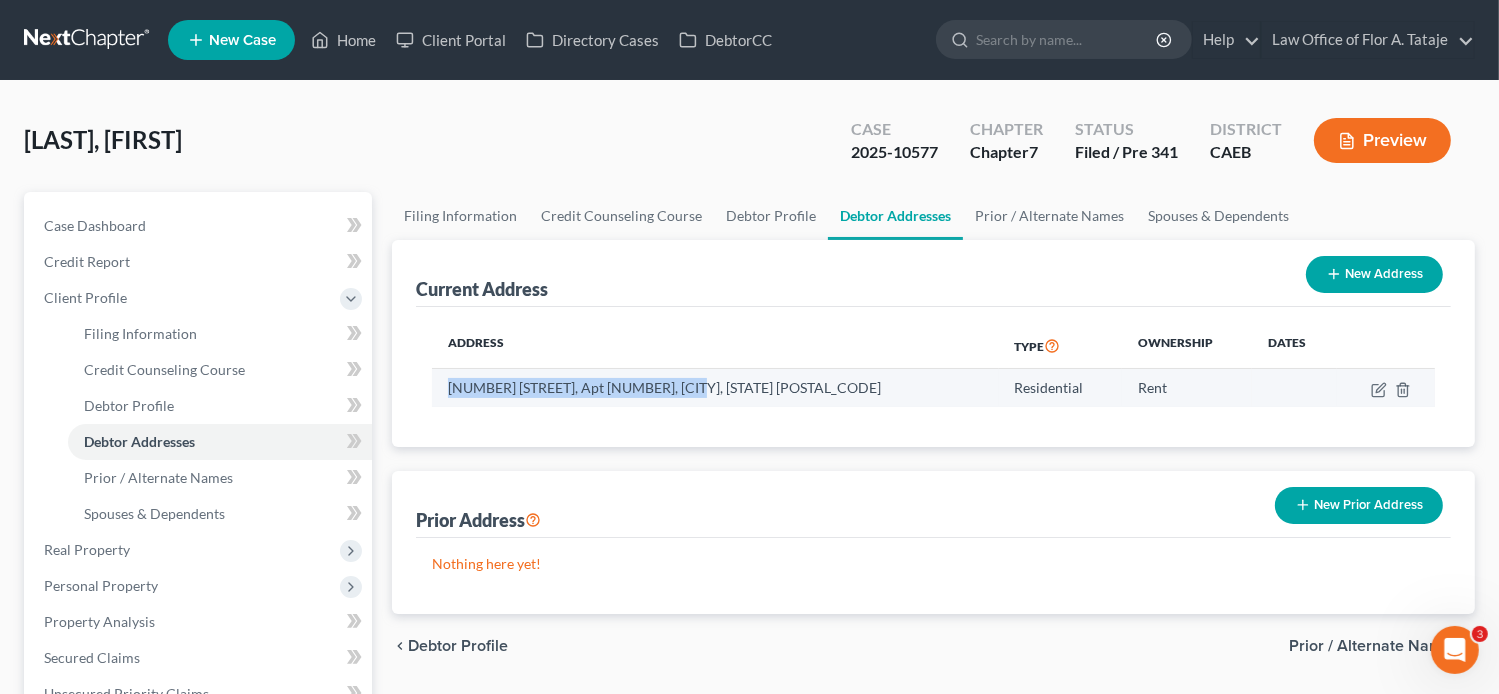 drag, startPoint x: 694, startPoint y: 378, endPoint x: 440, endPoint y: 381, distance: 254.01772 